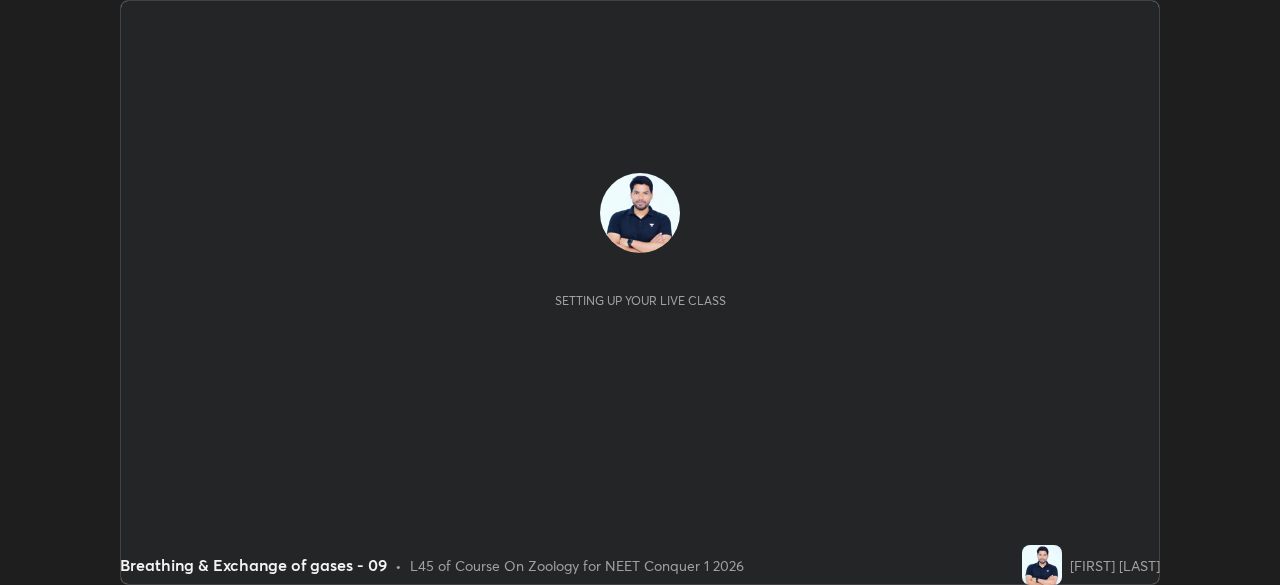 scroll, scrollTop: 0, scrollLeft: 0, axis: both 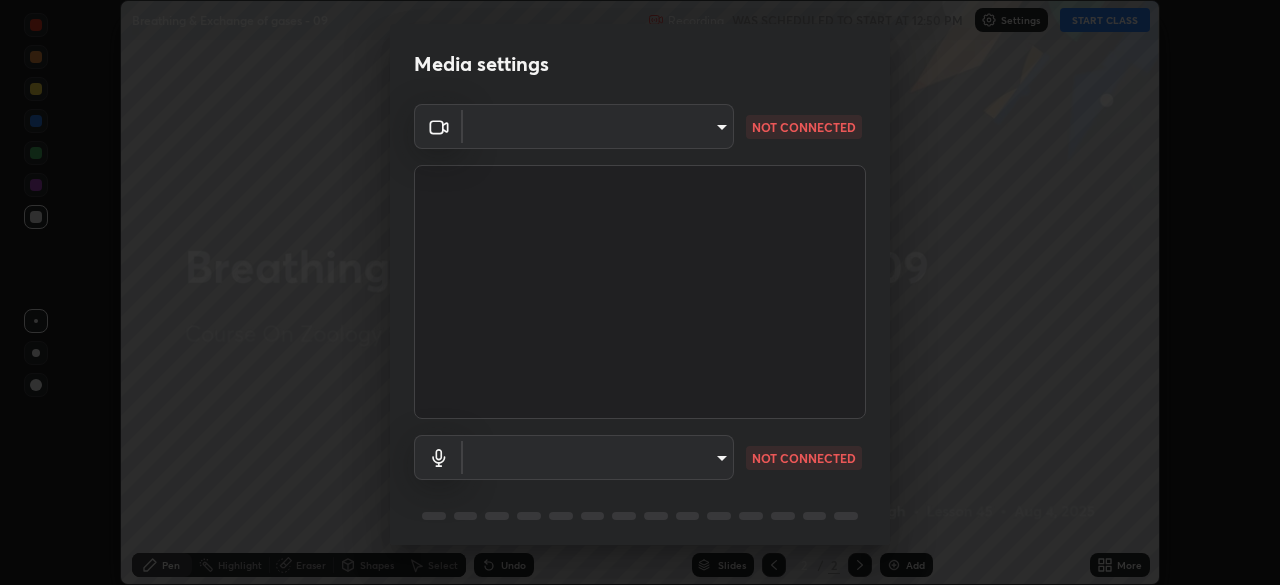type on "[HASH]" 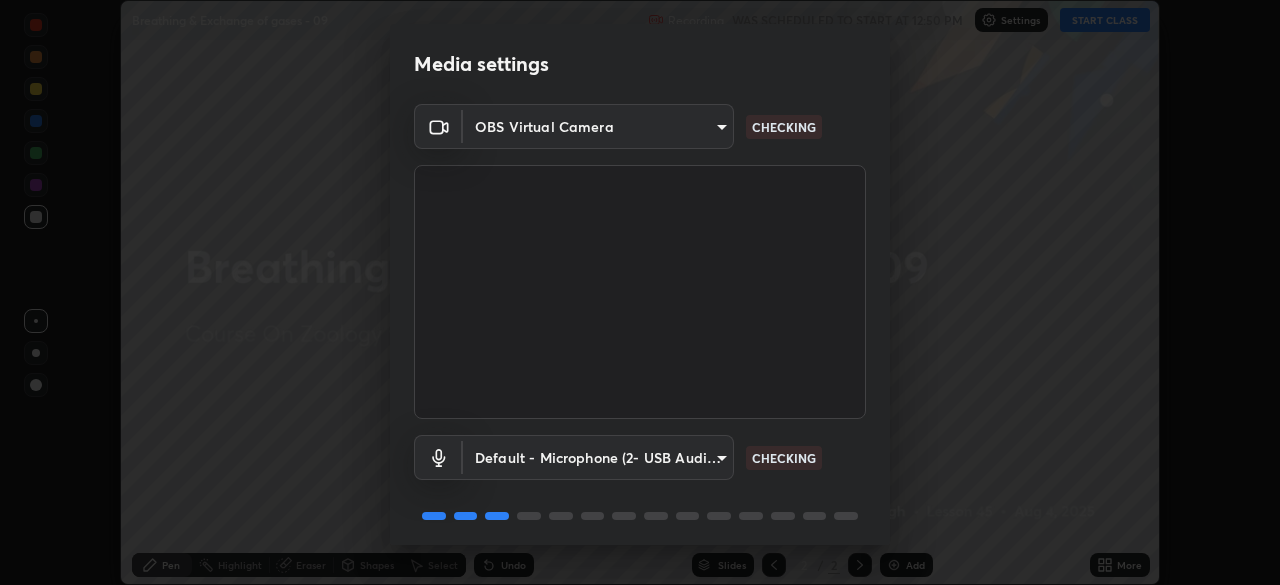 click on "Erase all Breathing & Exchange of gases - 09 Recording WAS SCHEDULED TO START AT  12:50 PM Settings START CLASS Setting up your live class Breathing & Exchange of gases - 09 • L45 of Course On Zoology for NEET Conquer 1 2026 [FIRST] [LAST] Pen Highlight Eraser Shapes Select Undo Slides 2 / 2 Add More No doubts shared Encourage your learners to ask a doubt for better clarity Report an issue Reason for reporting Buffering Chat not working Audio - Video sync issue Educator video quality low ​ Attach an image Report Media settings OBS Virtual Camera [HASH] CHECKING Default - Microphone (2- USB Audio Device) default CHECKING 1 / 5 Next" at bounding box center [640, 292] 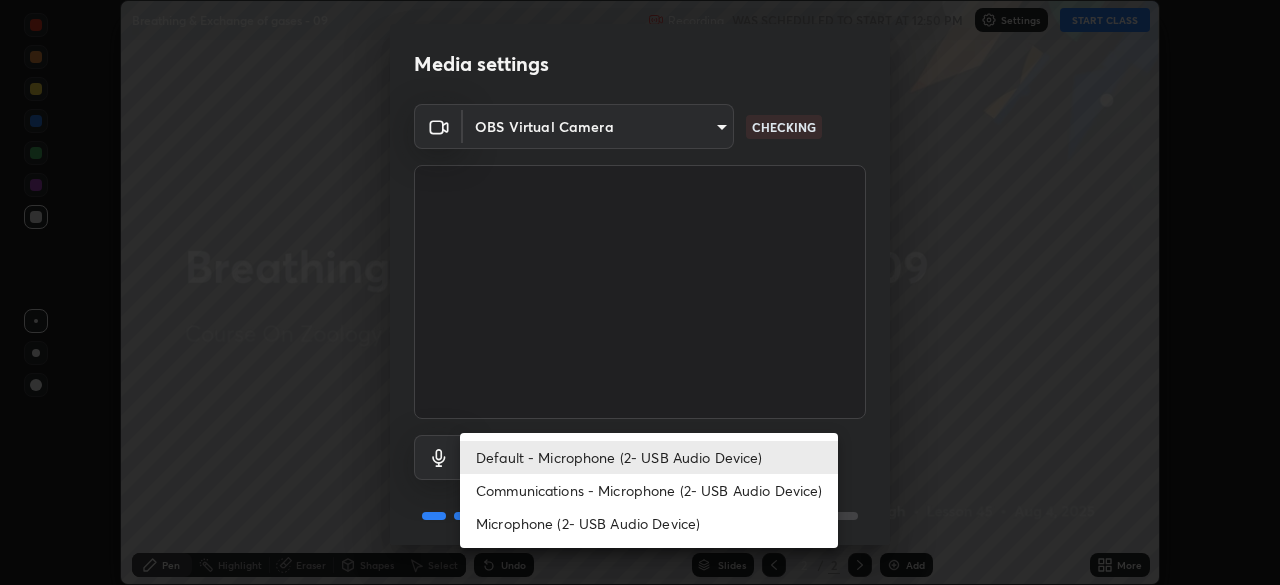click on "Communications - Microphone (2- USB Audio Device)" at bounding box center (649, 490) 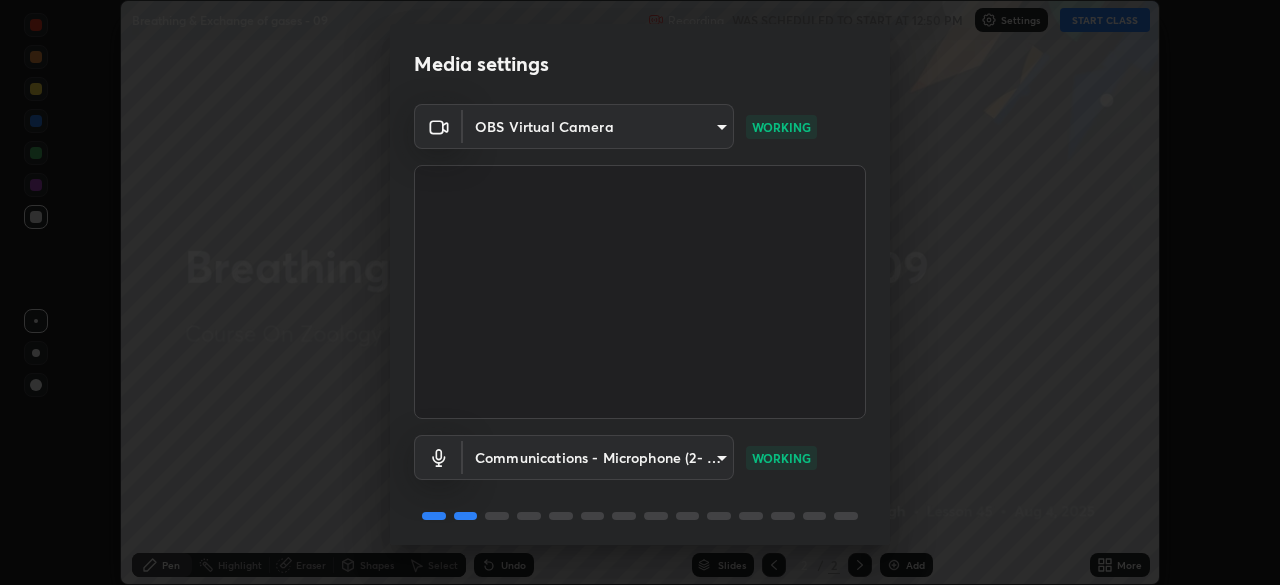 scroll, scrollTop: 71, scrollLeft: 0, axis: vertical 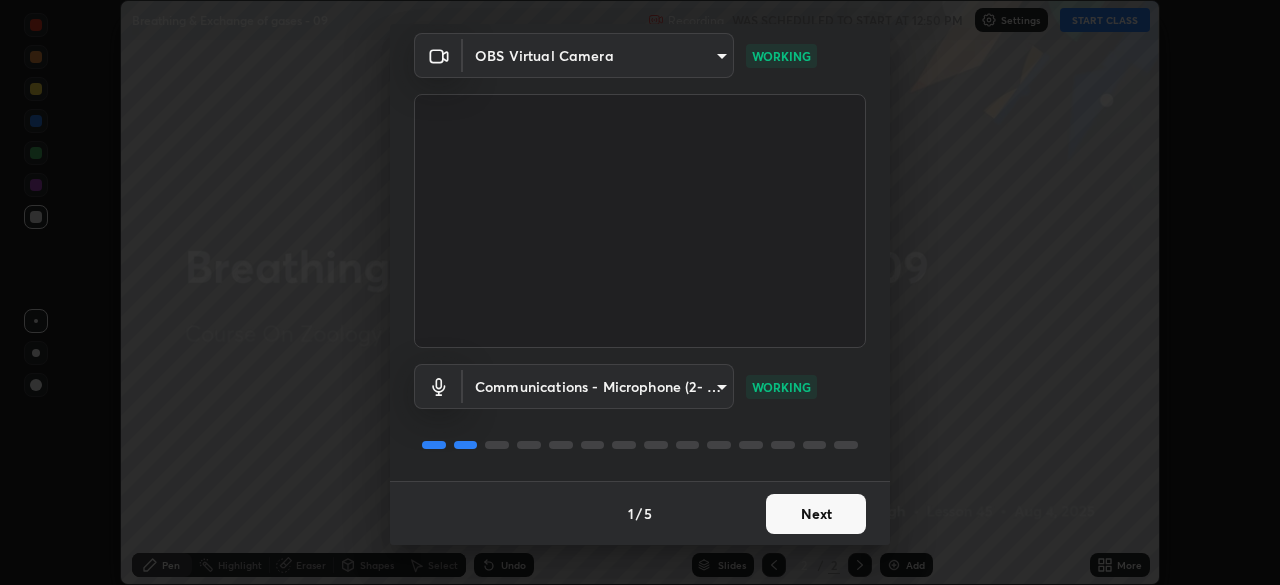 click on "Next" at bounding box center (816, 514) 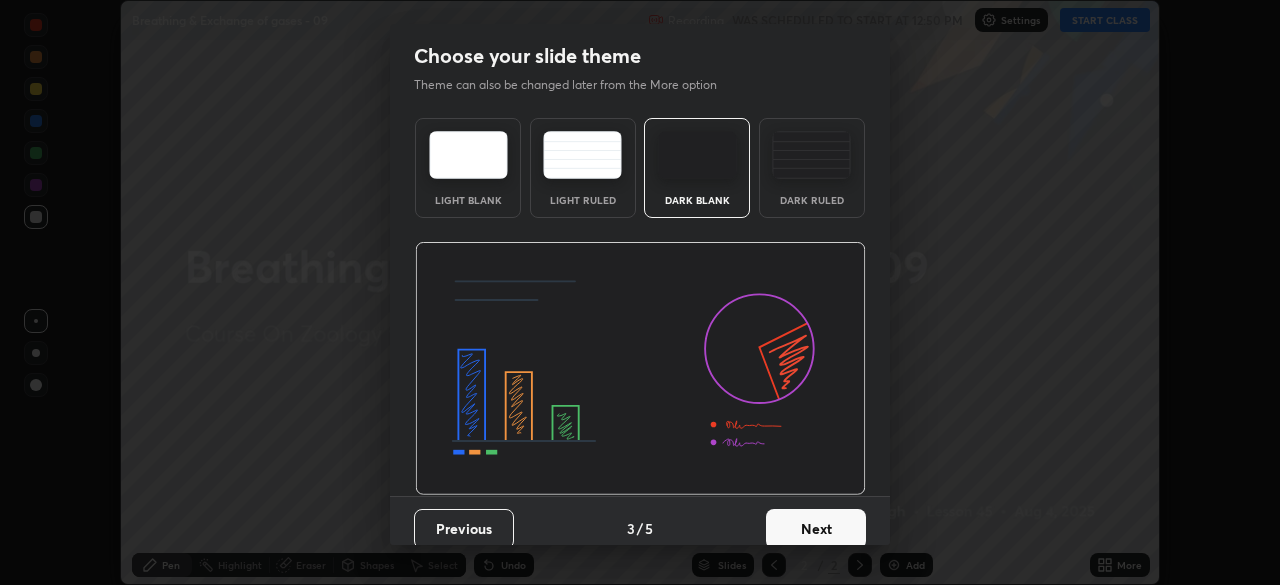 click on "Next" at bounding box center [816, 529] 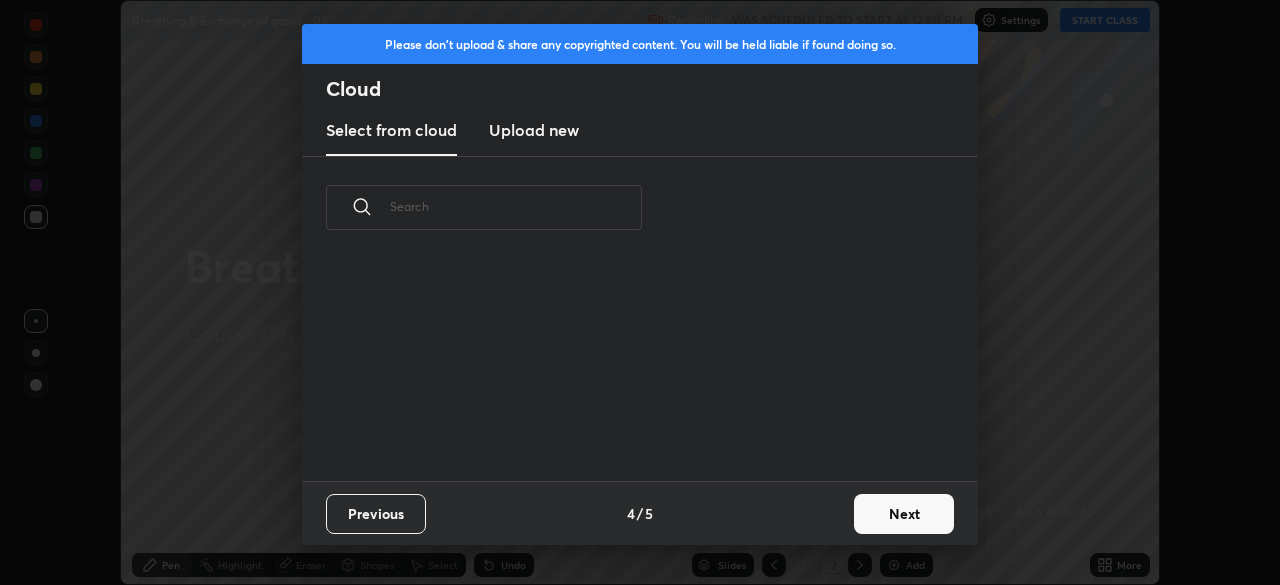 click on "Previous 4 / 5 Next" at bounding box center (640, 513) 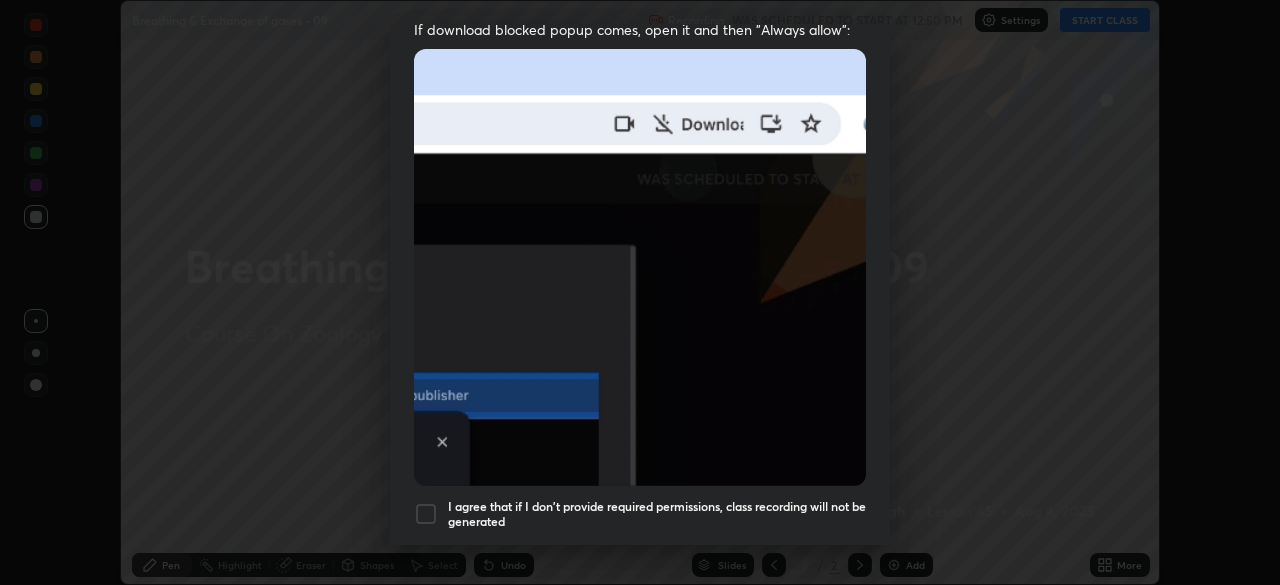 scroll, scrollTop: 479, scrollLeft: 0, axis: vertical 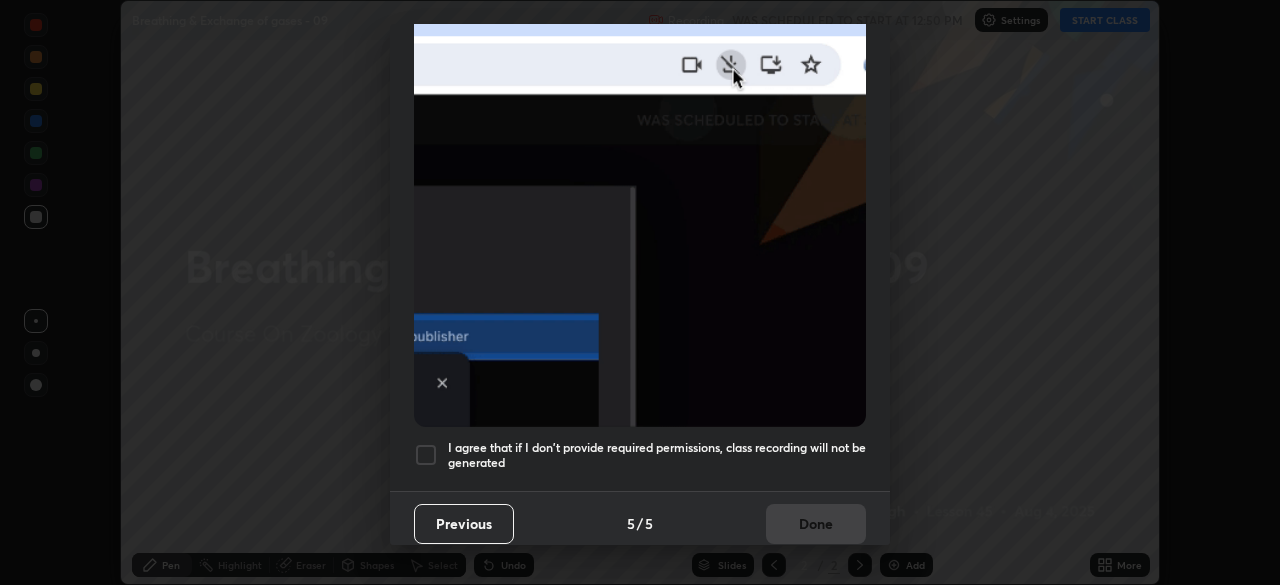 click on "I agree that if I don't provide required permissions, class recording will not be generated" at bounding box center (657, 455) 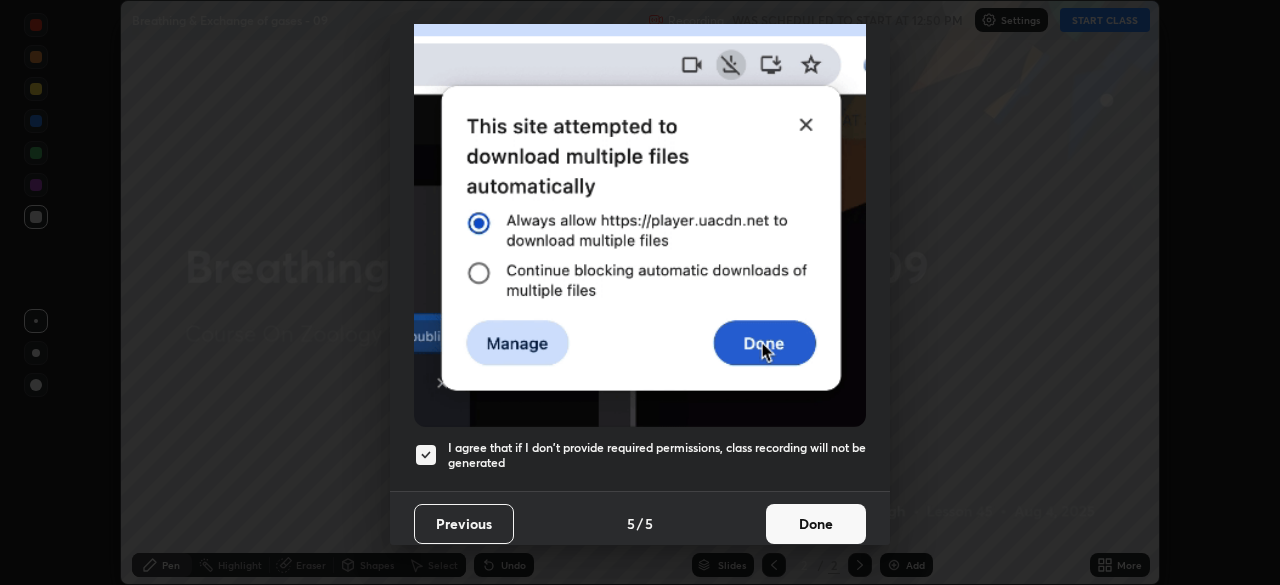 click on "Done" at bounding box center (816, 524) 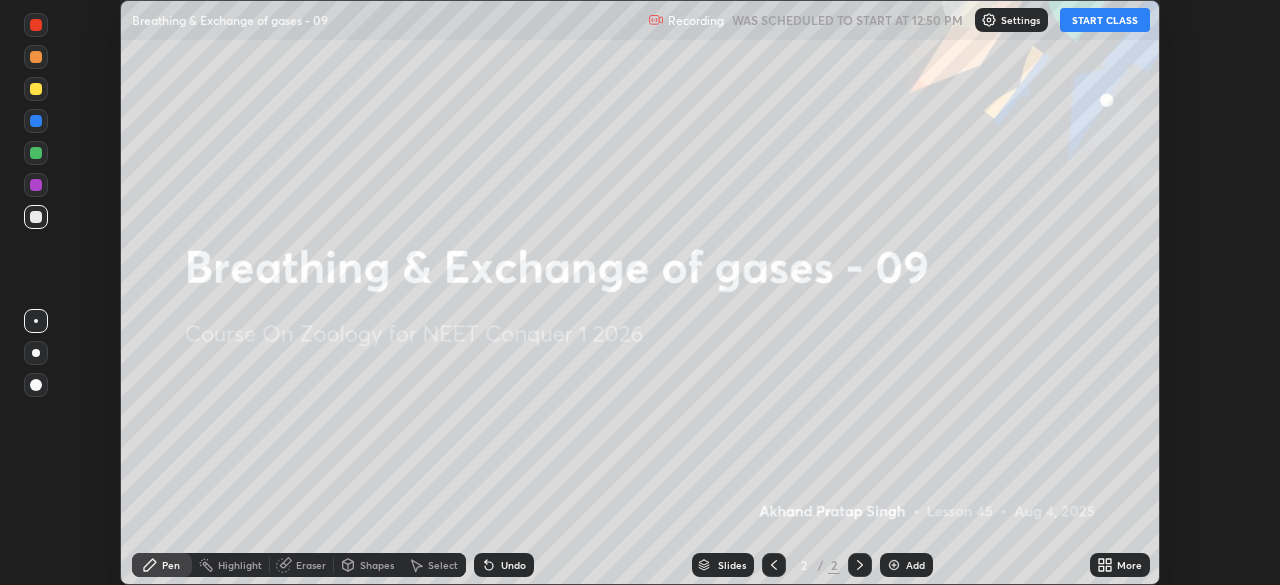 click on "START CLASS" at bounding box center [1105, 20] 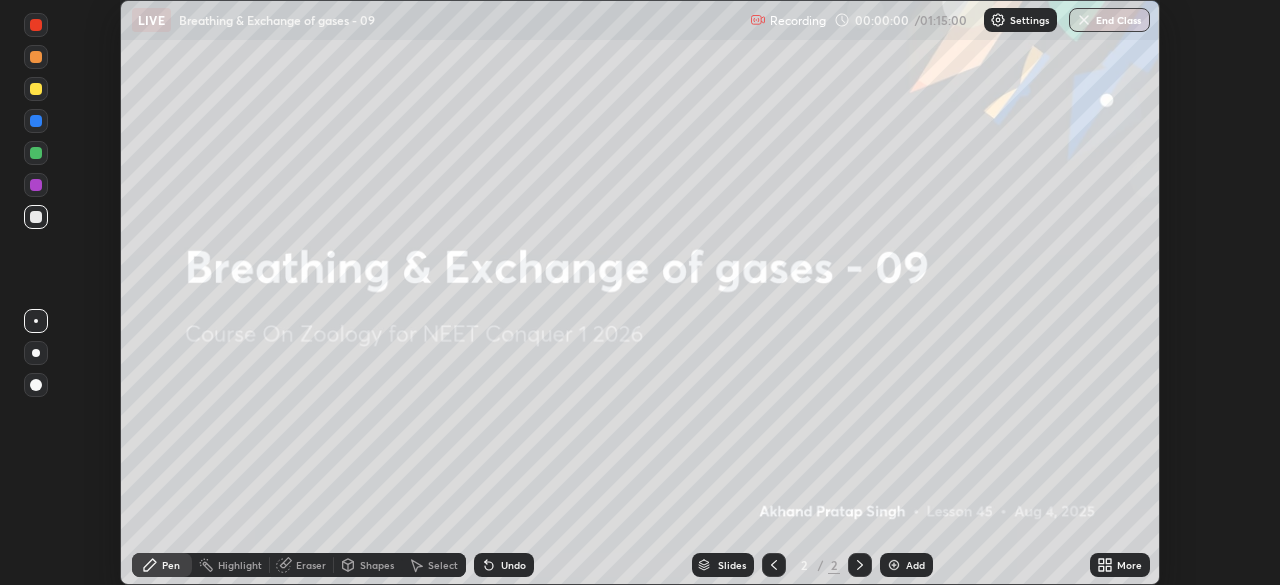 click 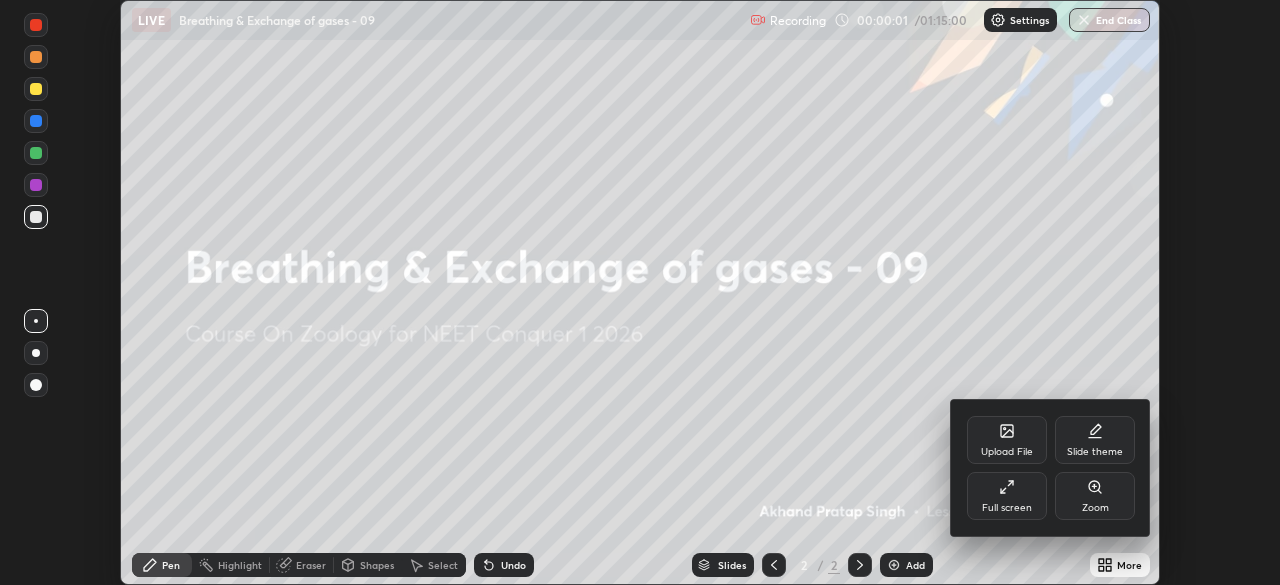 click on "Upload File" at bounding box center (1007, 440) 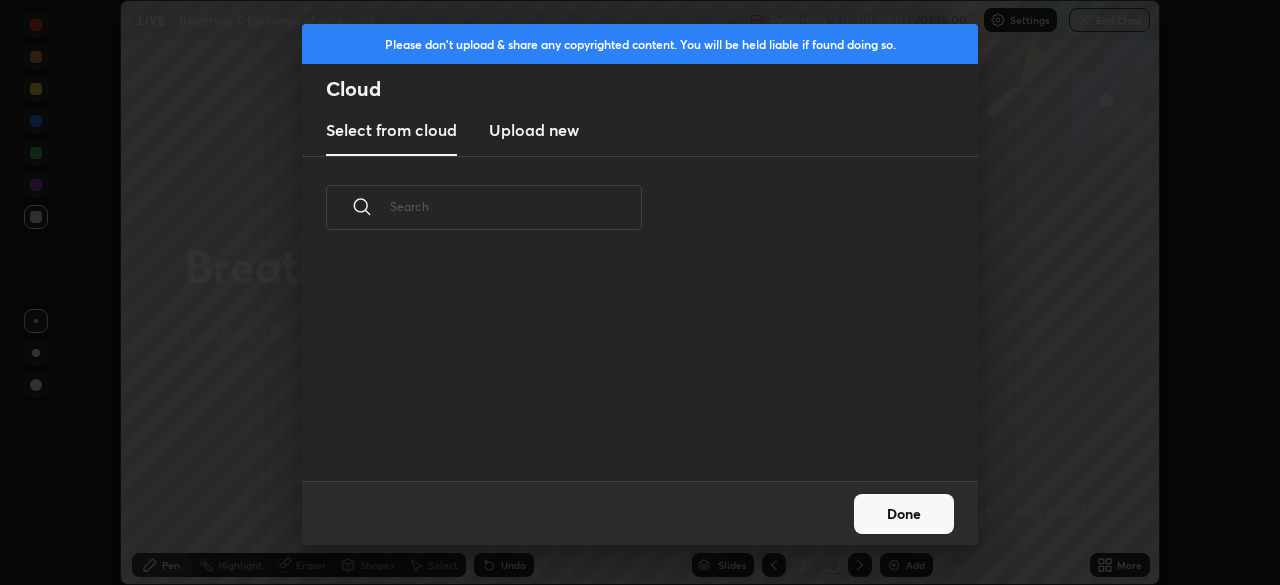 scroll, scrollTop: 222, scrollLeft: 642, axis: both 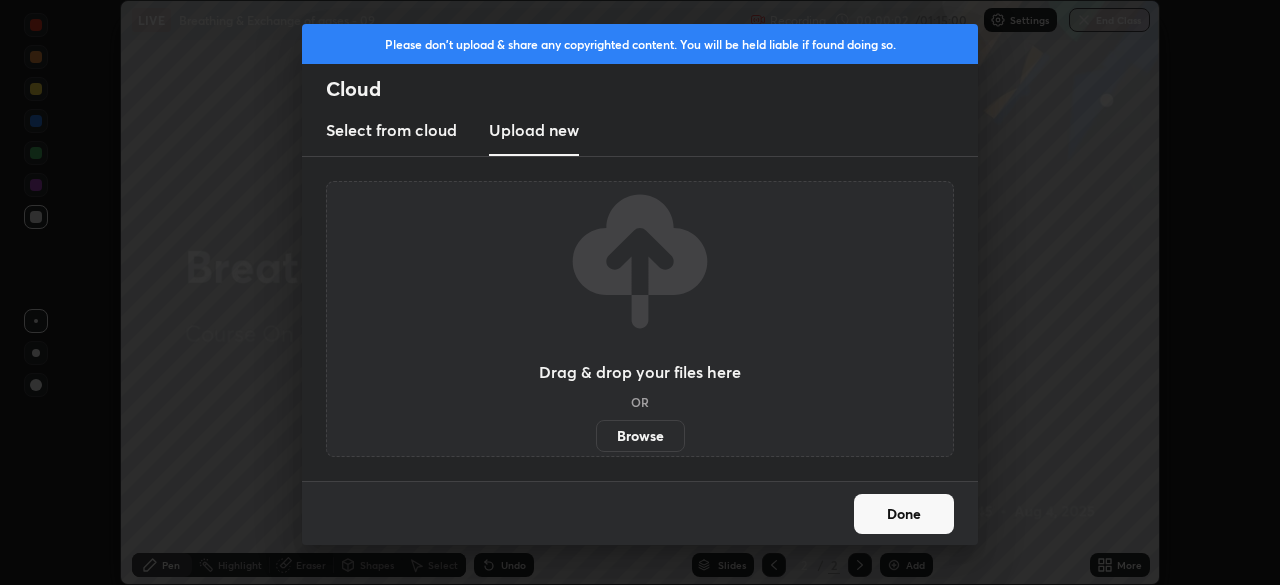 click on "Browse" at bounding box center (640, 436) 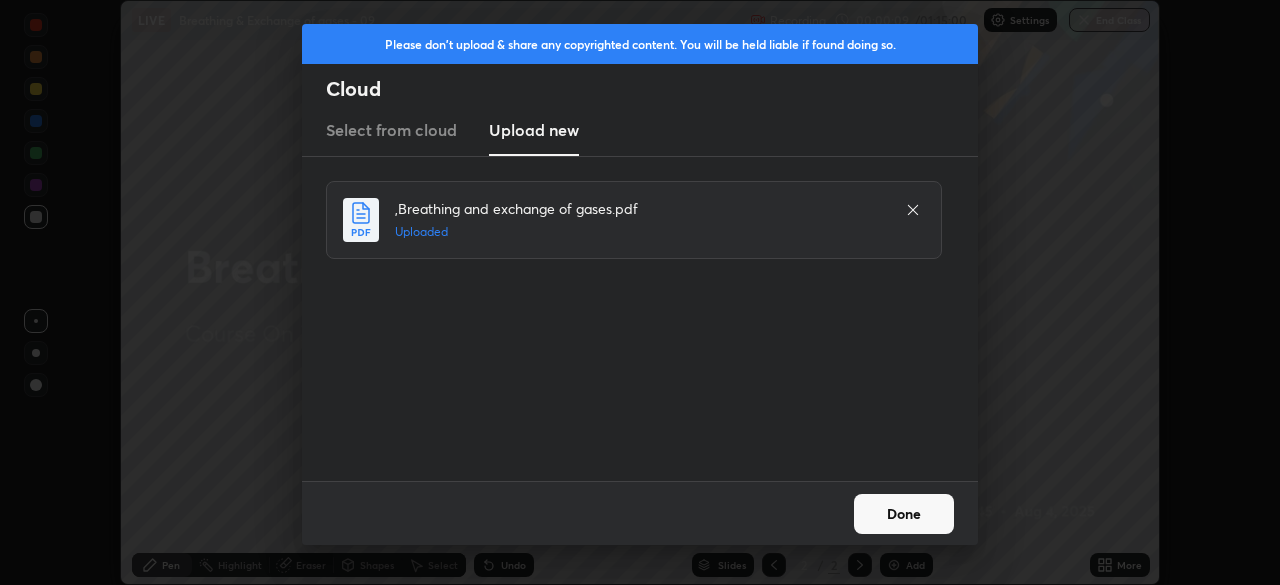 click on "Done" at bounding box center (904, 514) 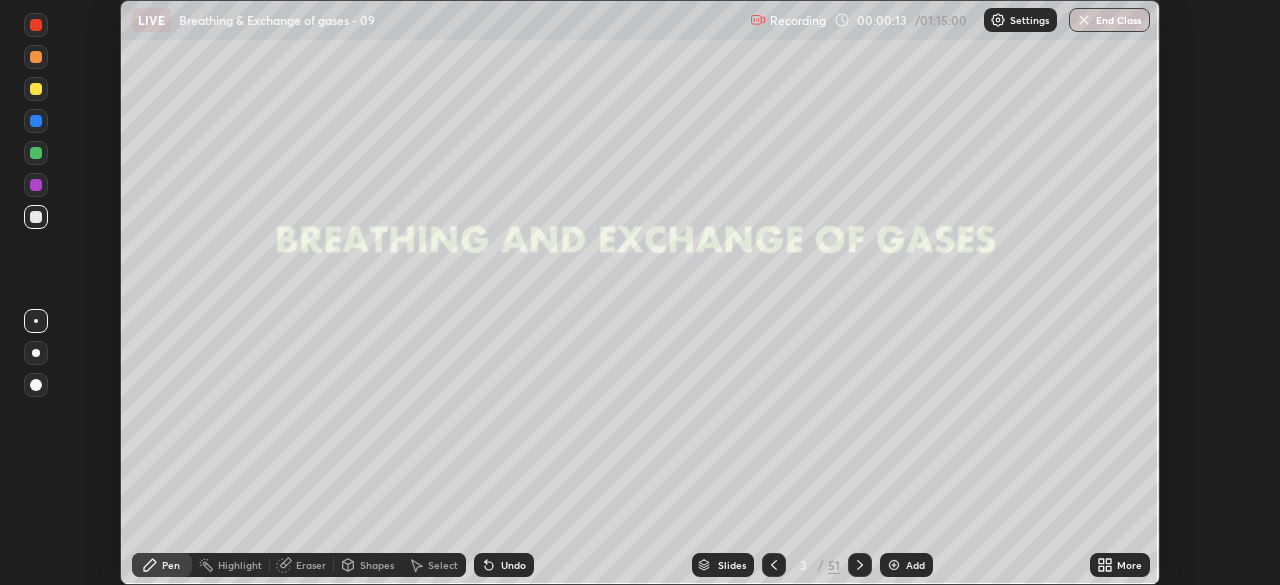 click 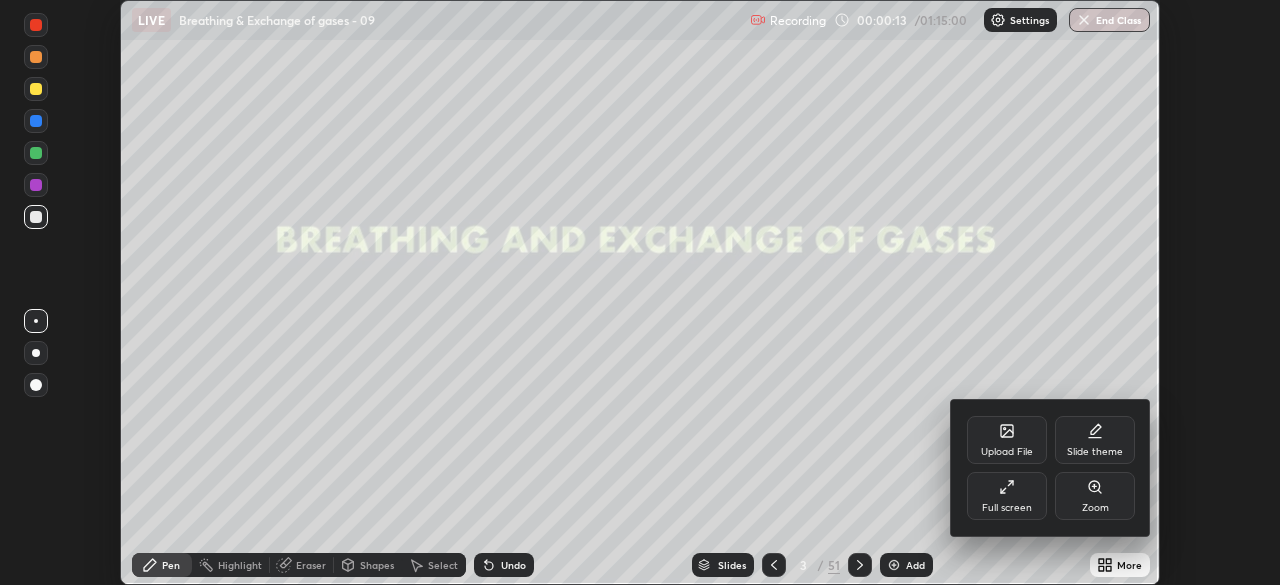click on "Full screen" at bounding box center (1007, 508) 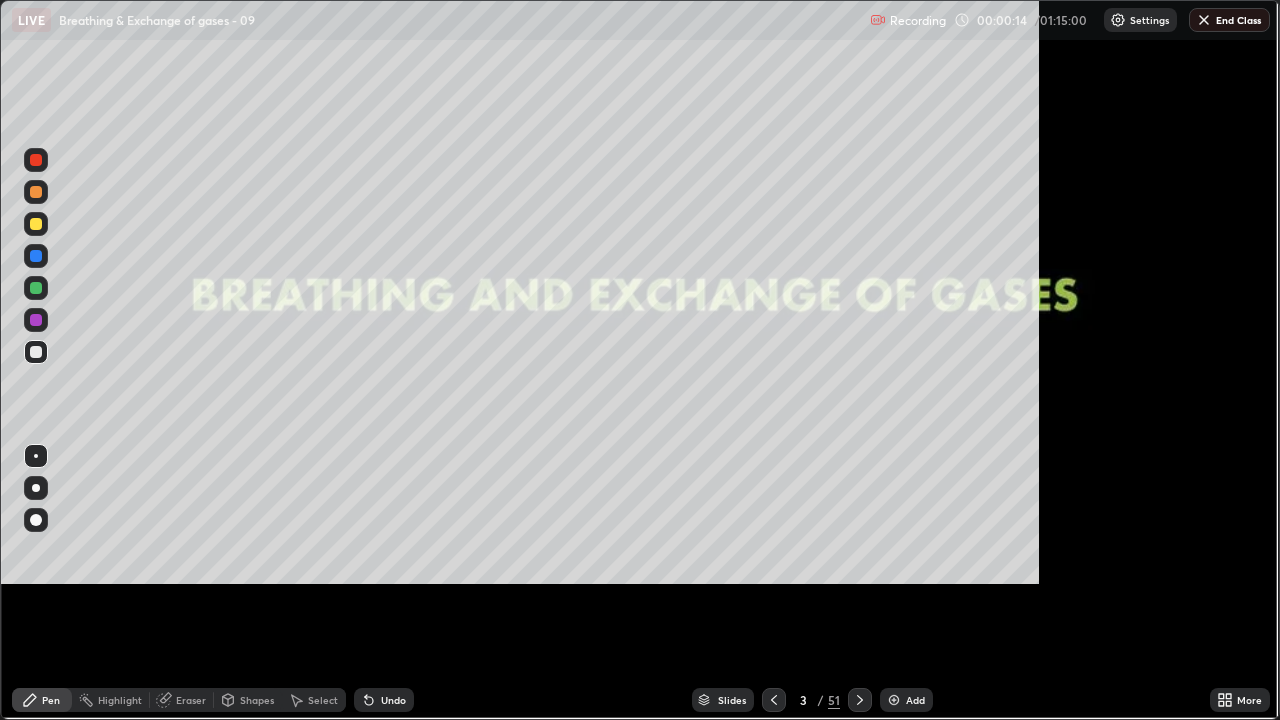 scroll, scrollTop: 99280, scrollLeft: 98720, axis: both 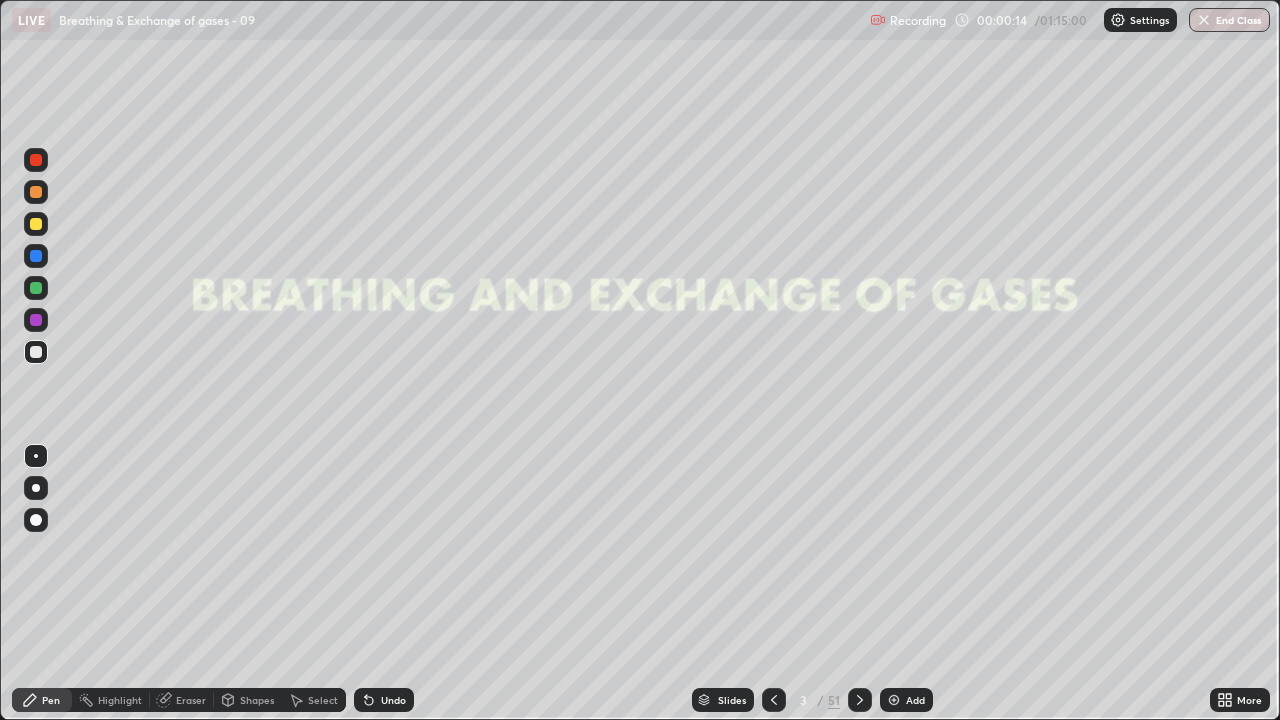 click on "Slides" at bounding box center (723, 700) 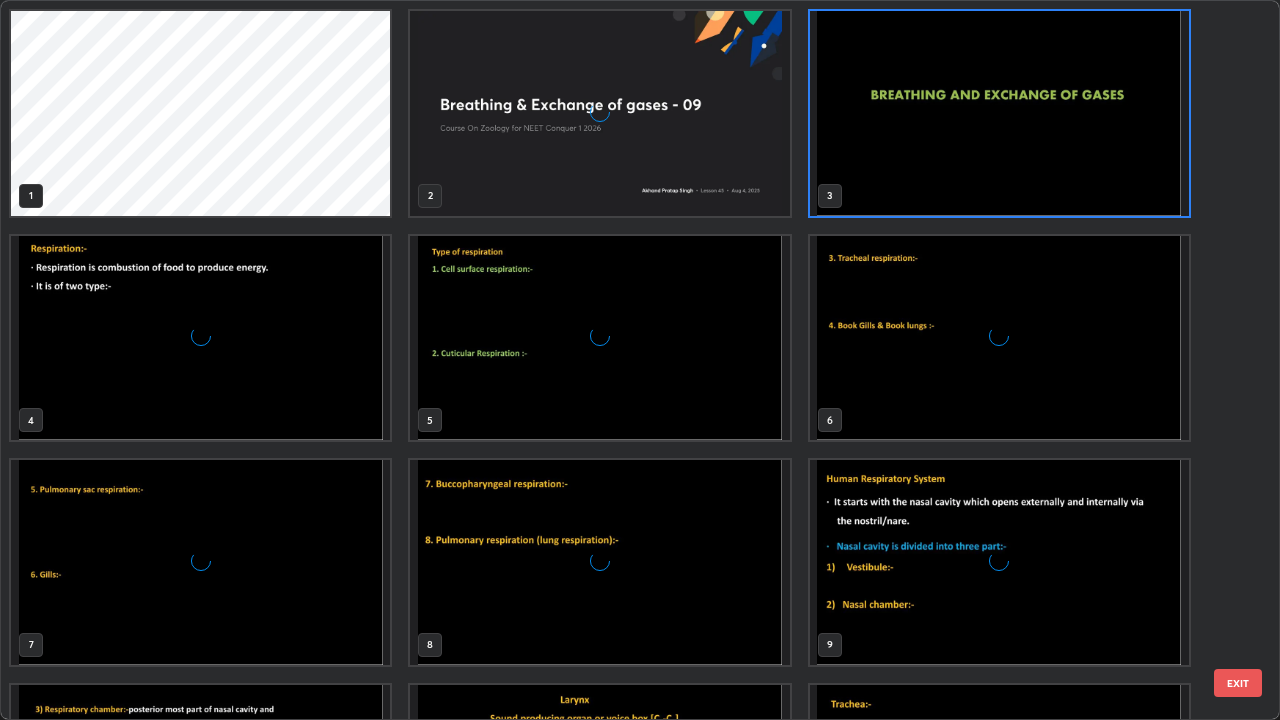 scroll, scrollTop: 7, scrollLeft: 11, axis: both 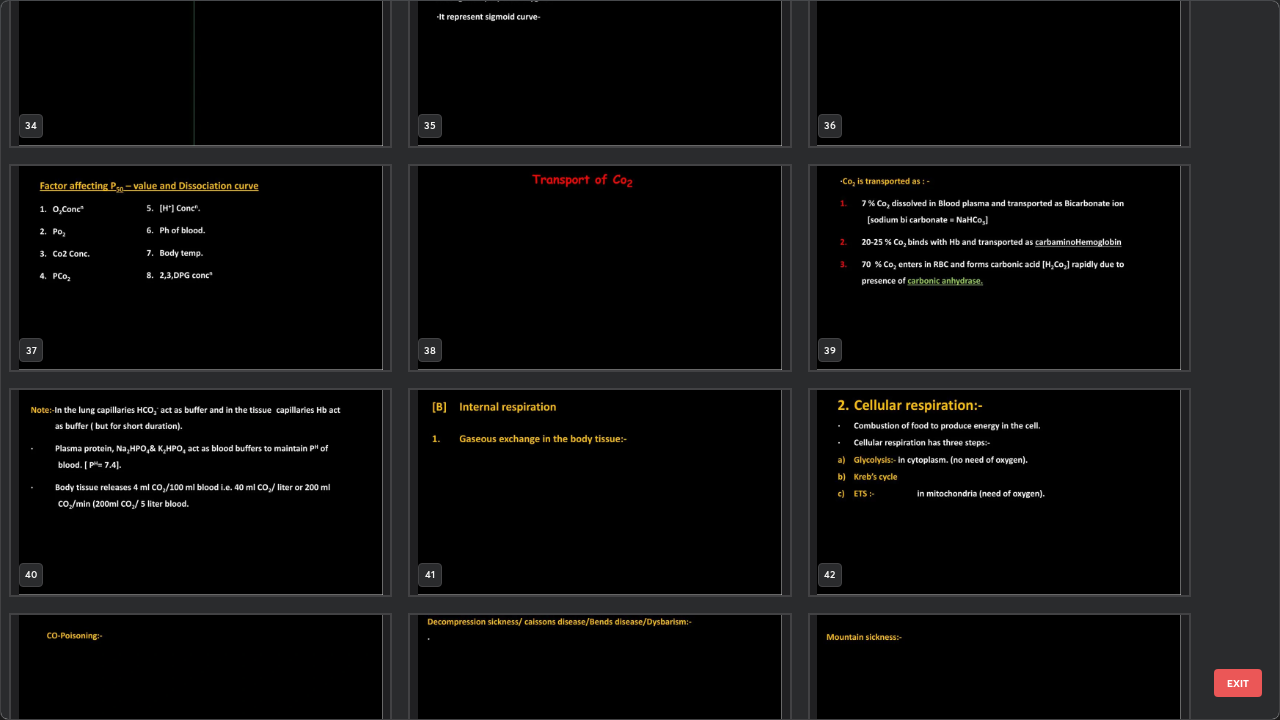 click at bounding box center (999, 268) 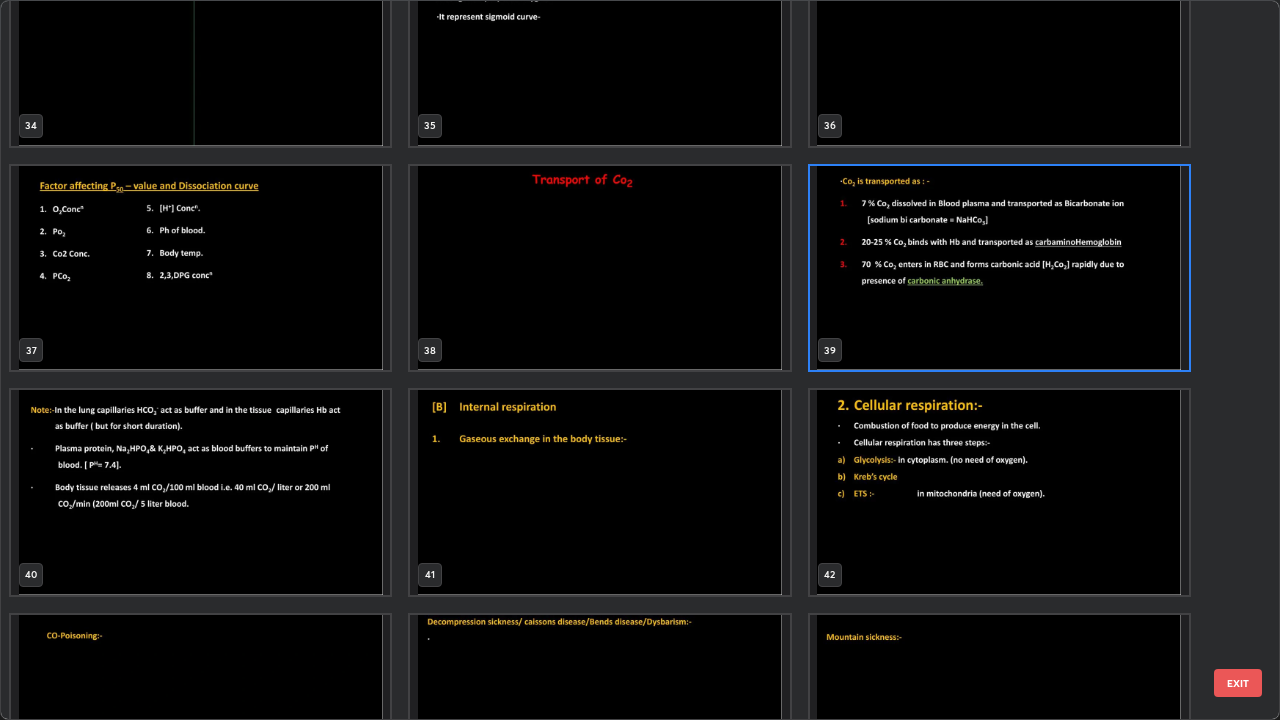 click at bounding box center [999, 268] 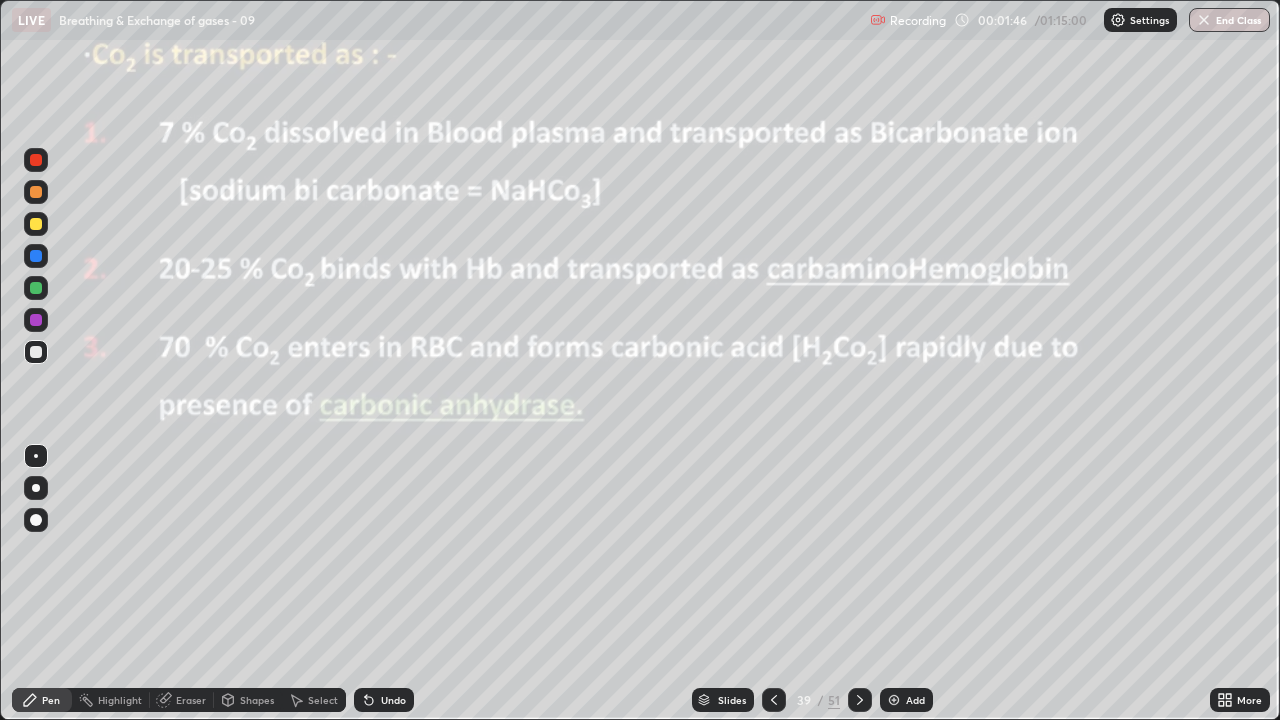 click at bounding box center [36, 320] 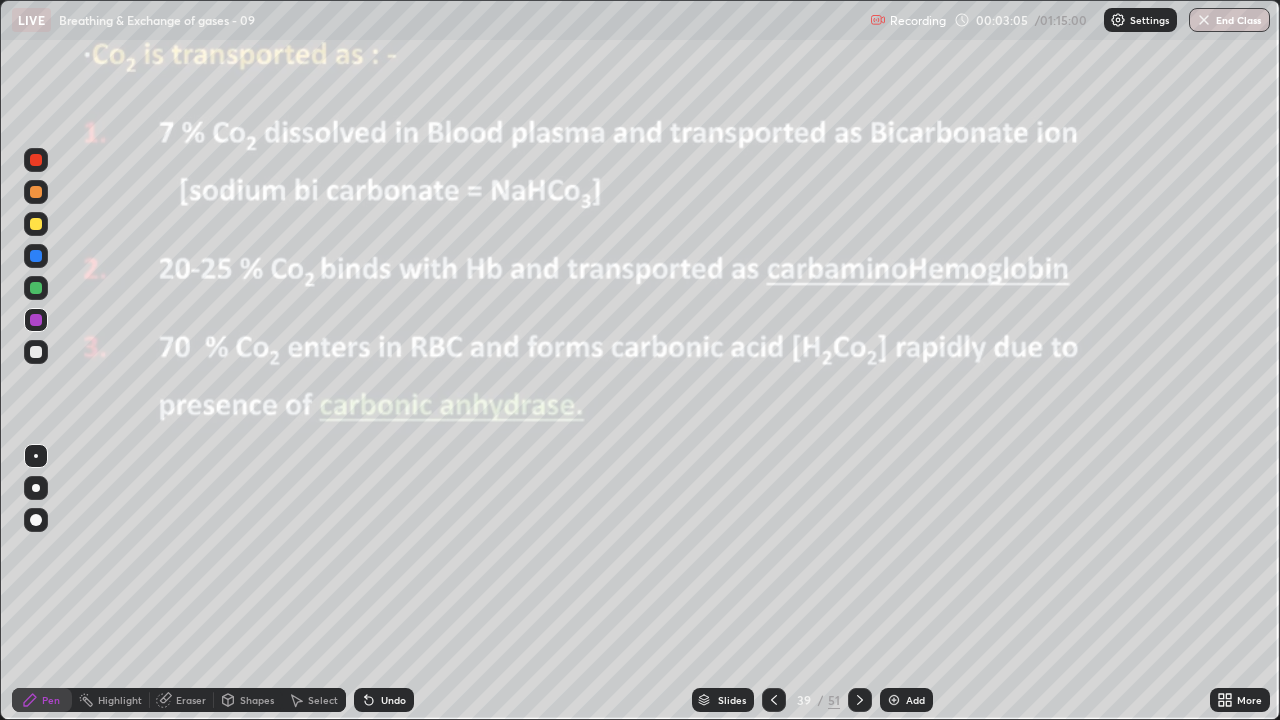 click at bounding box center (36, 352) 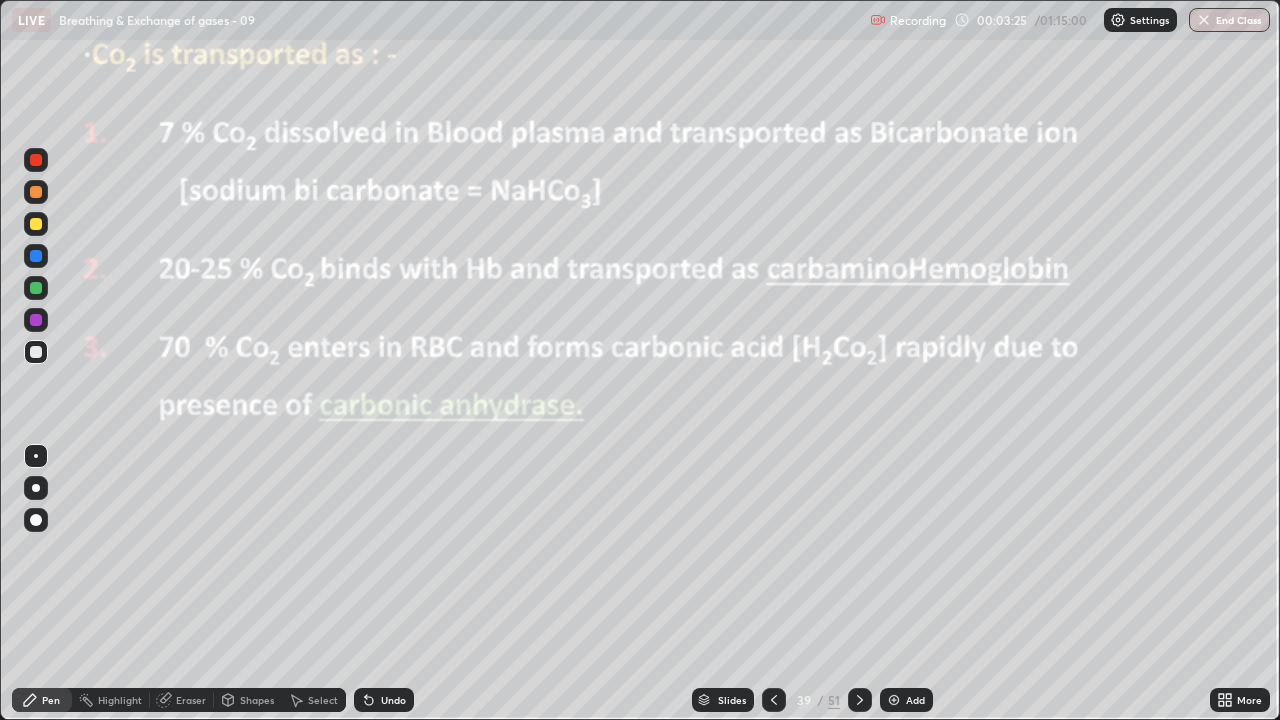 click on "Undo" at bounding box center (384, 700) 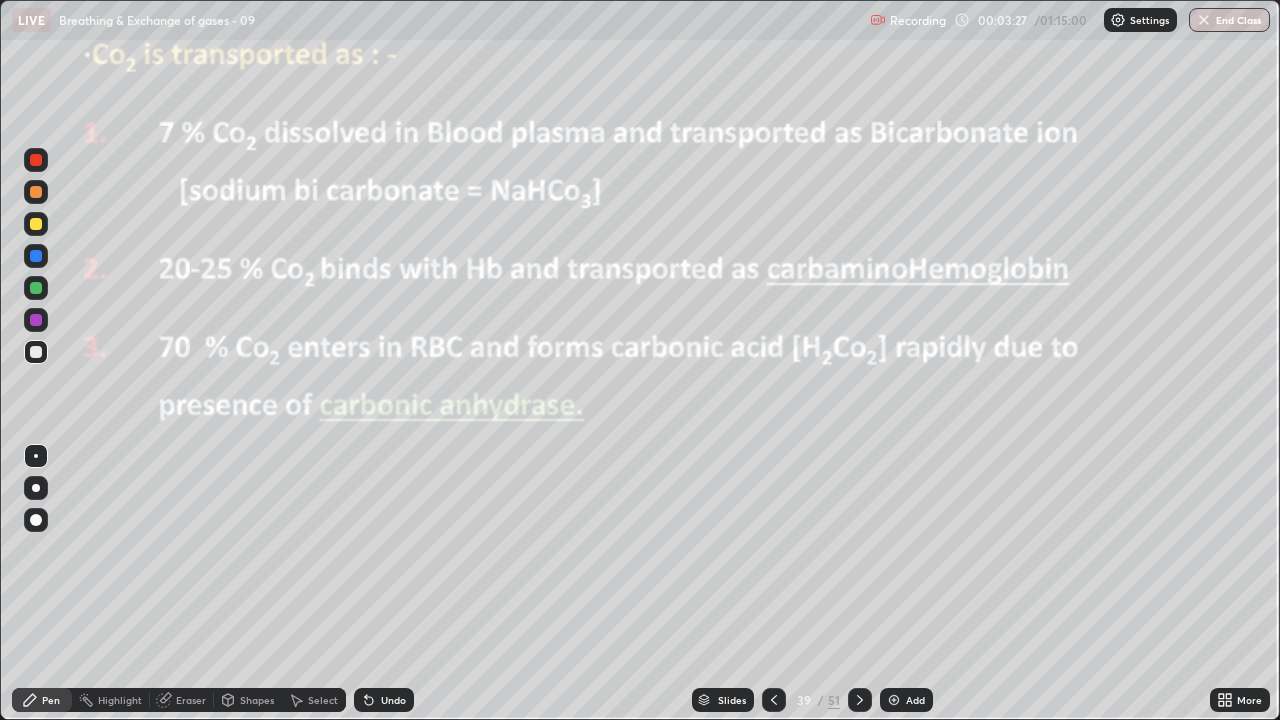 click on "Undo" at bounding box center (384, 700) 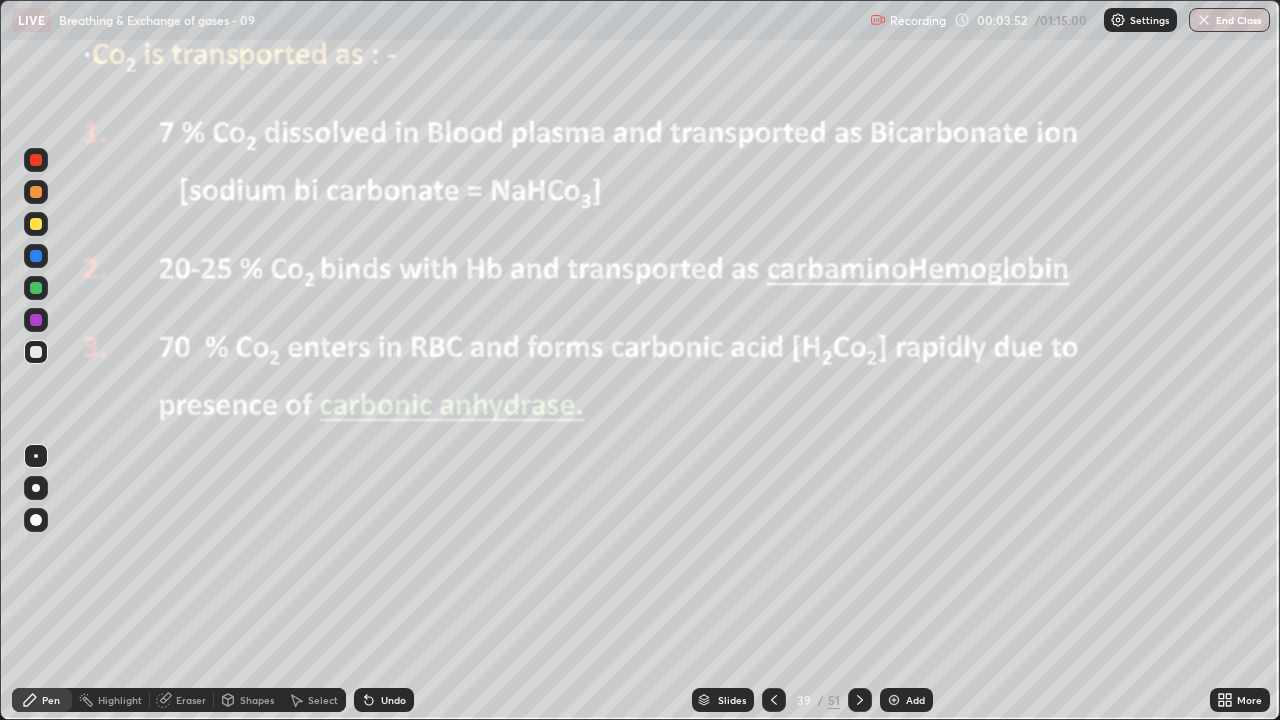 click on "Undo" at bounding box center [393, 700] 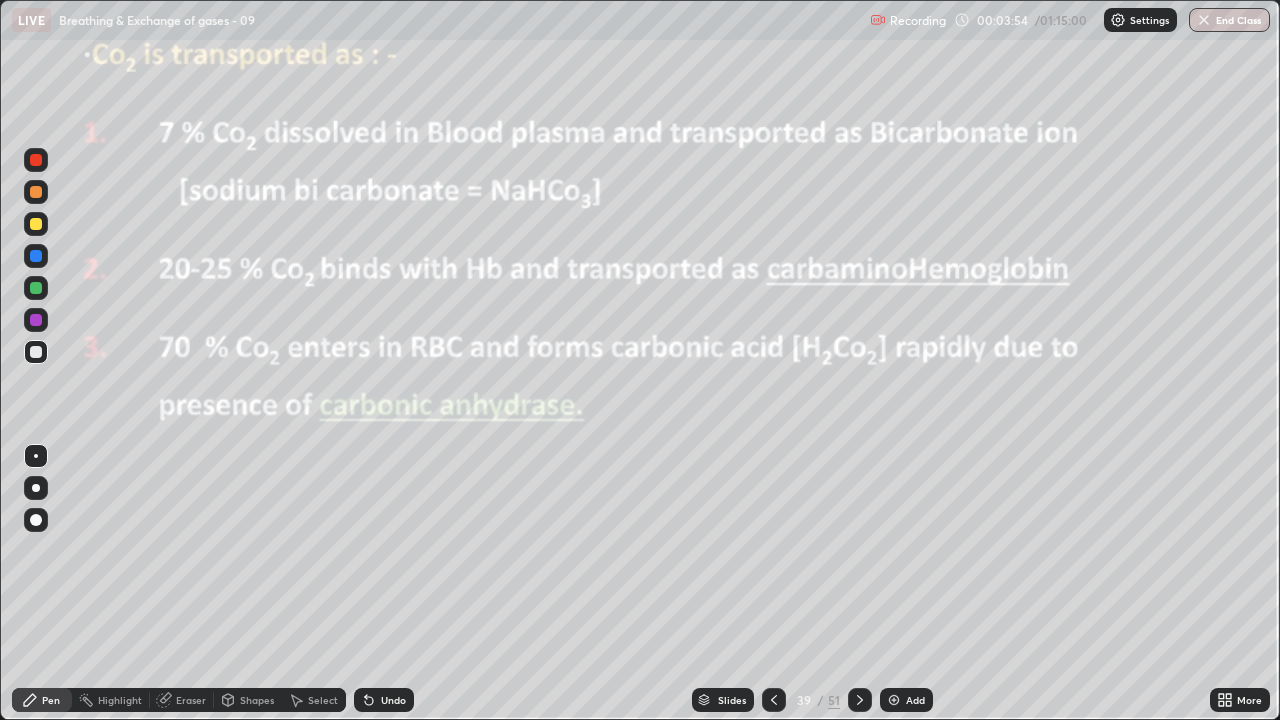 click on "Undo" at bounding box center (384, 700) 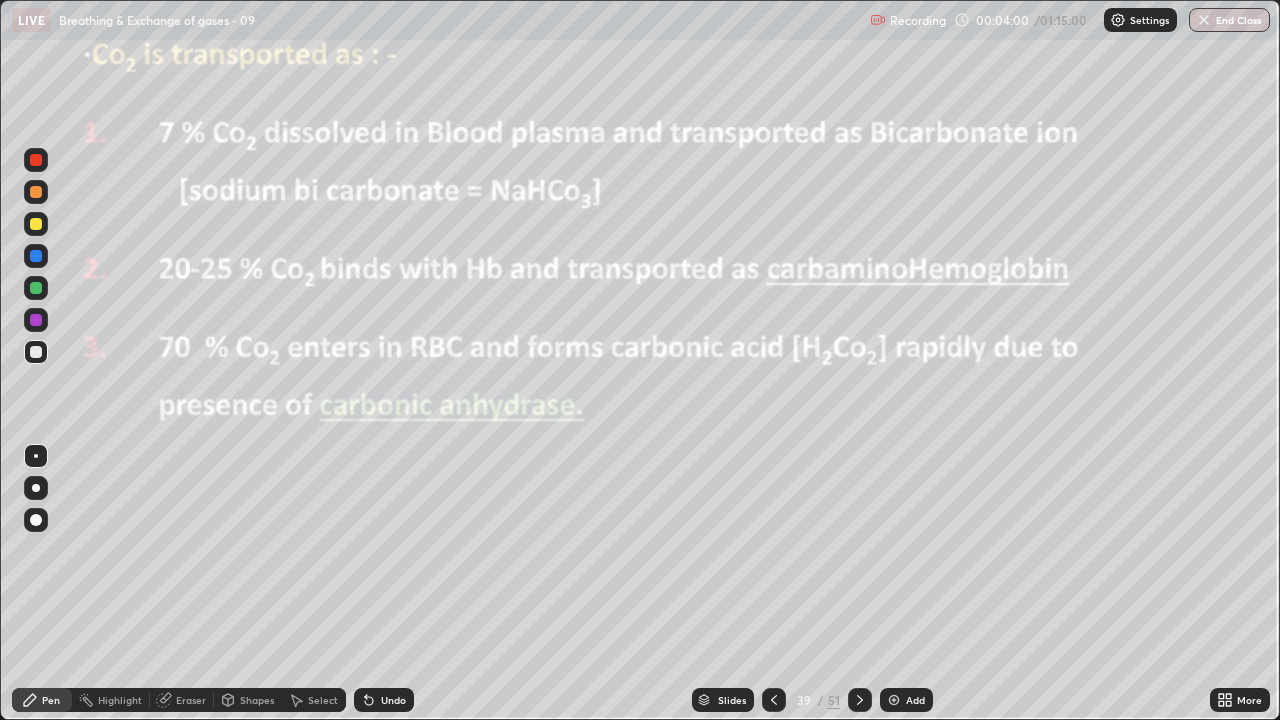 click at bounding box center [36, 256] 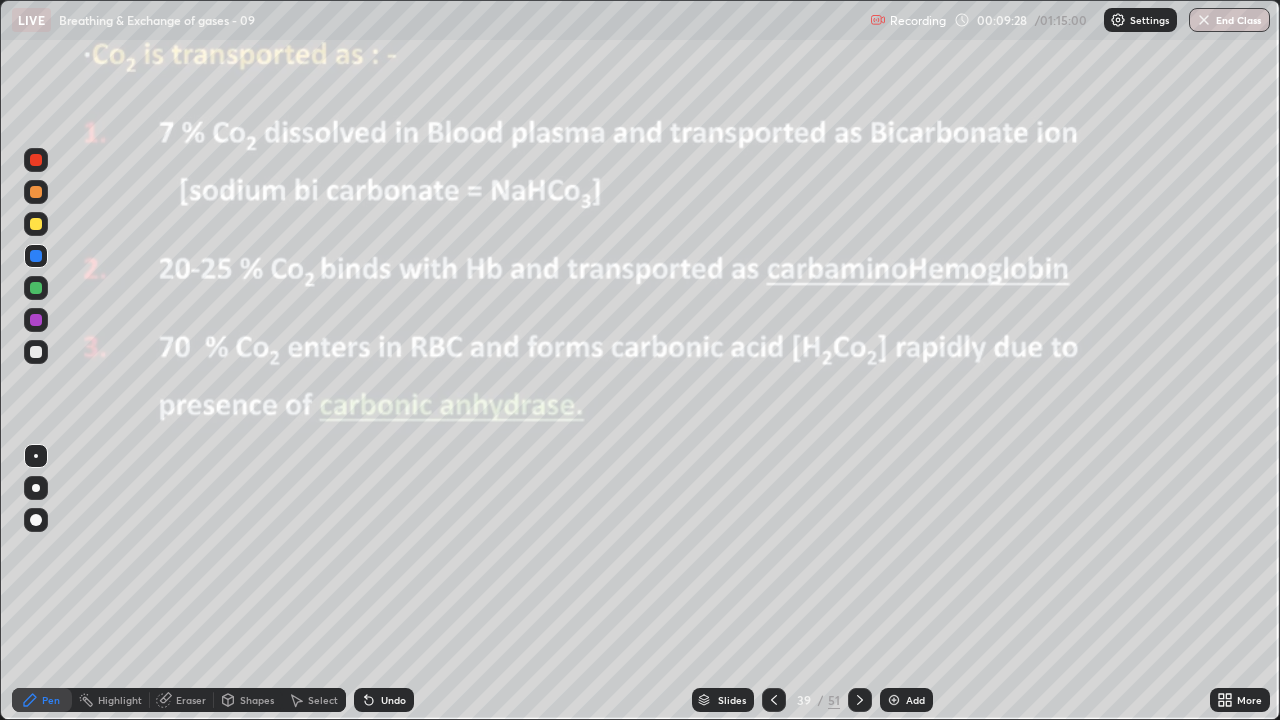click at bounding box center (894, 700) 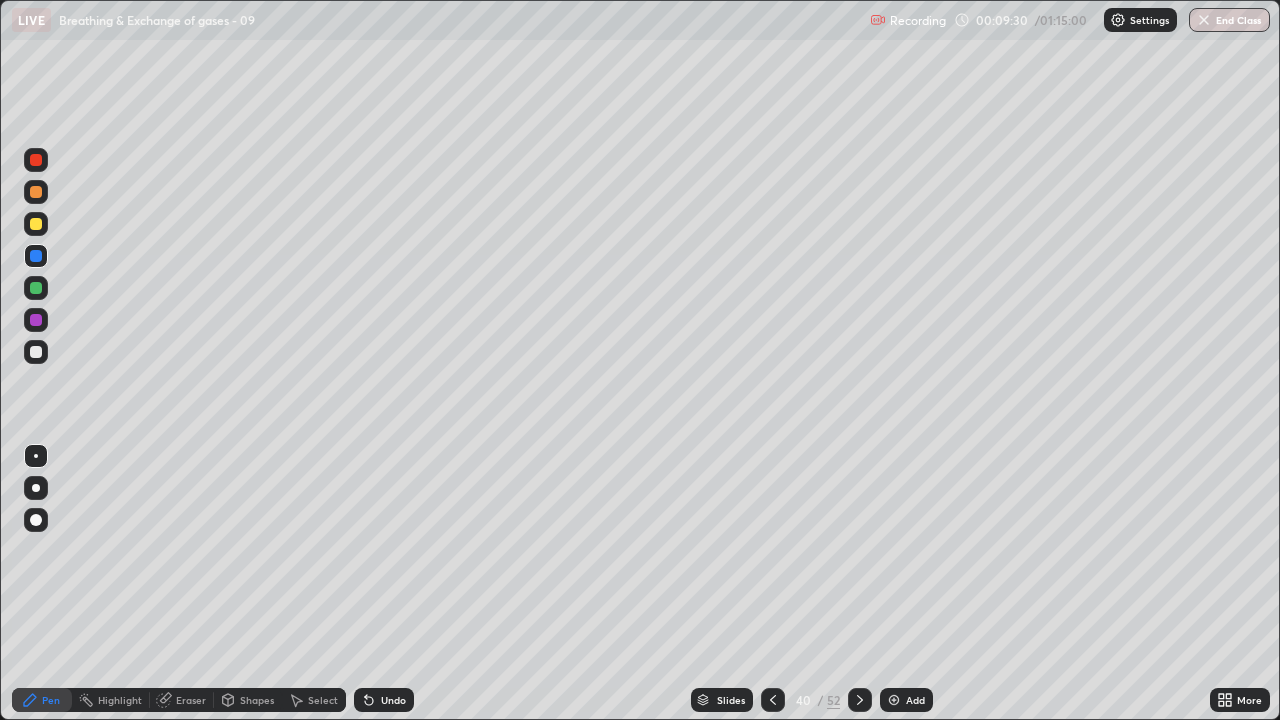 click at bounding box center [36, 352] 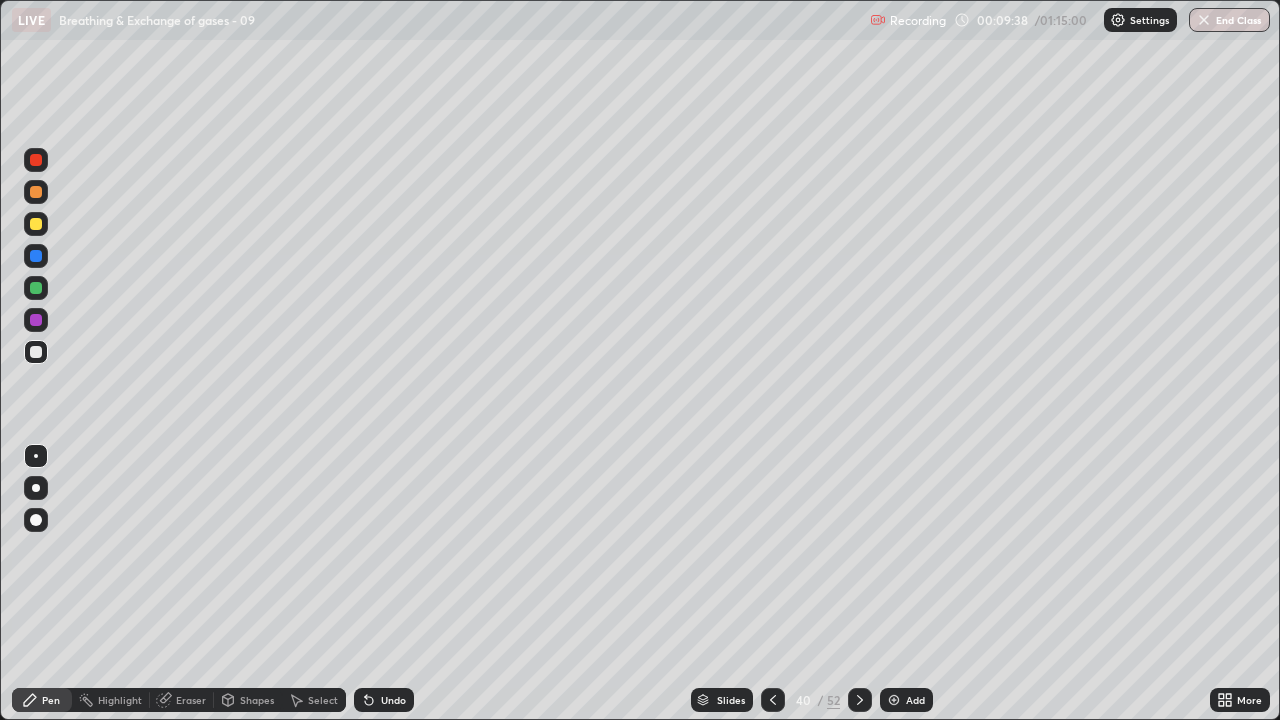 click on "Undo" at bounding box center (393, 700) 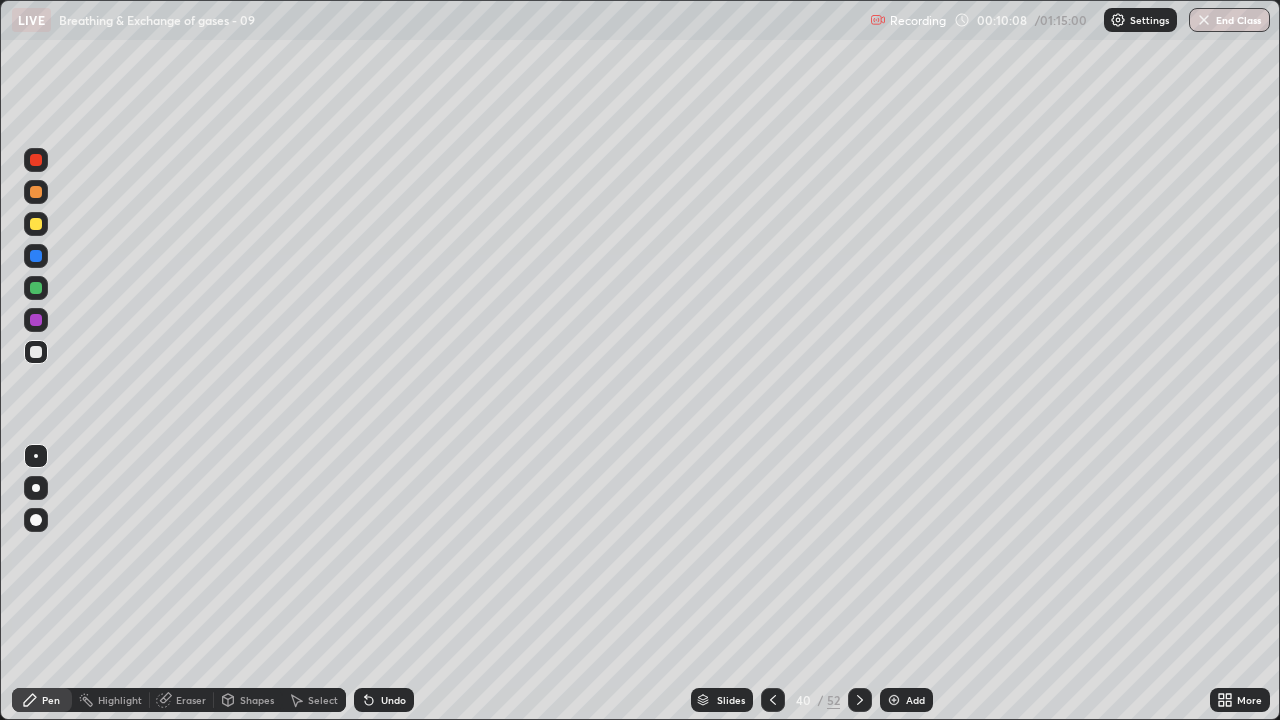 click at bounding box center [36, 192] 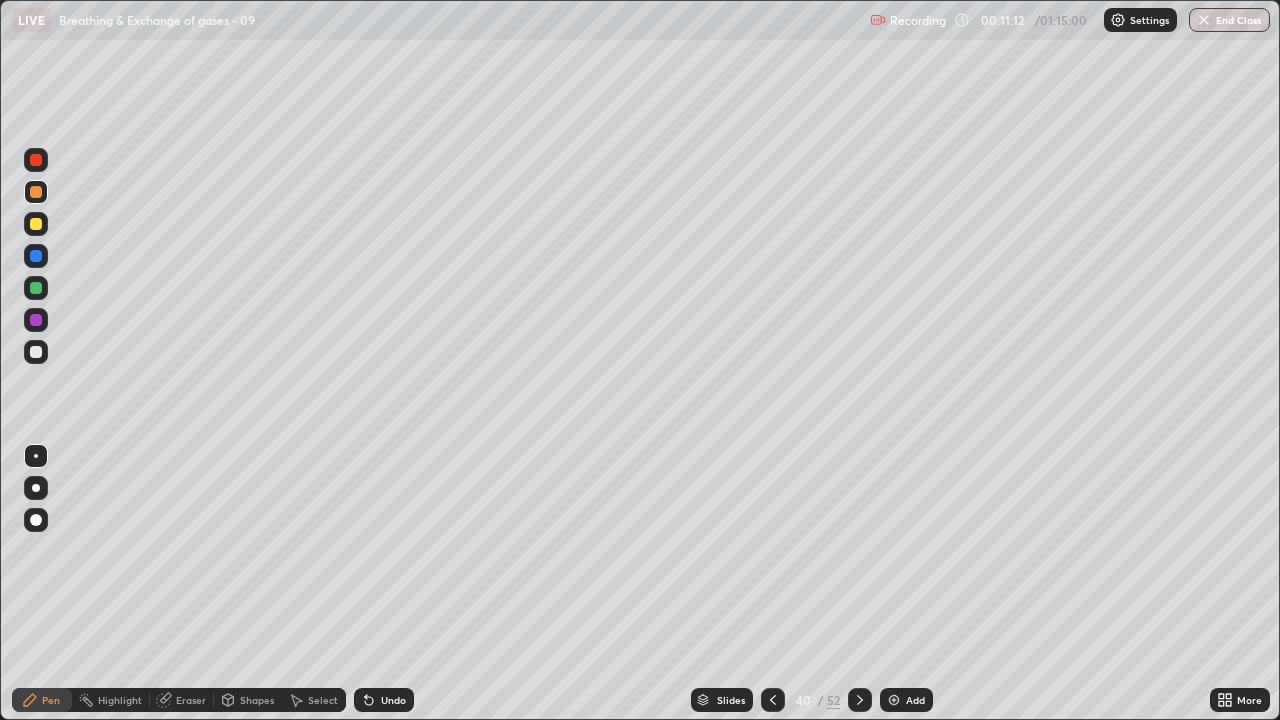 click at bounding box center [36, 352] 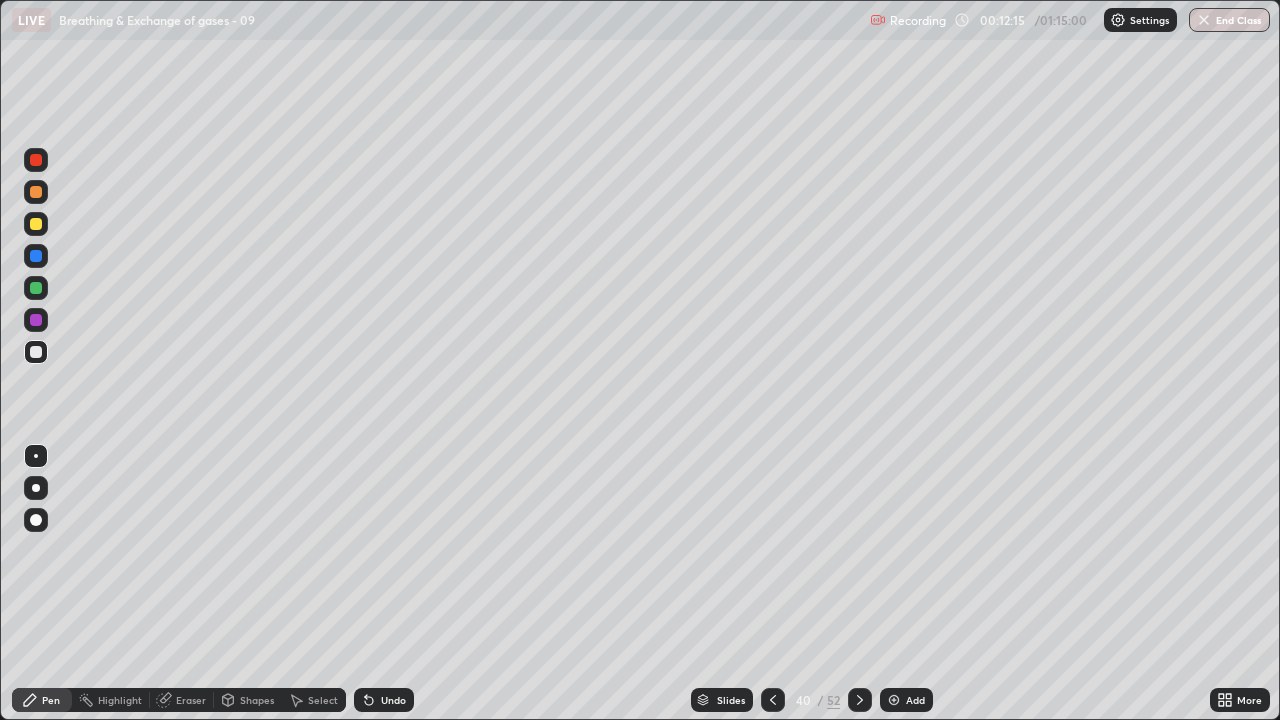 click at bounding box center [36, 288] 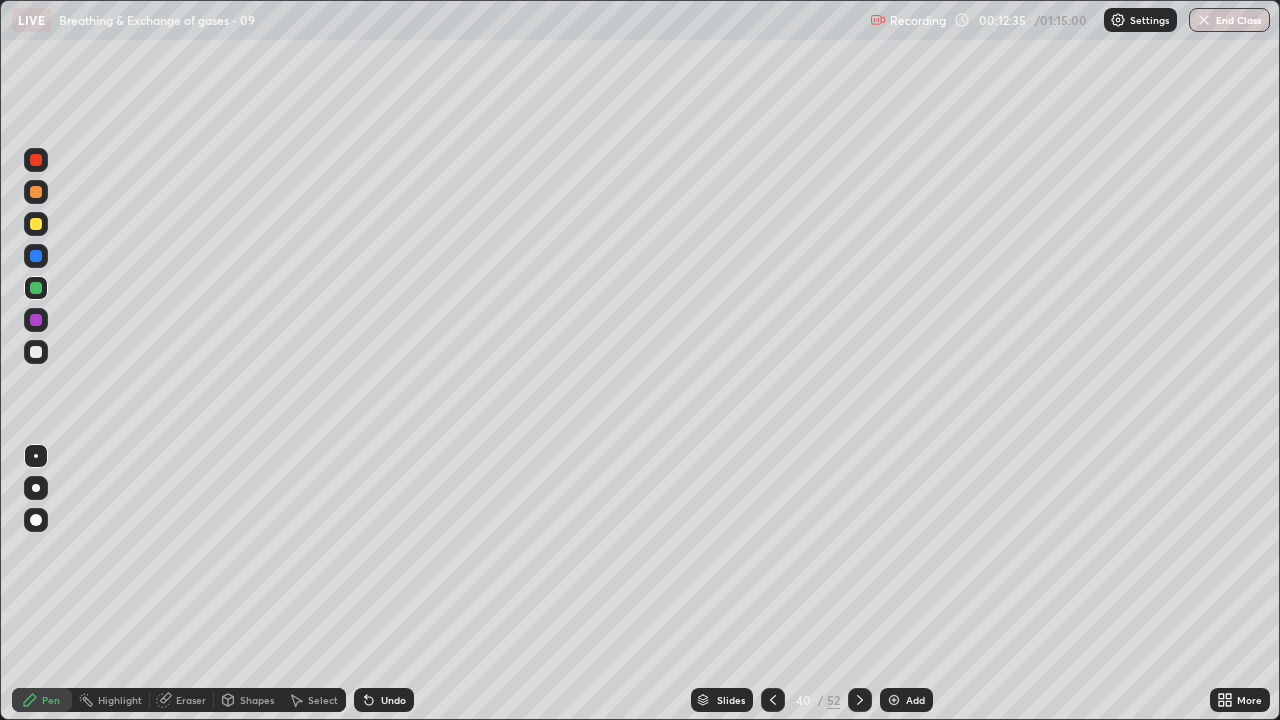 click at bounding box center (36, 352) 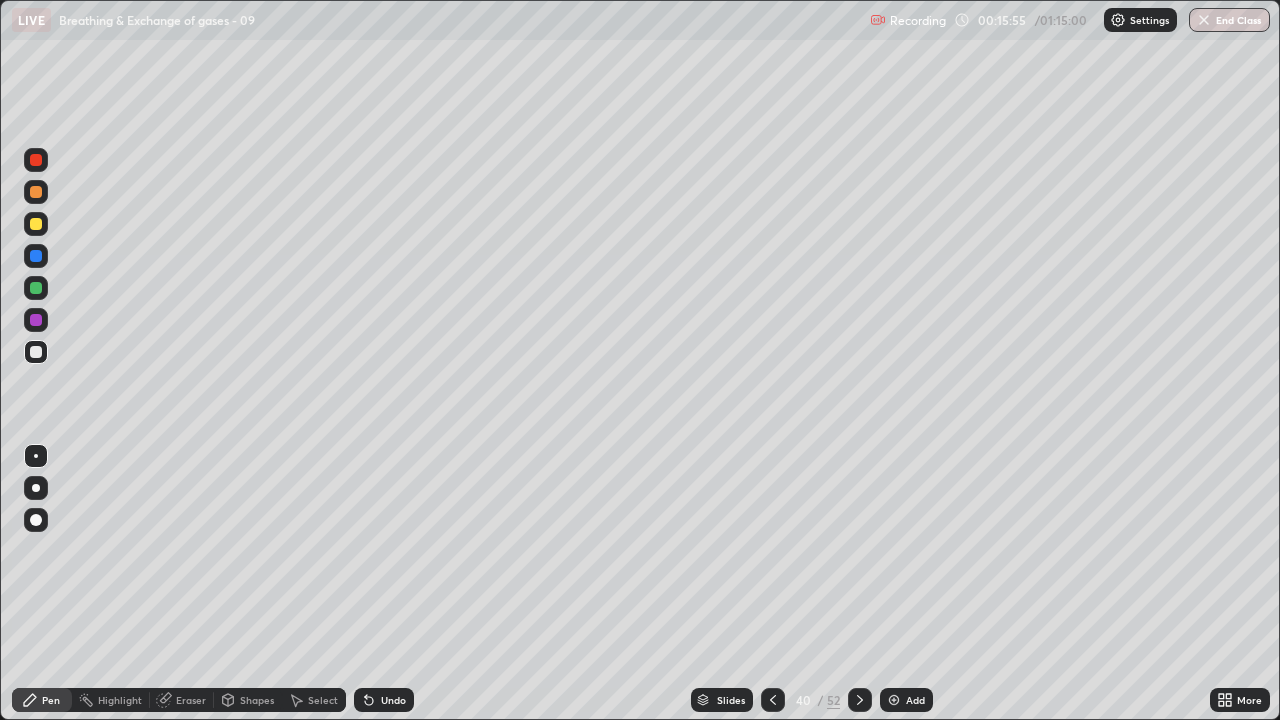click 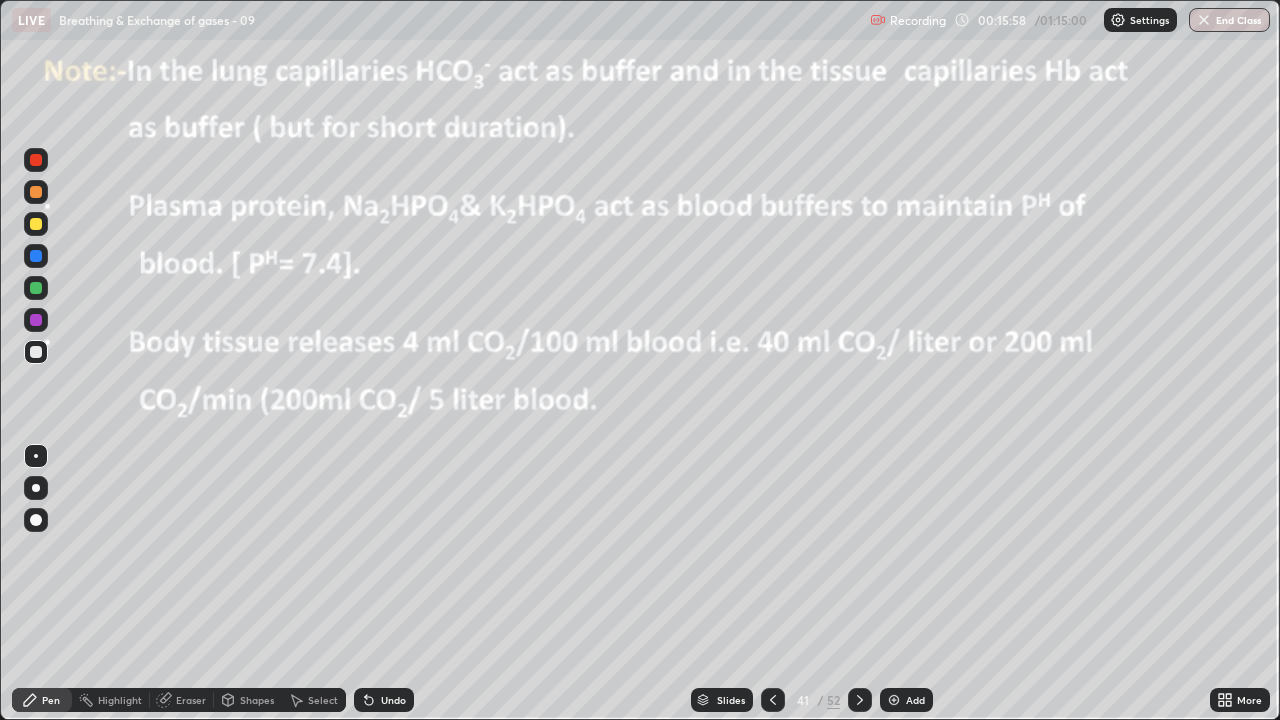 click 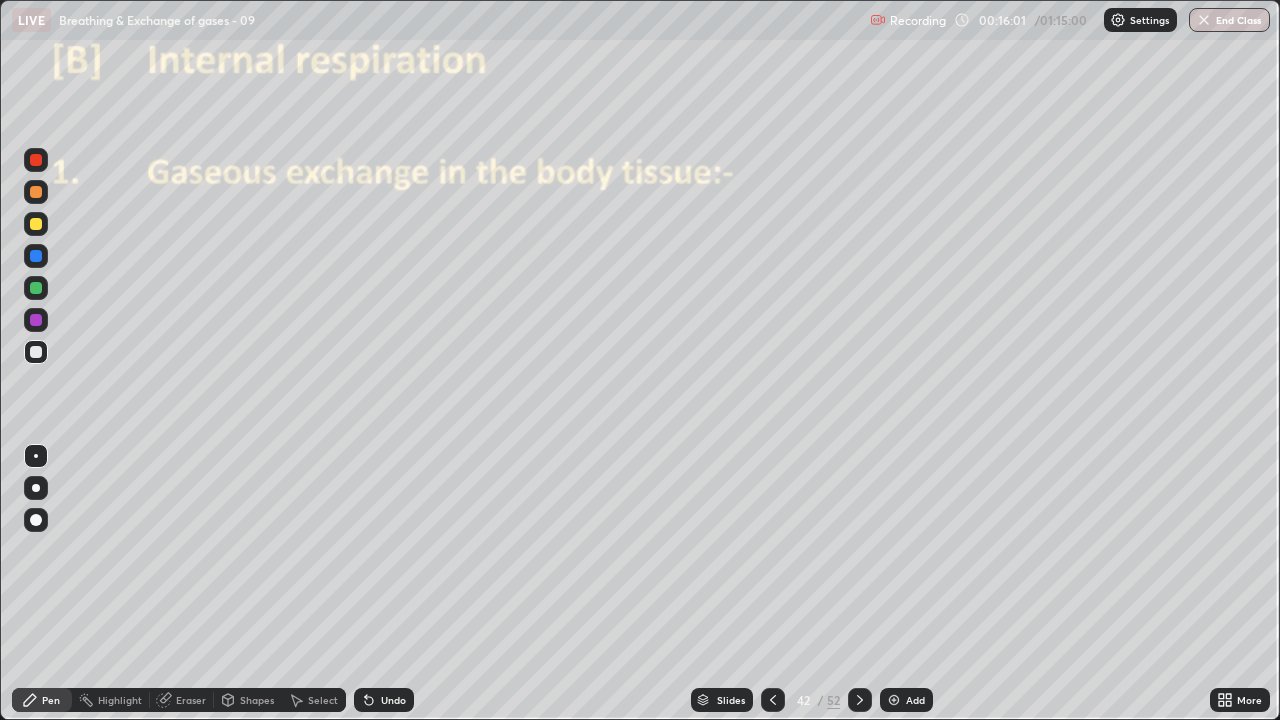 click 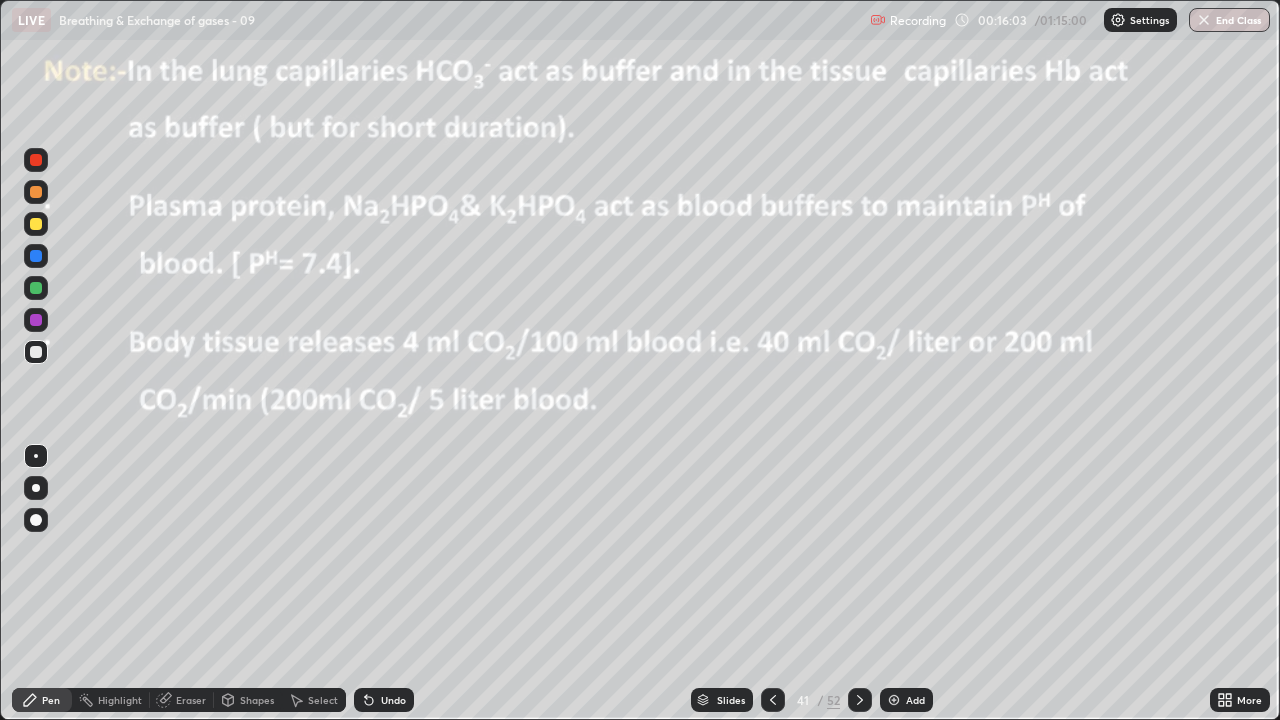 click at bounding box center (36, 224) 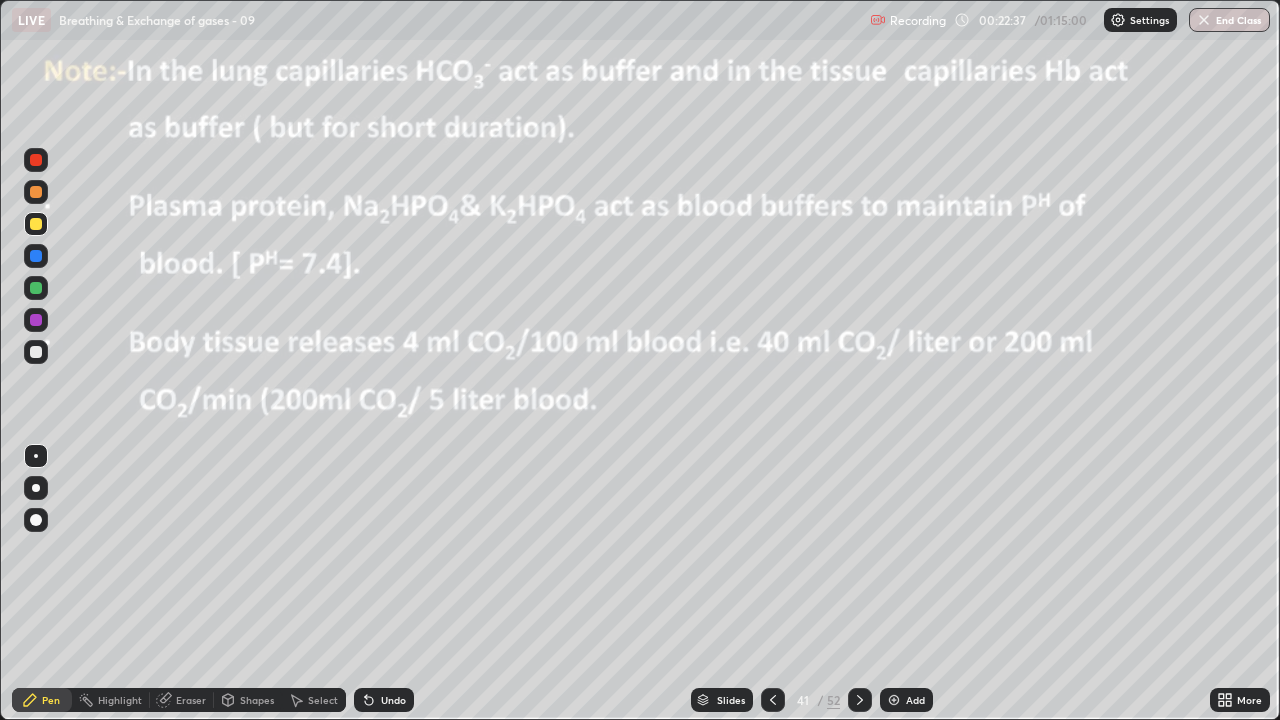 click 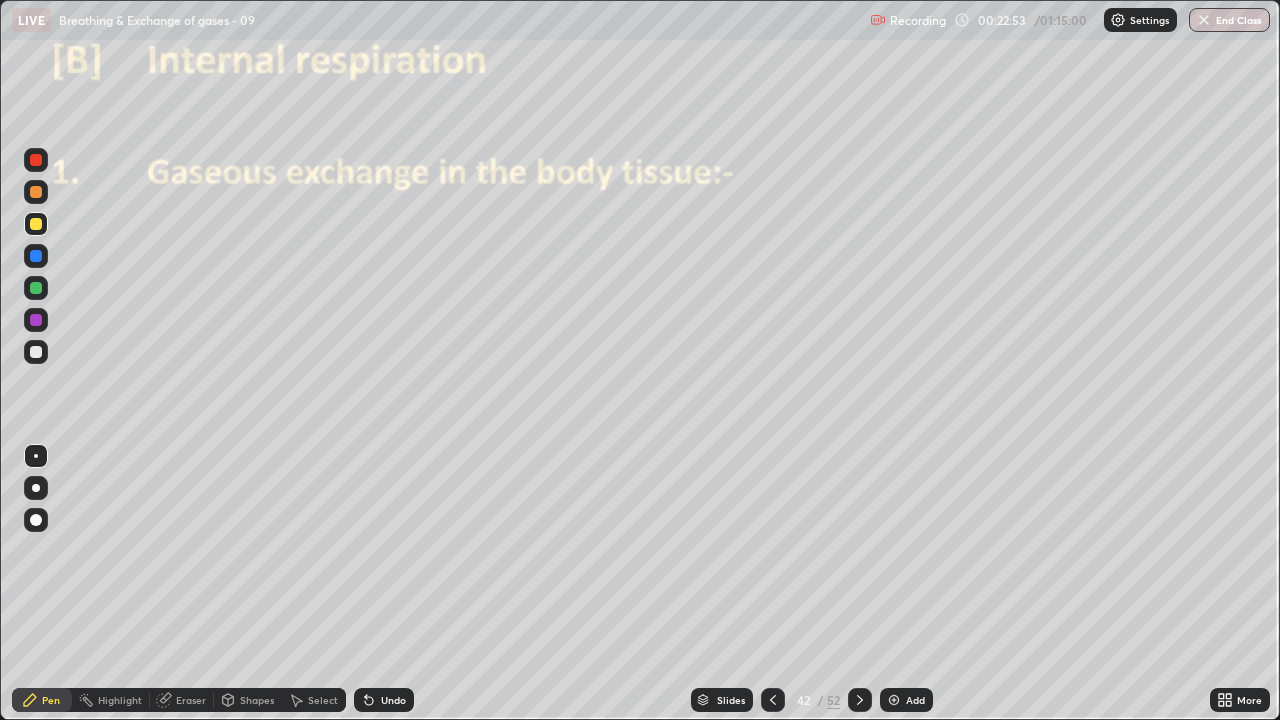 click at bounding box center (36, 520) 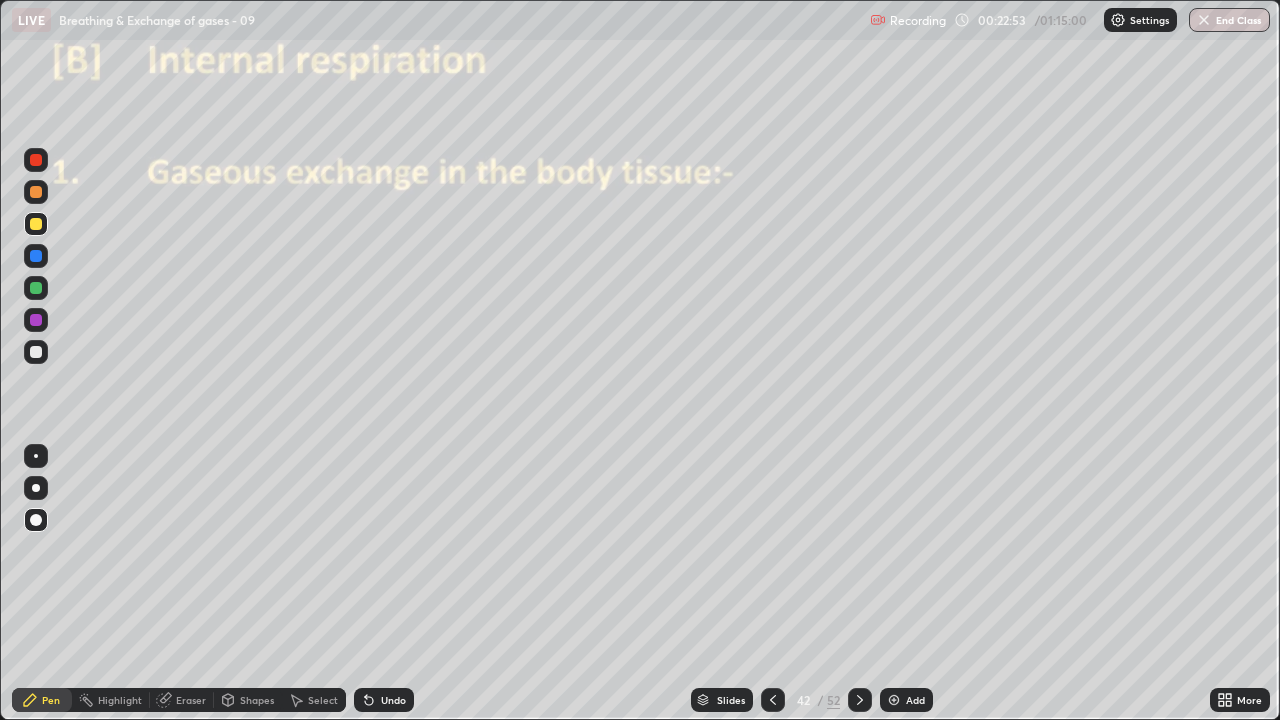 click at bounding box center [36, 256] 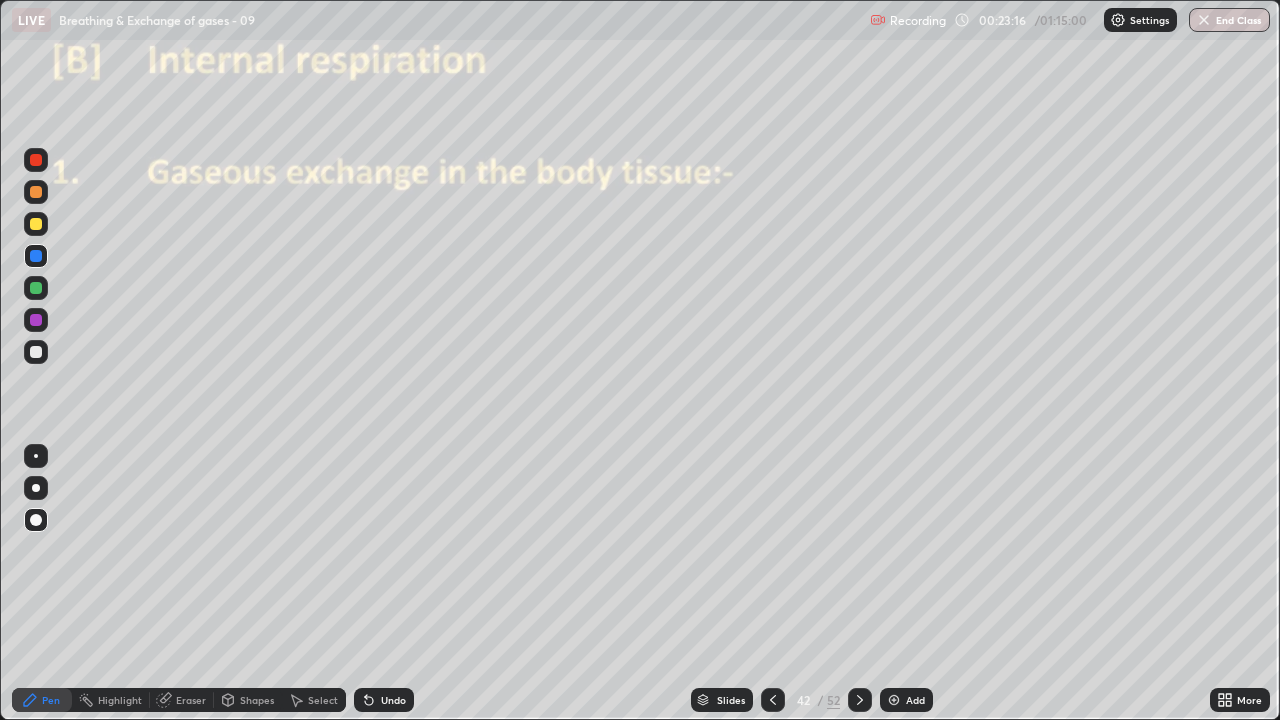 click at bounding box center [36, 160] 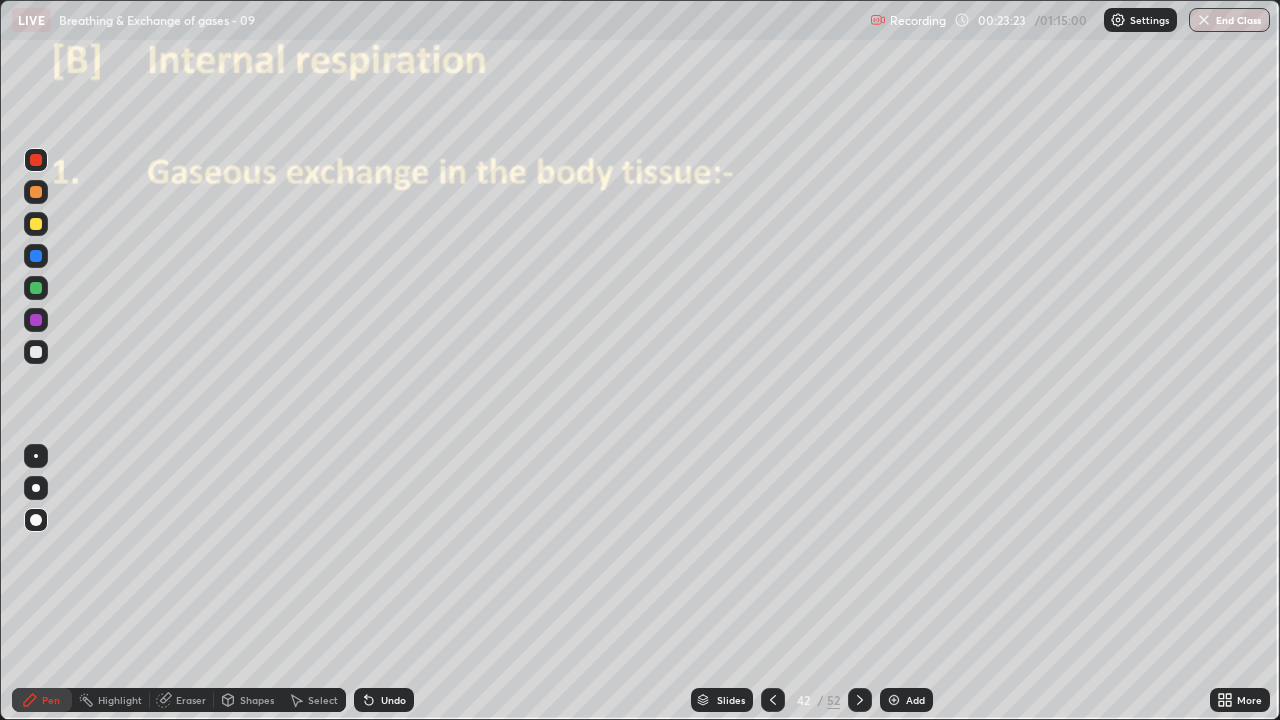 click 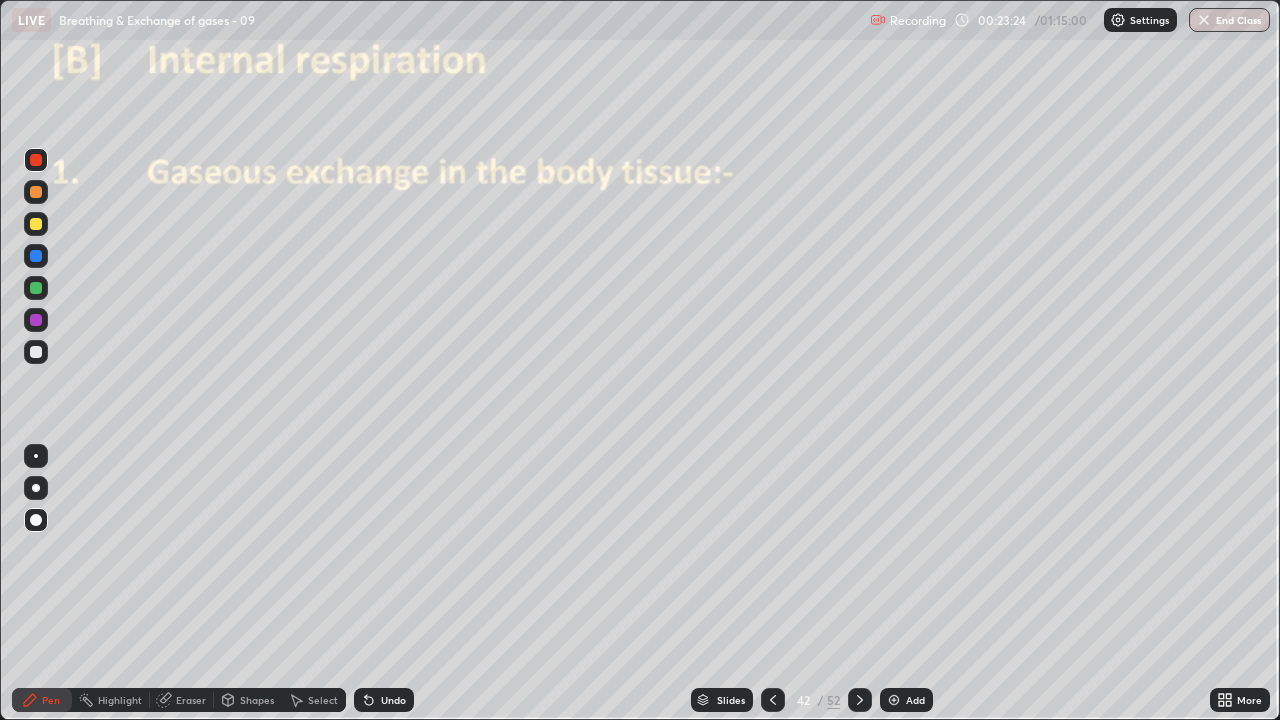 click 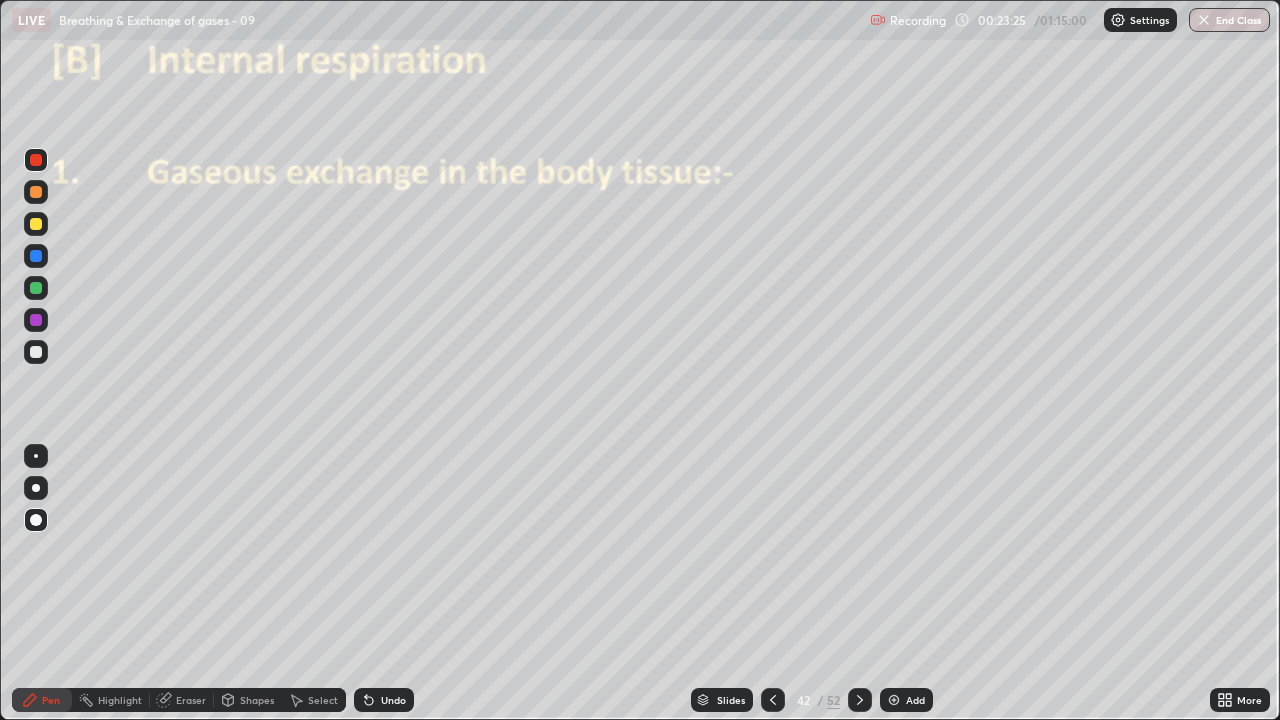 click on "Undo" at bounding box center (384, 700) 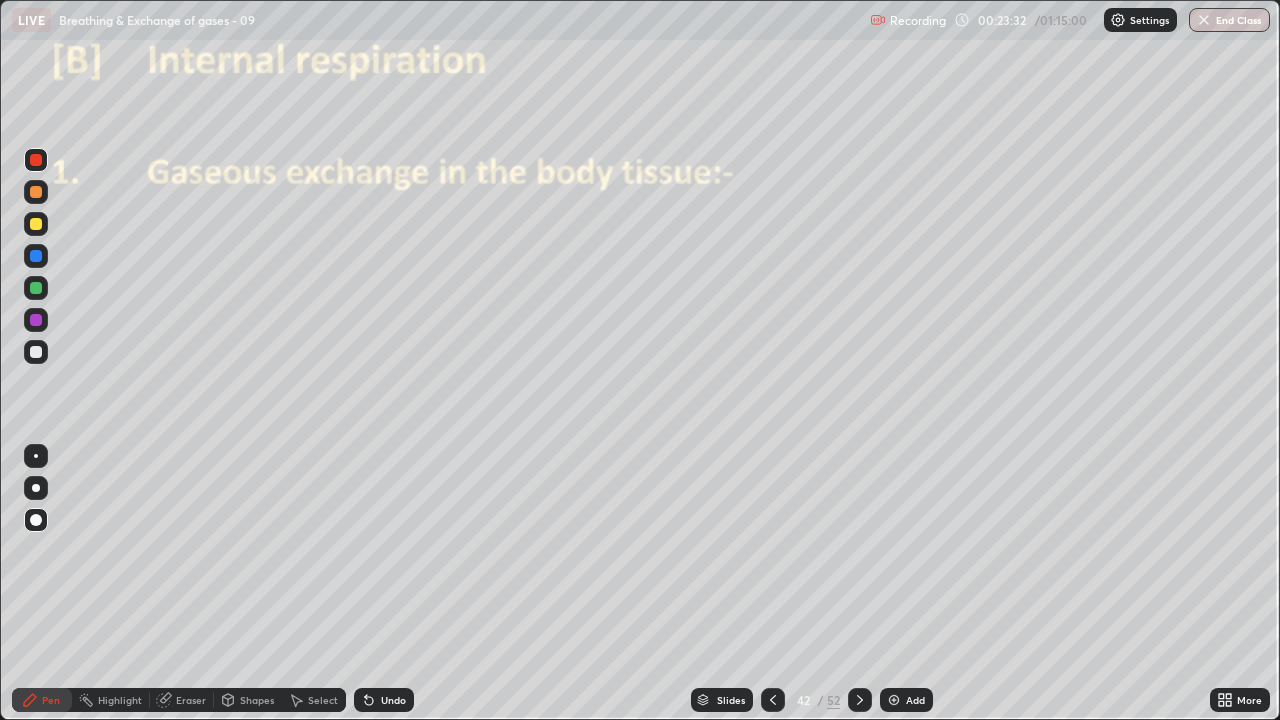 click on "Undo" at bounding box center (384, 700) 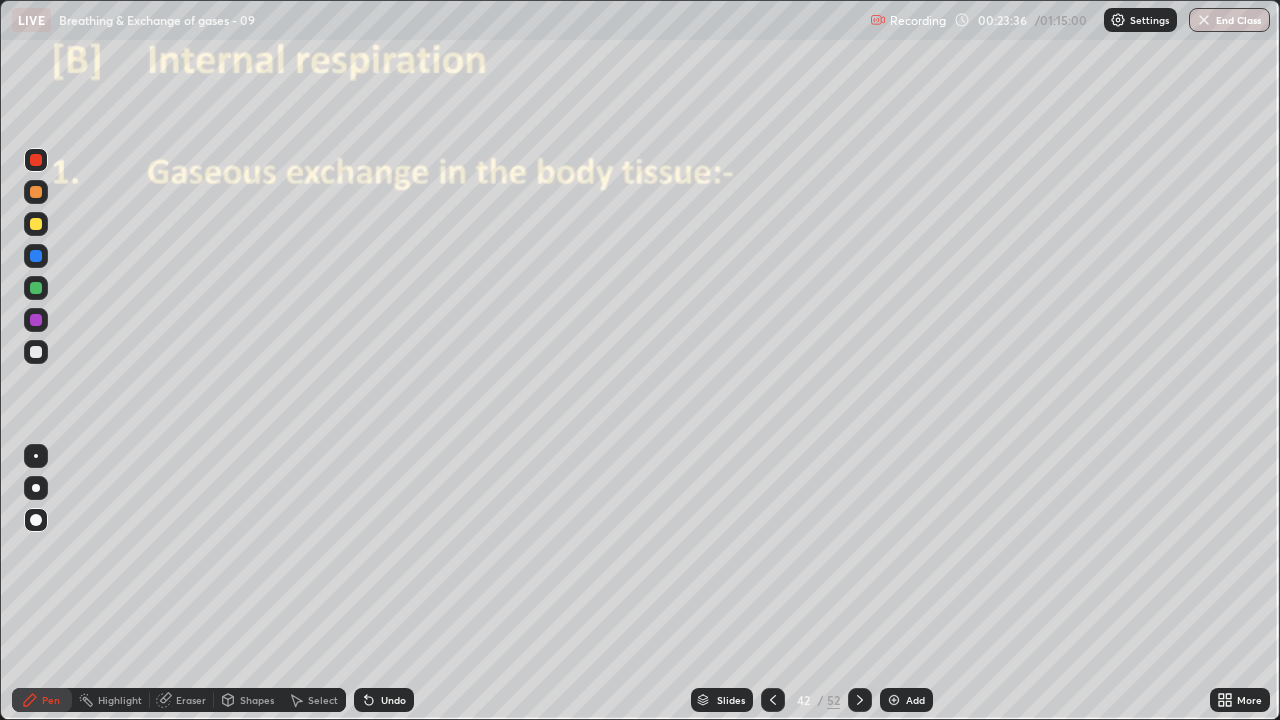 click at bounding box center (36, 456) 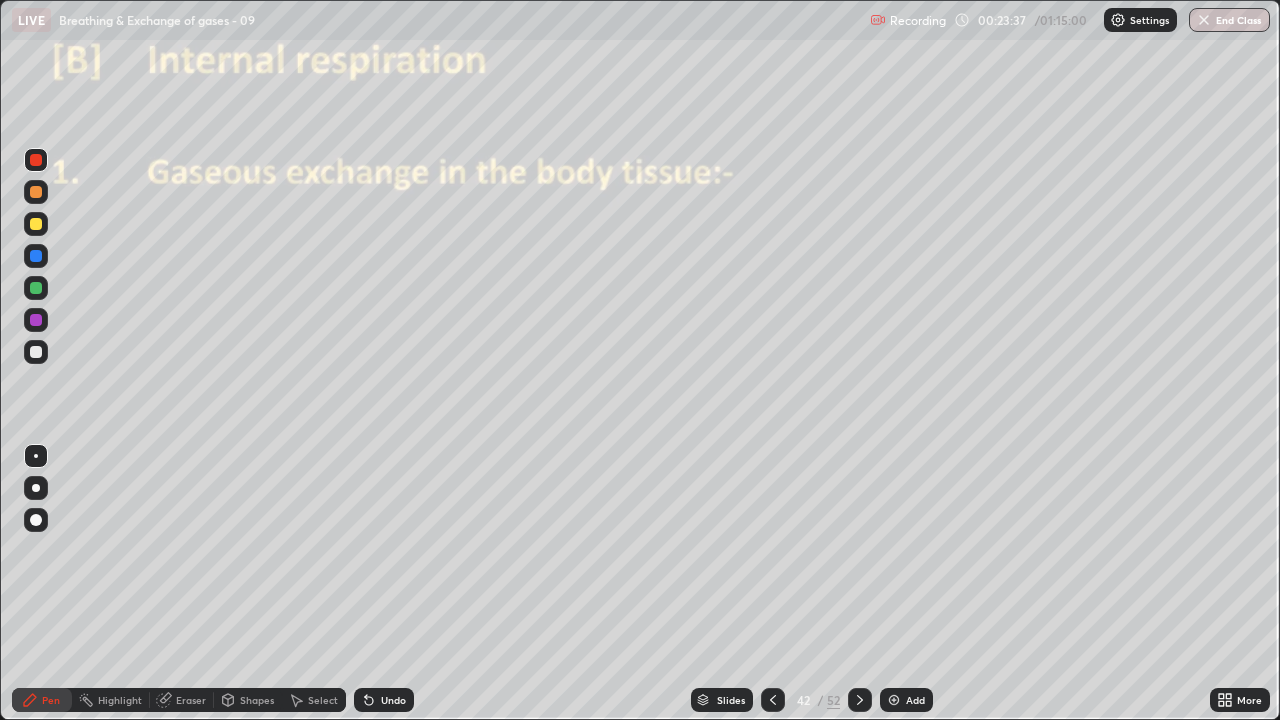 click at bounding box center [36, 320] 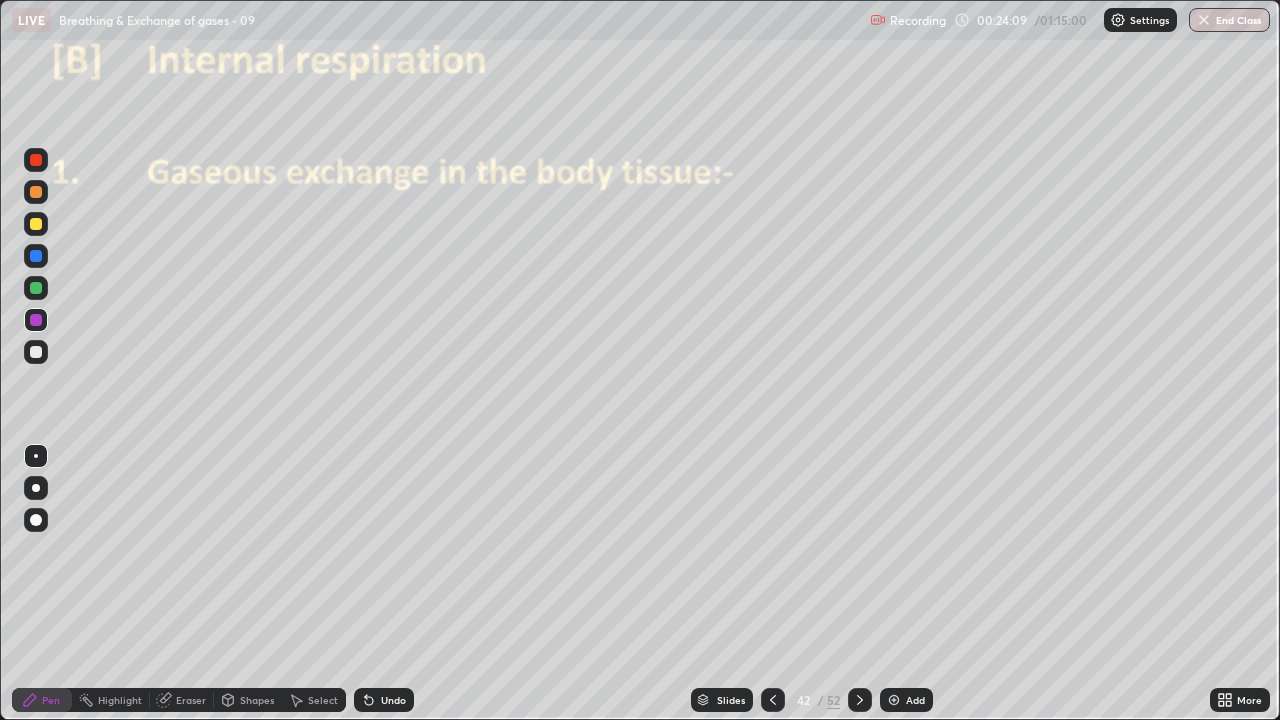 click at bounding box center [36, 256] 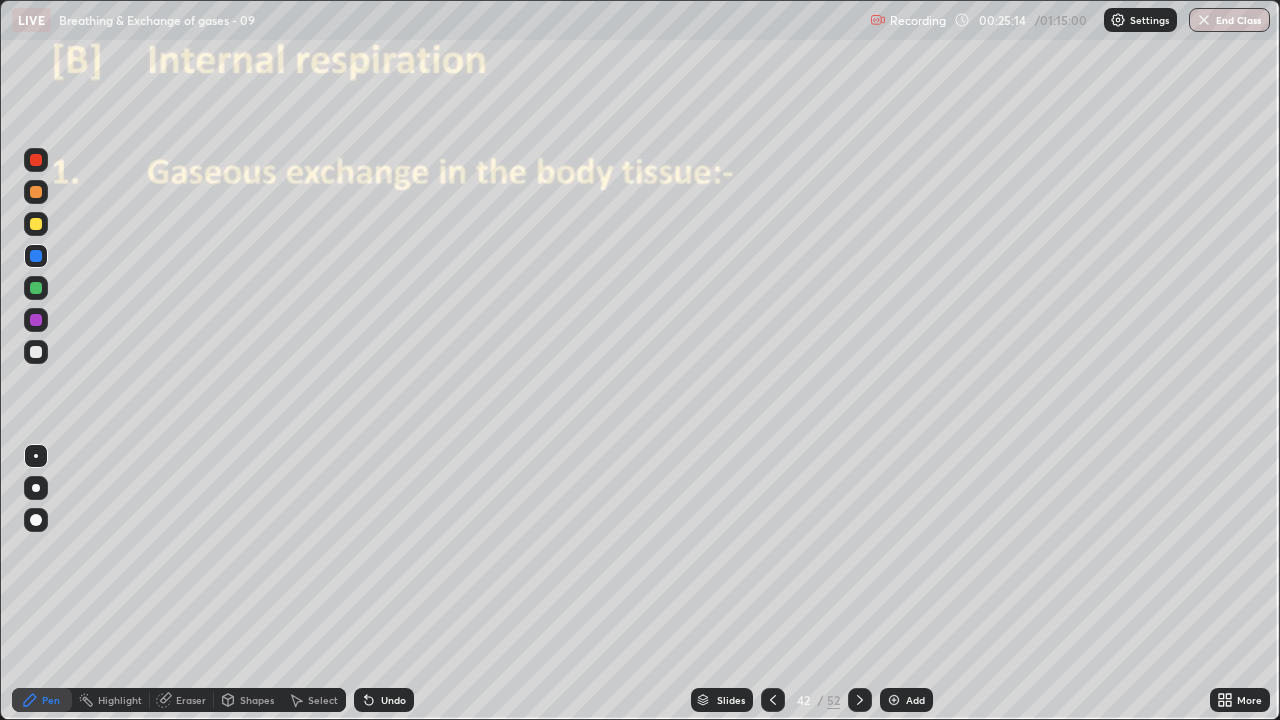 click at bounding box center (36, 320) 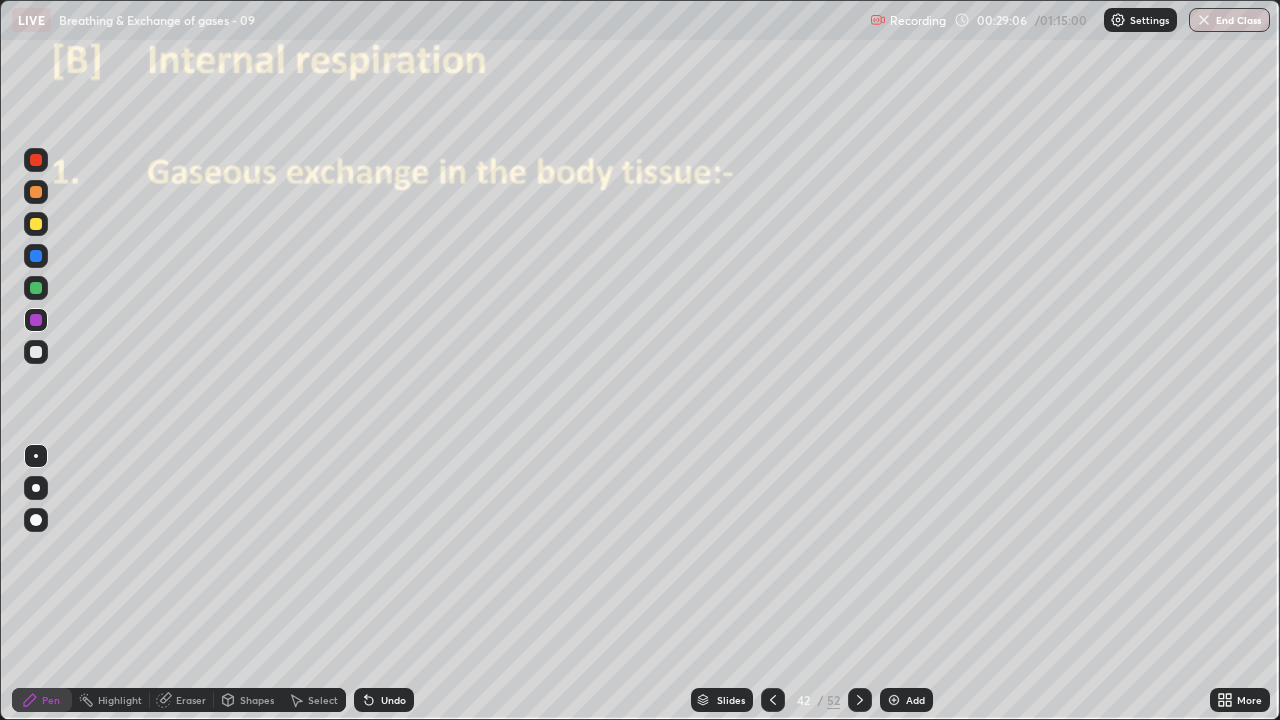 click at bounding box center (860, 700) 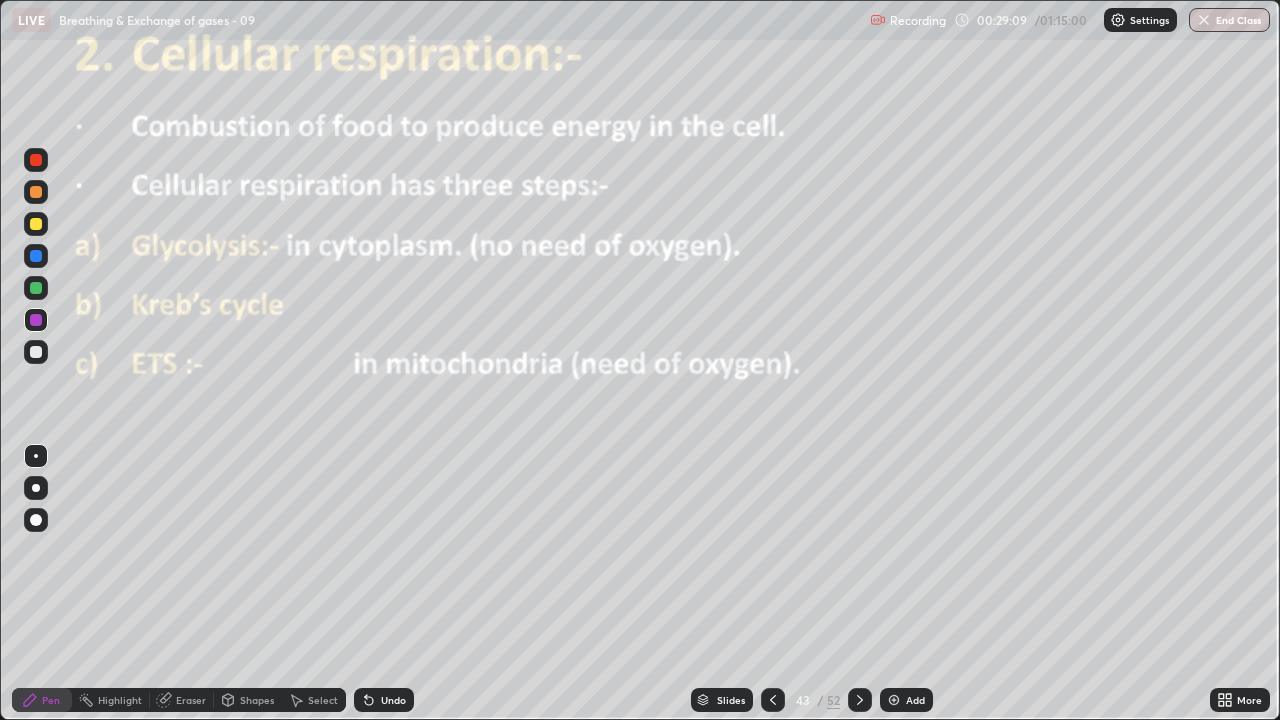 click at bounding box center [36, 320] 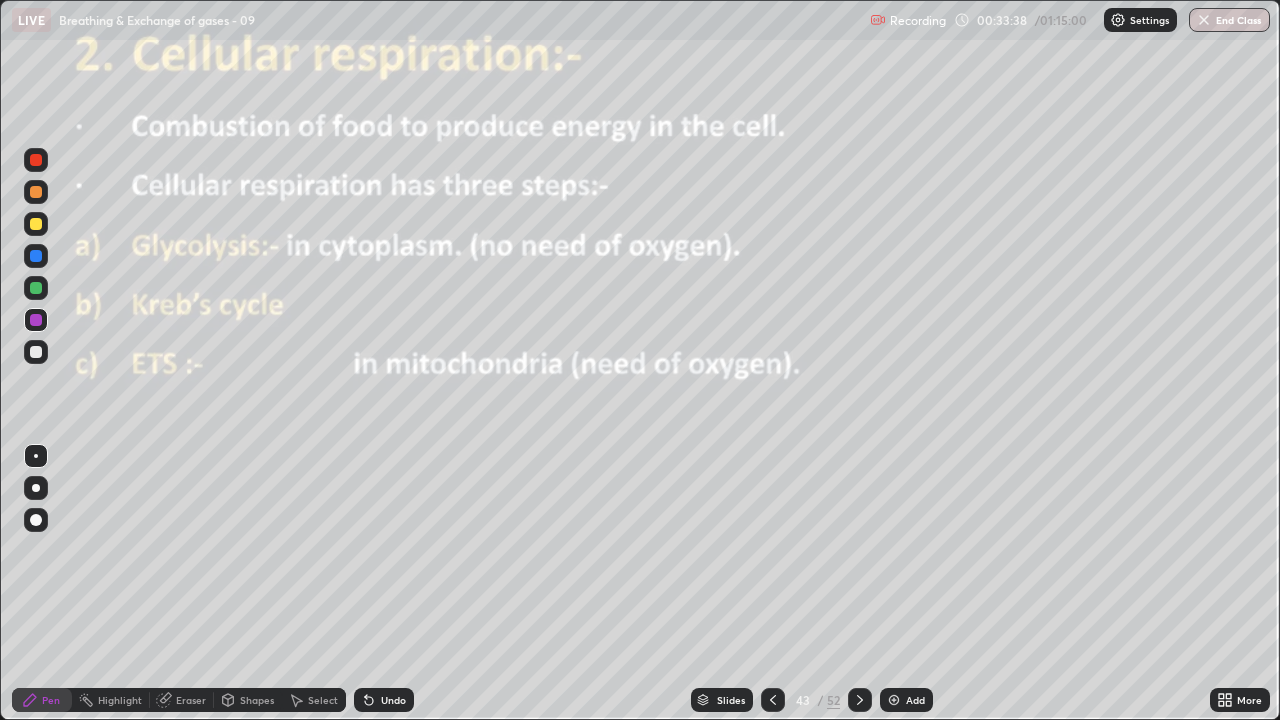 click at bounding box center (860, 700) 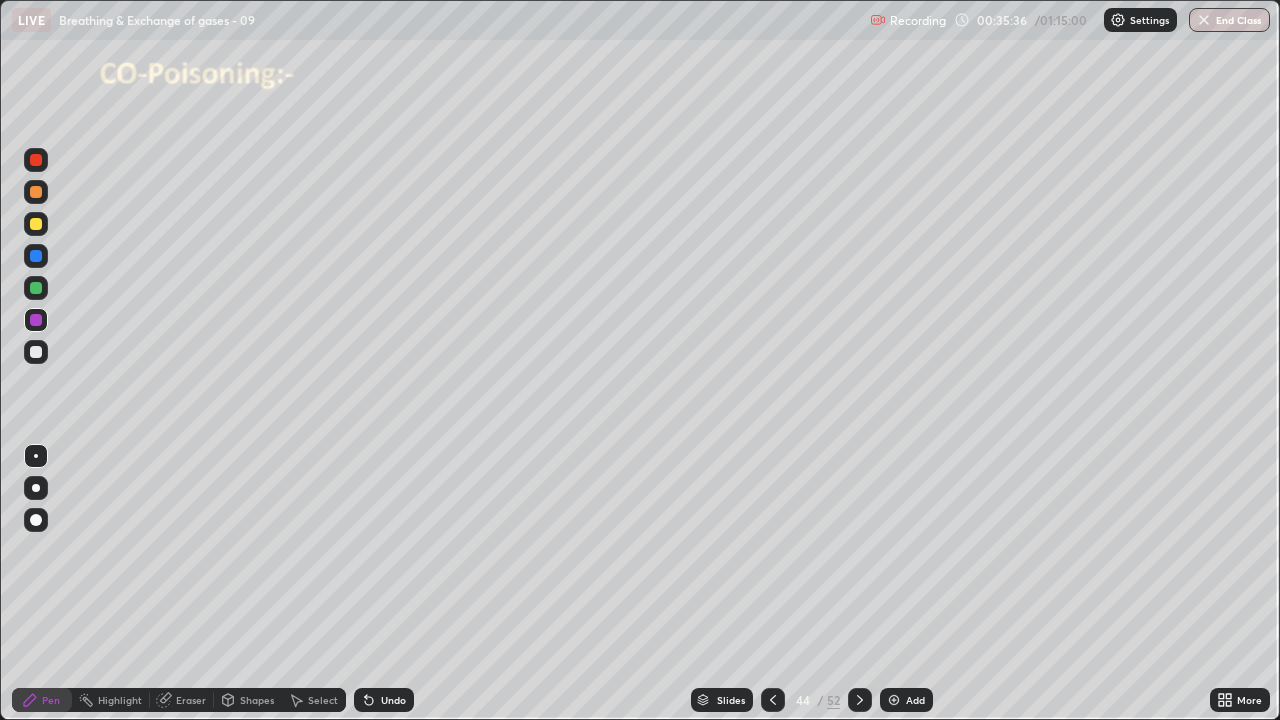 click at bounding box center [36, 352] 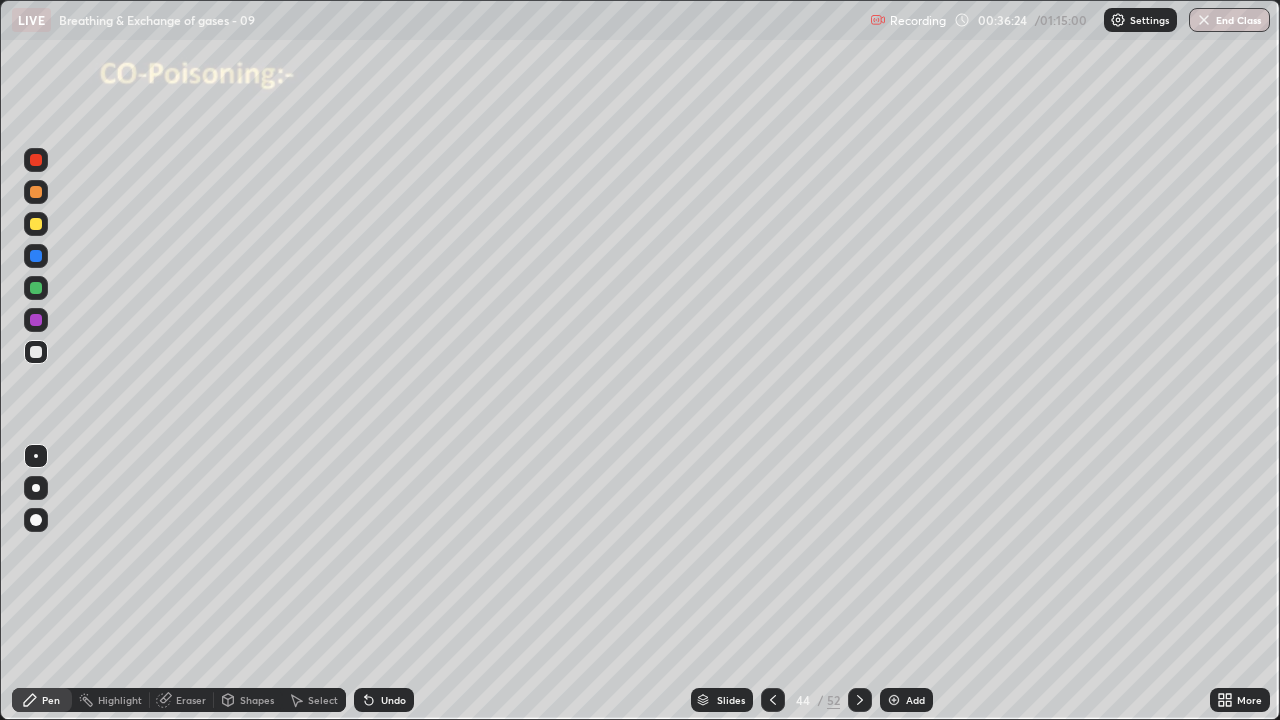 click on "Eraser" at bounding box center (191, 700) 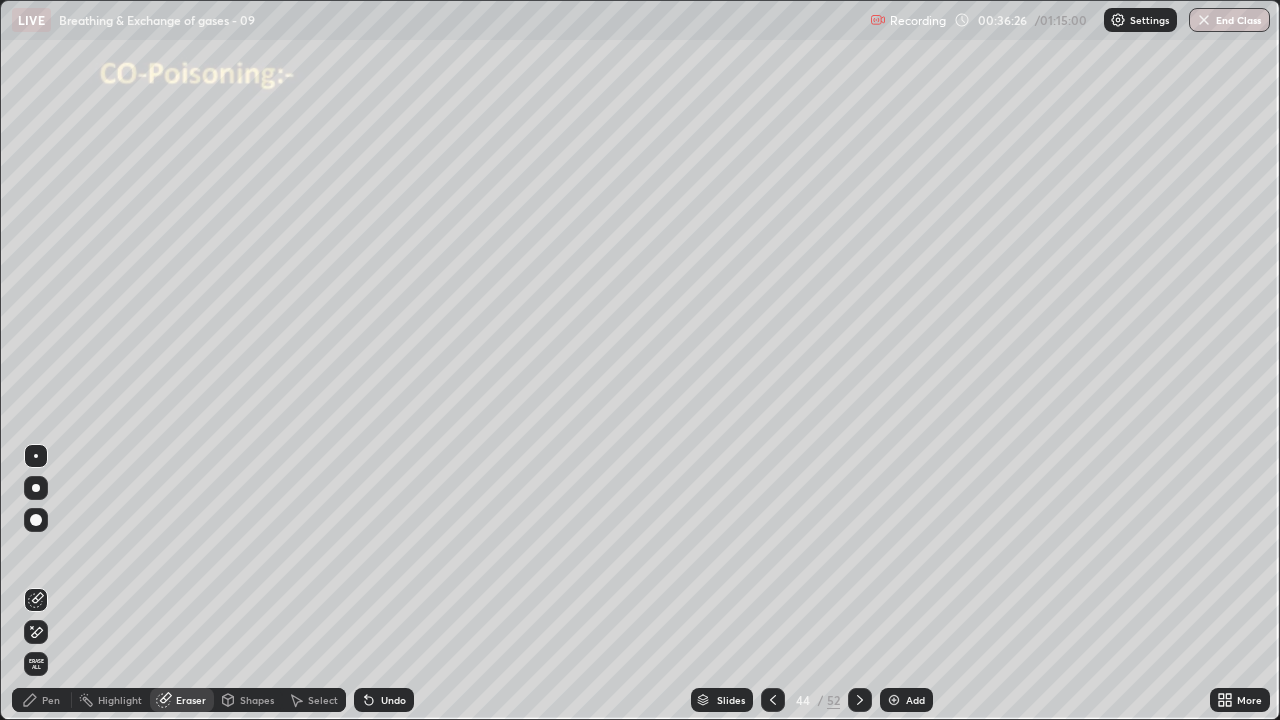 click 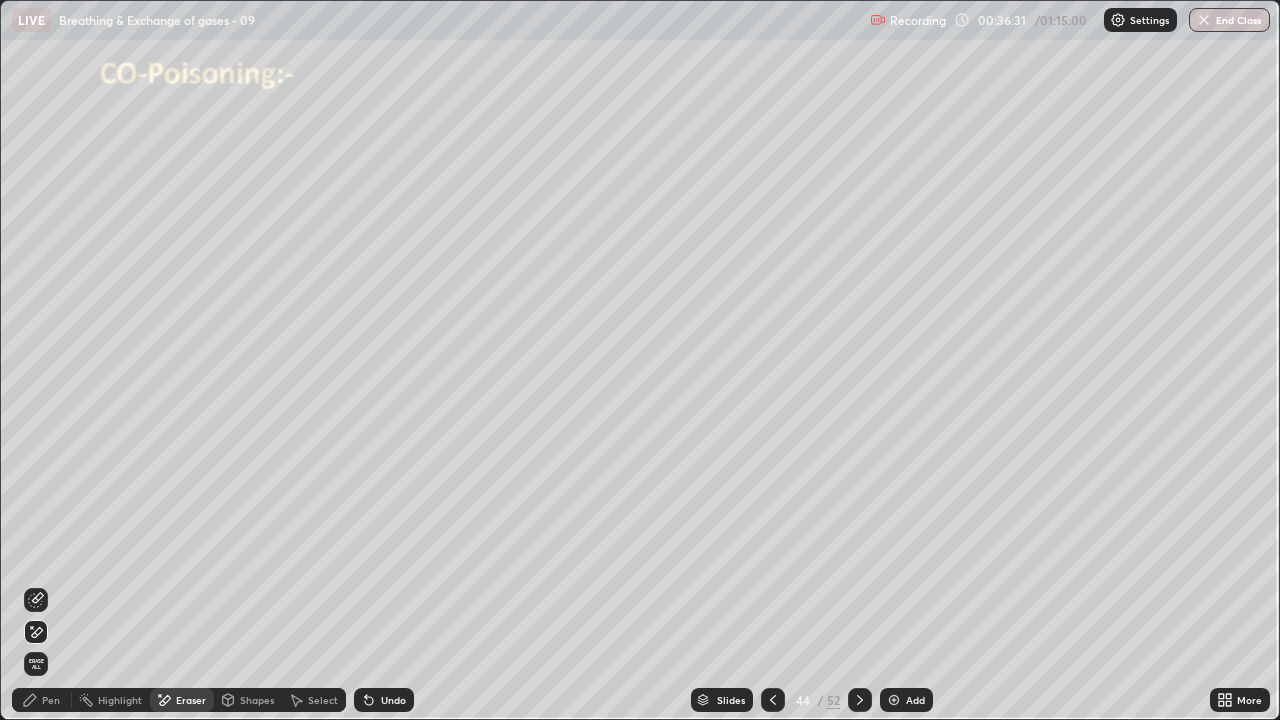 click on "Pen" at bounding box center [51, 700] 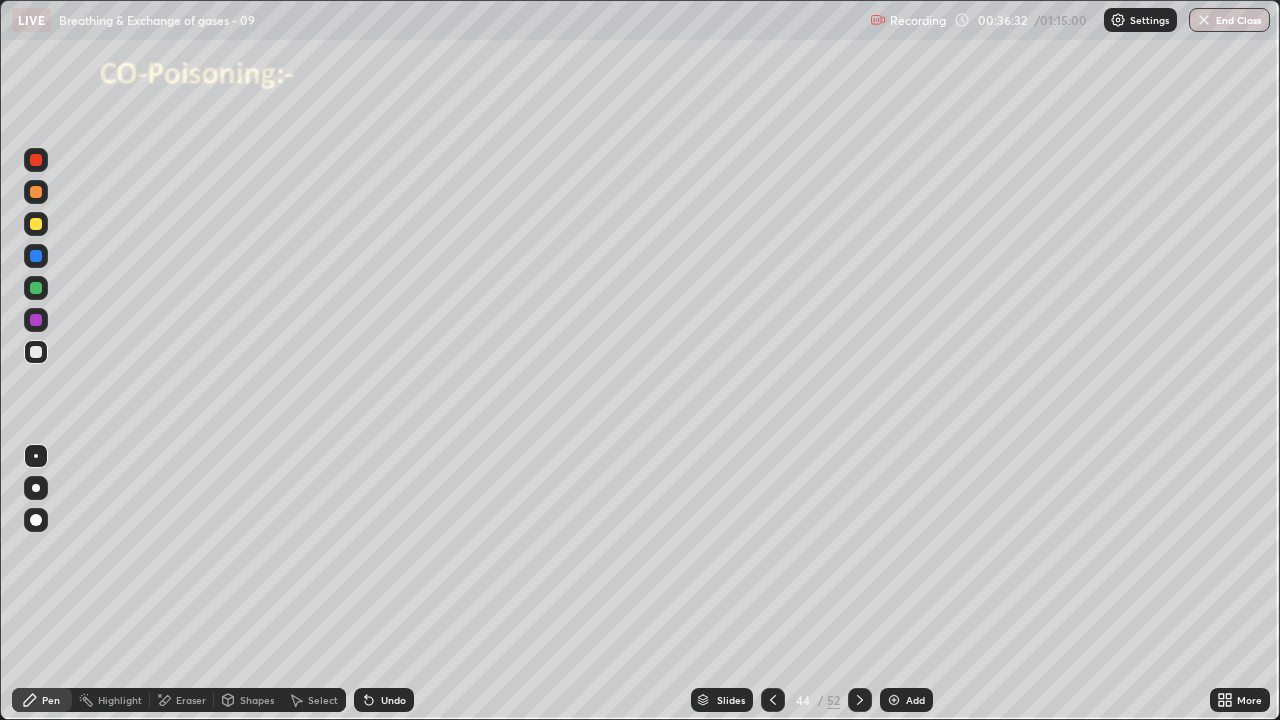 click at bounding box center [36, 456] 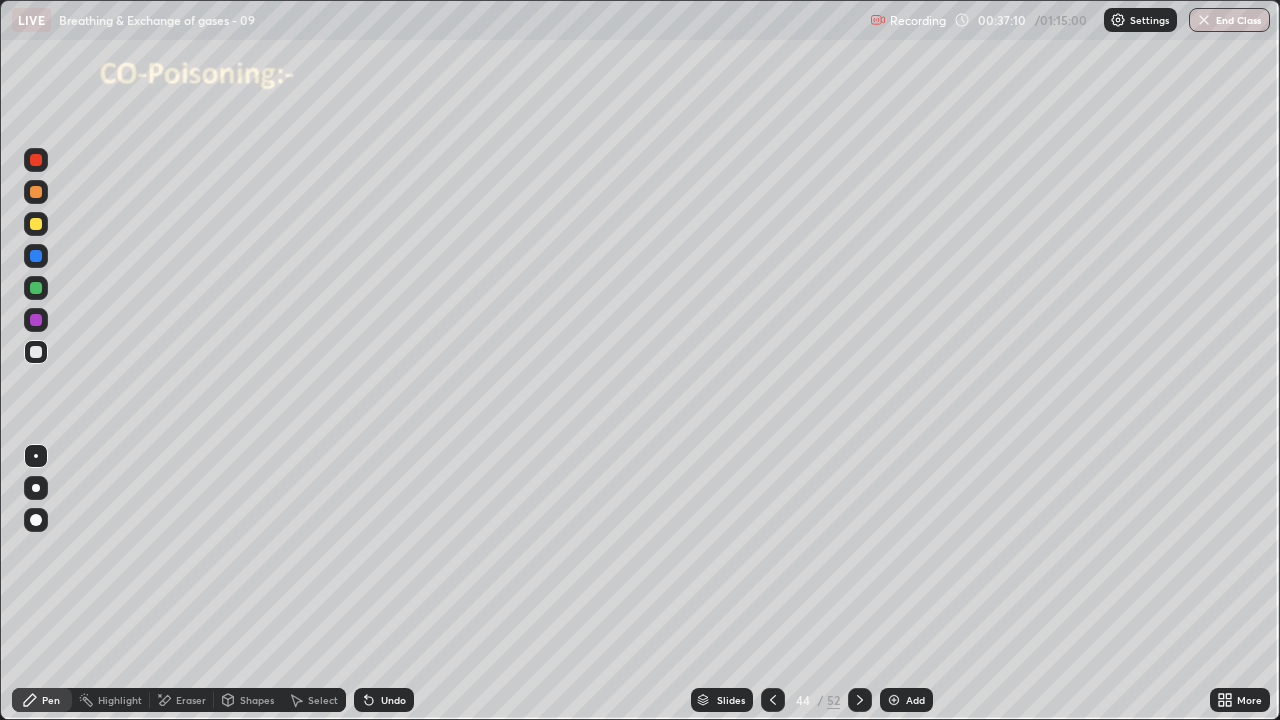 click at bounding box center [36, 192] 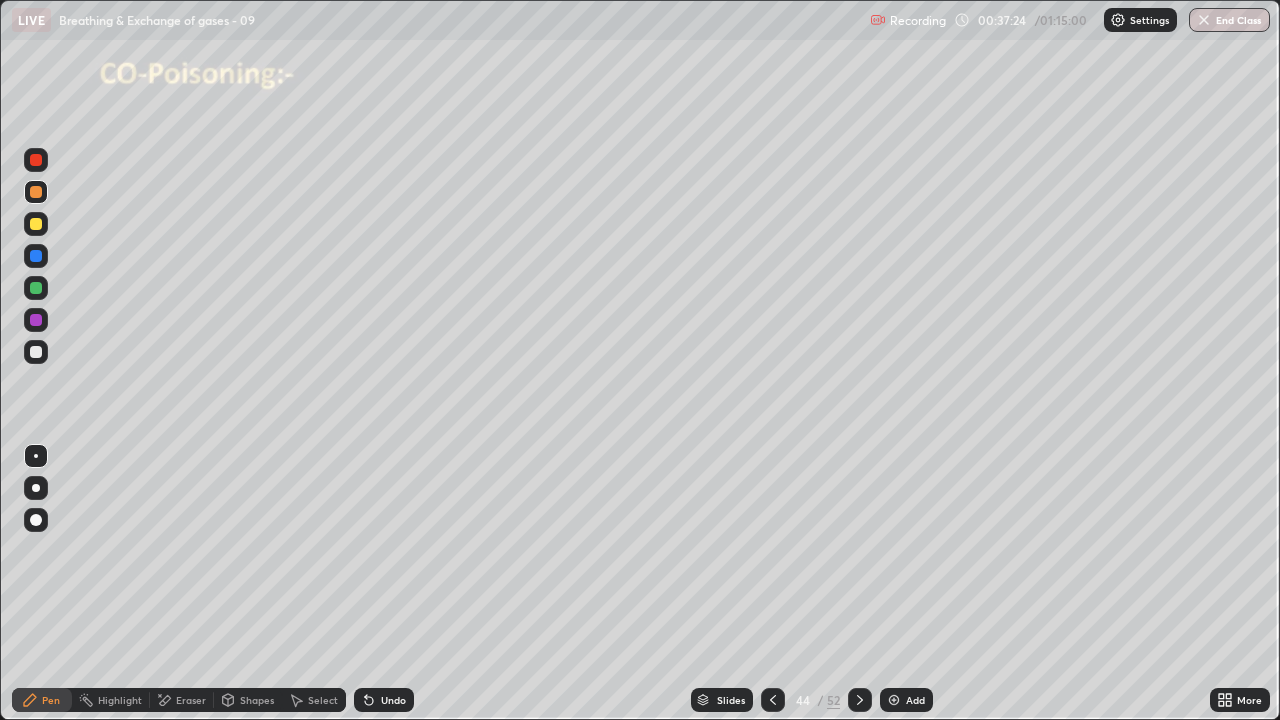 click at bounding box center [36, 352] 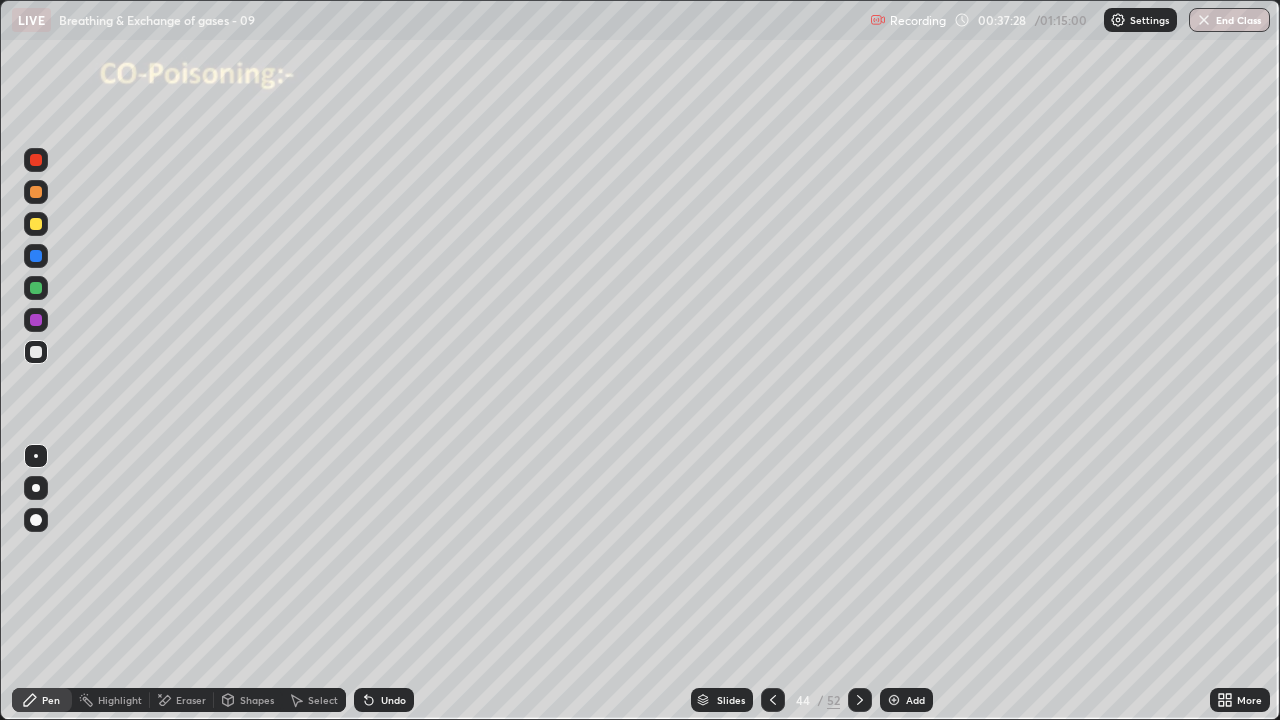 click 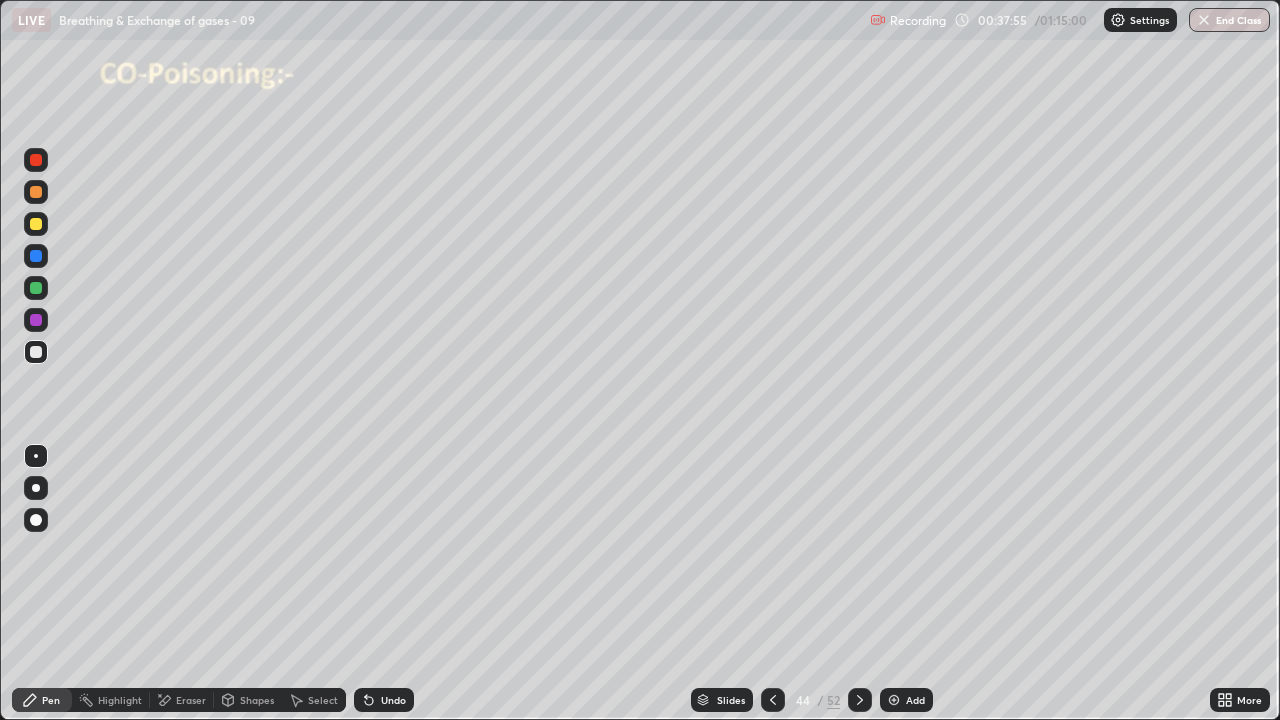 click on "Undo" at bounding box center [384, 700] 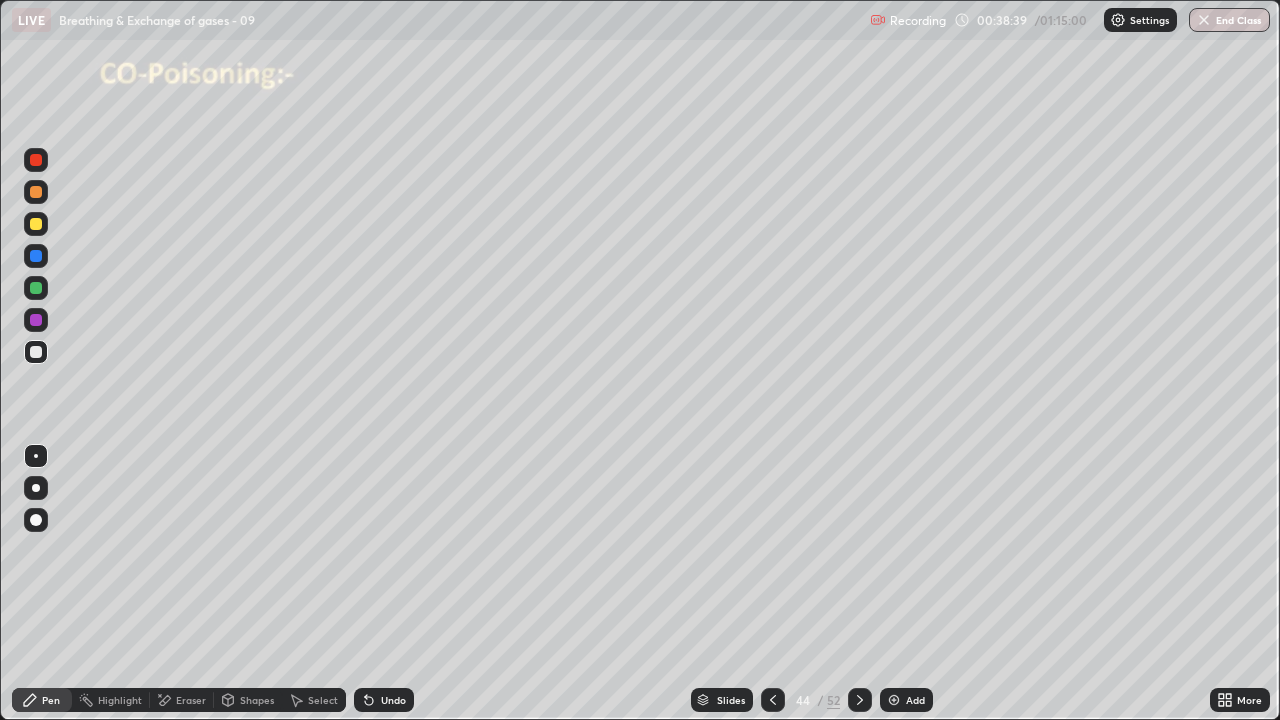 click on "Undo" at bounding box center [384, 700] 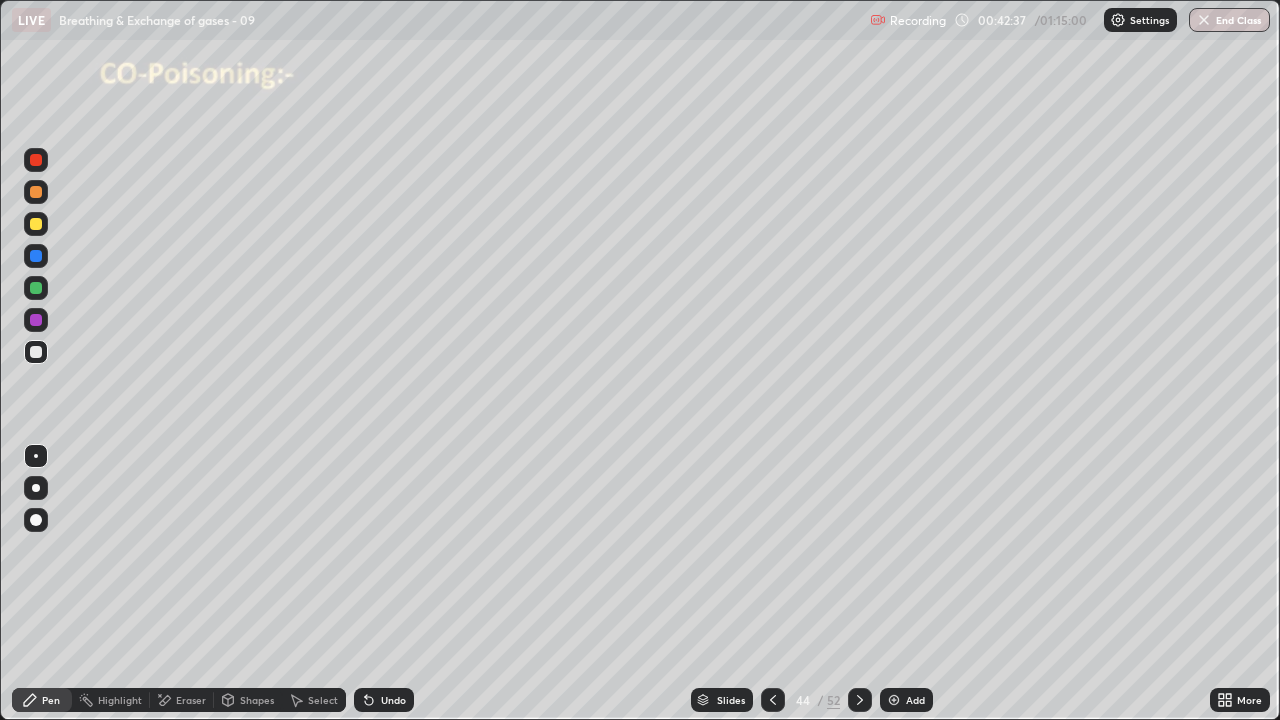 click 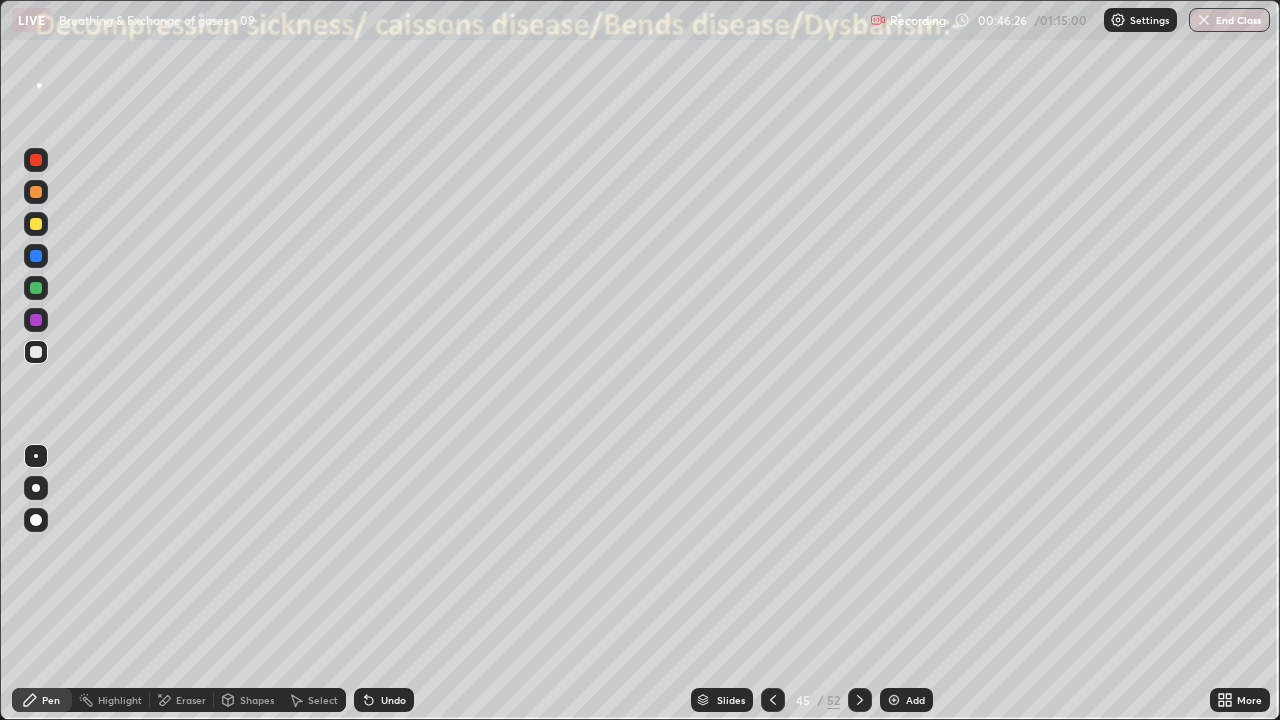 click on "Eraser" at bounding box center [182, 700] 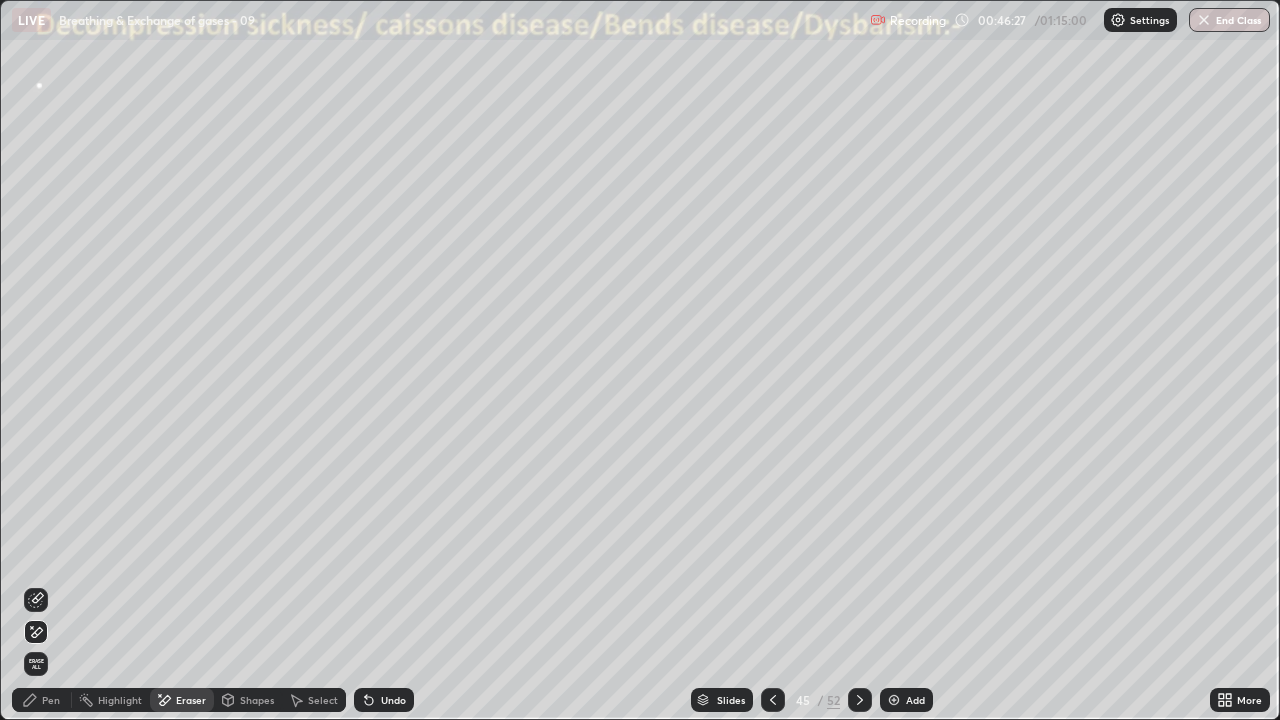 click 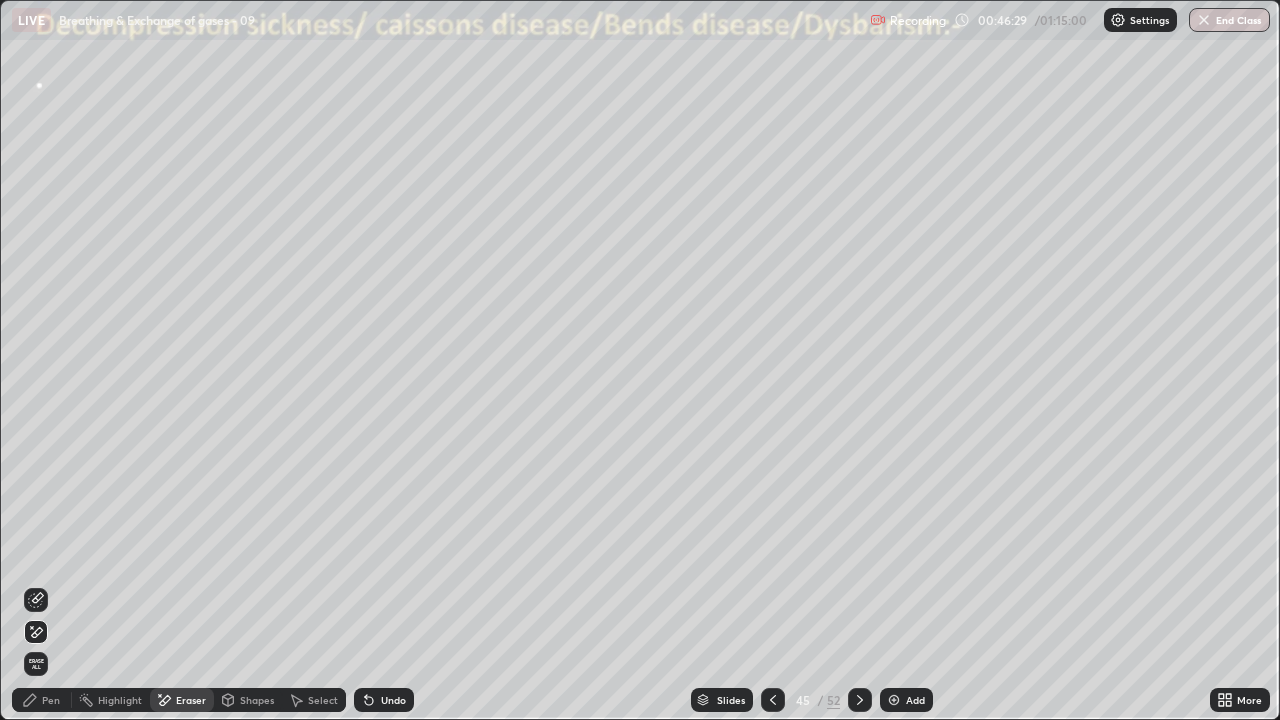click on "Pen" at bounding box center (51, 700) 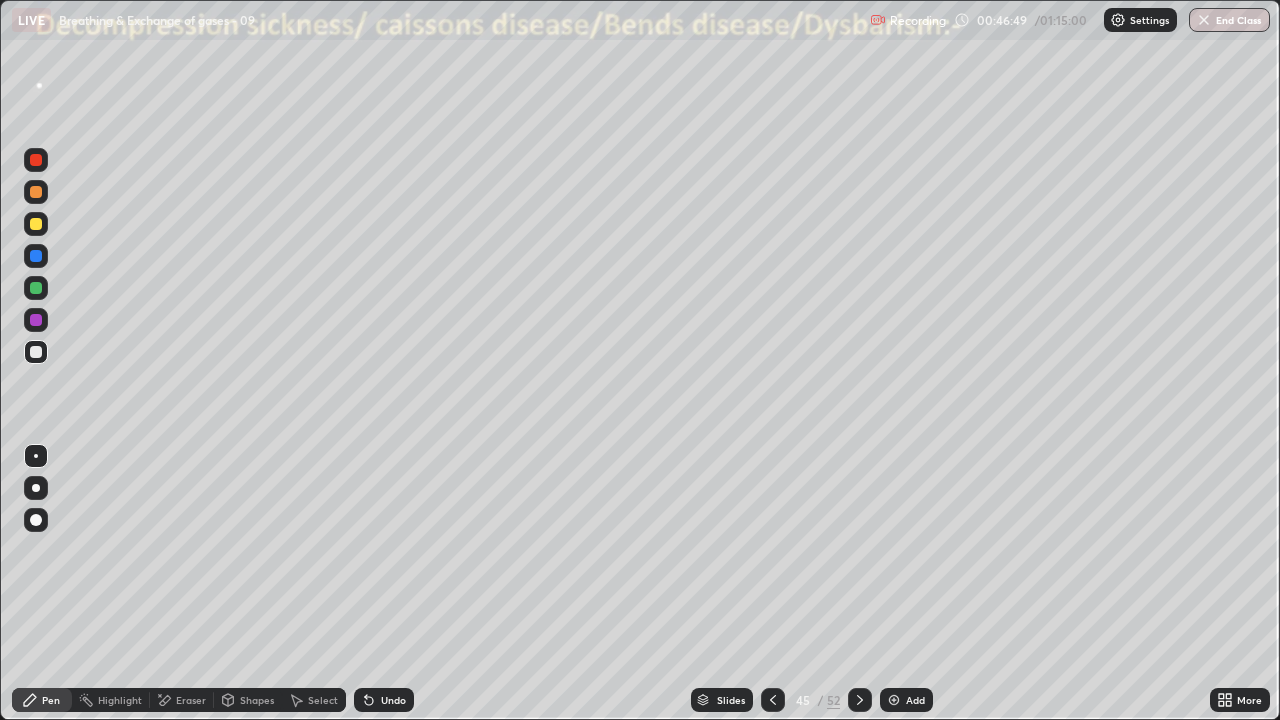 click at bounding box center [36, 352] 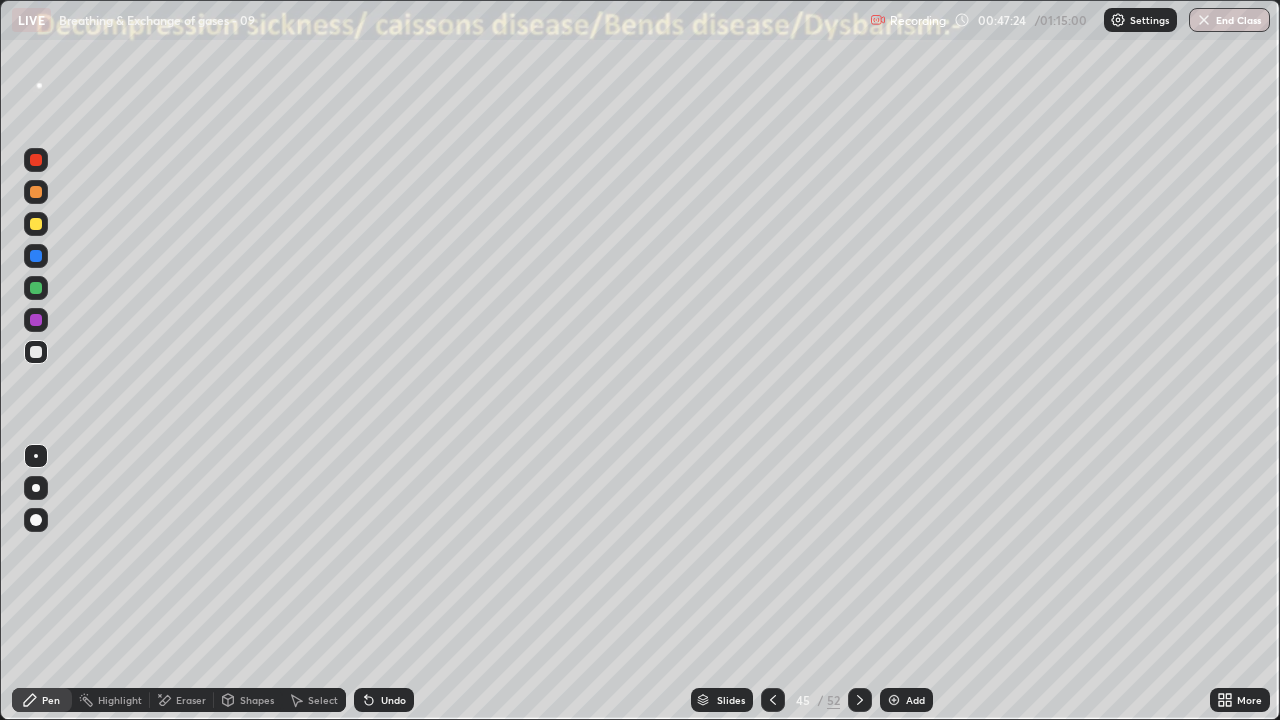click on "Undo" at bounding box center [384, 700] 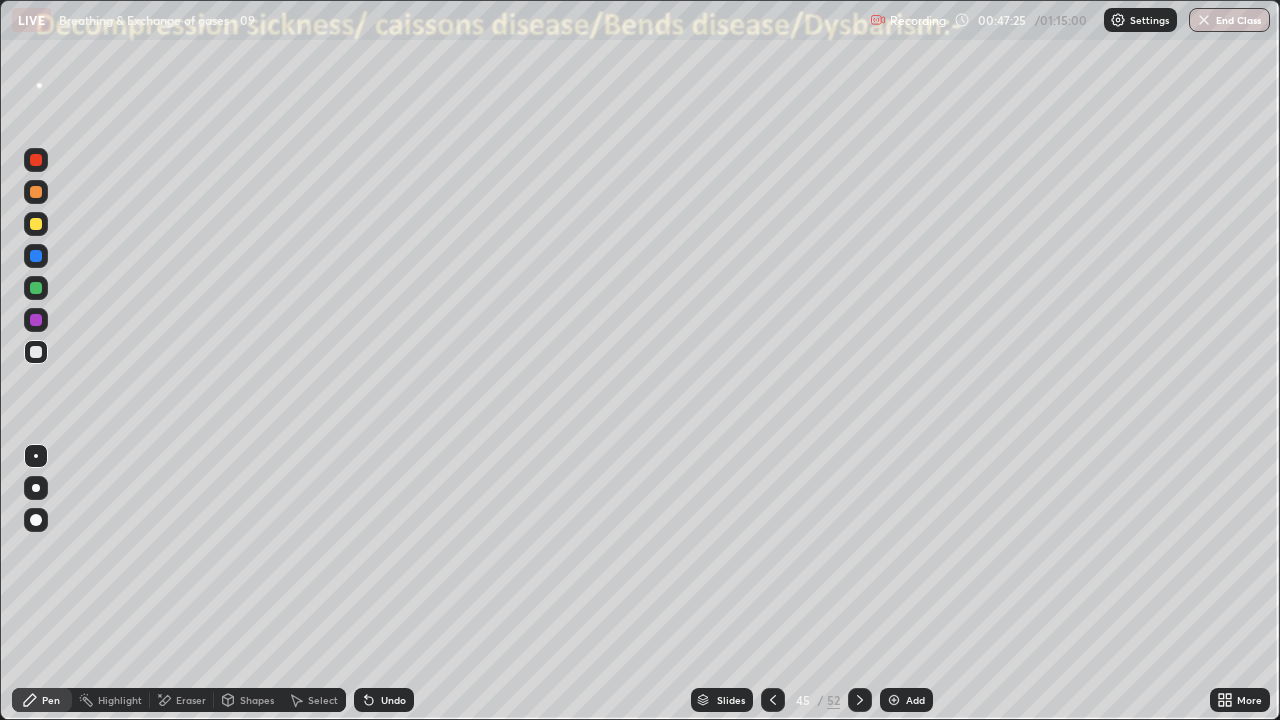 click on "Undo" at bounding box center [393, 700] 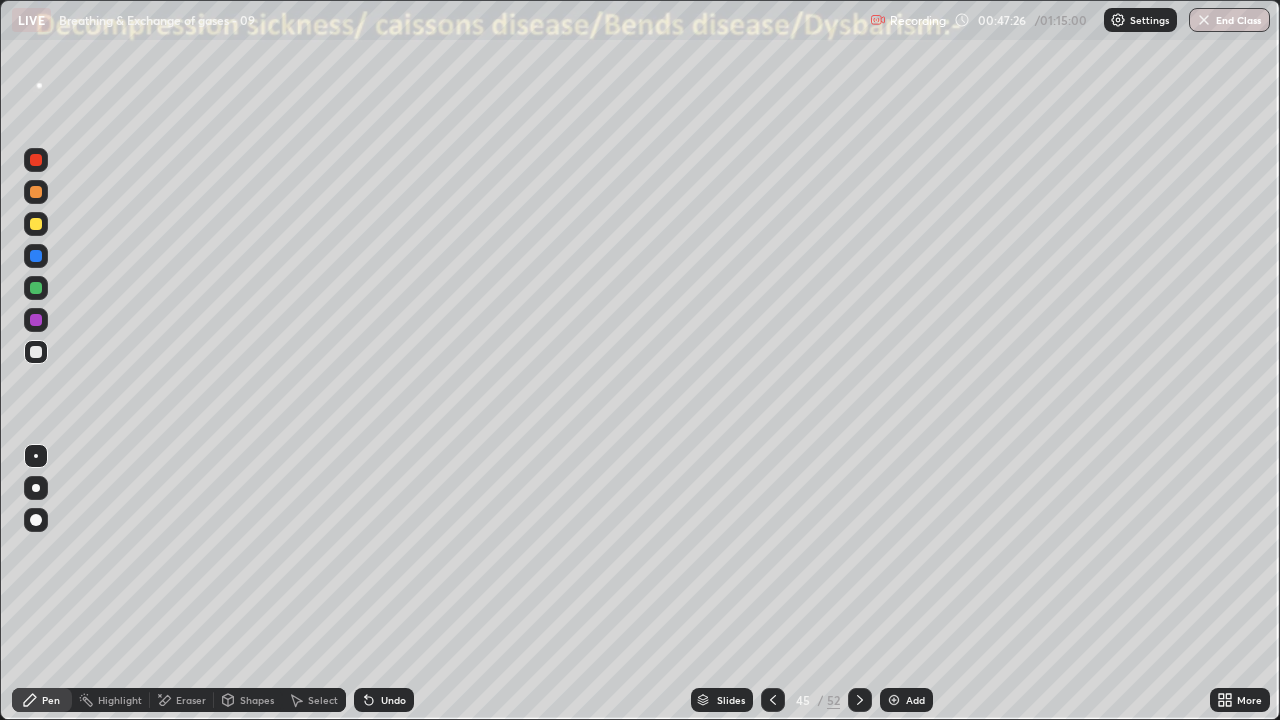 click on "Undo" at bounding box center [393, 700] 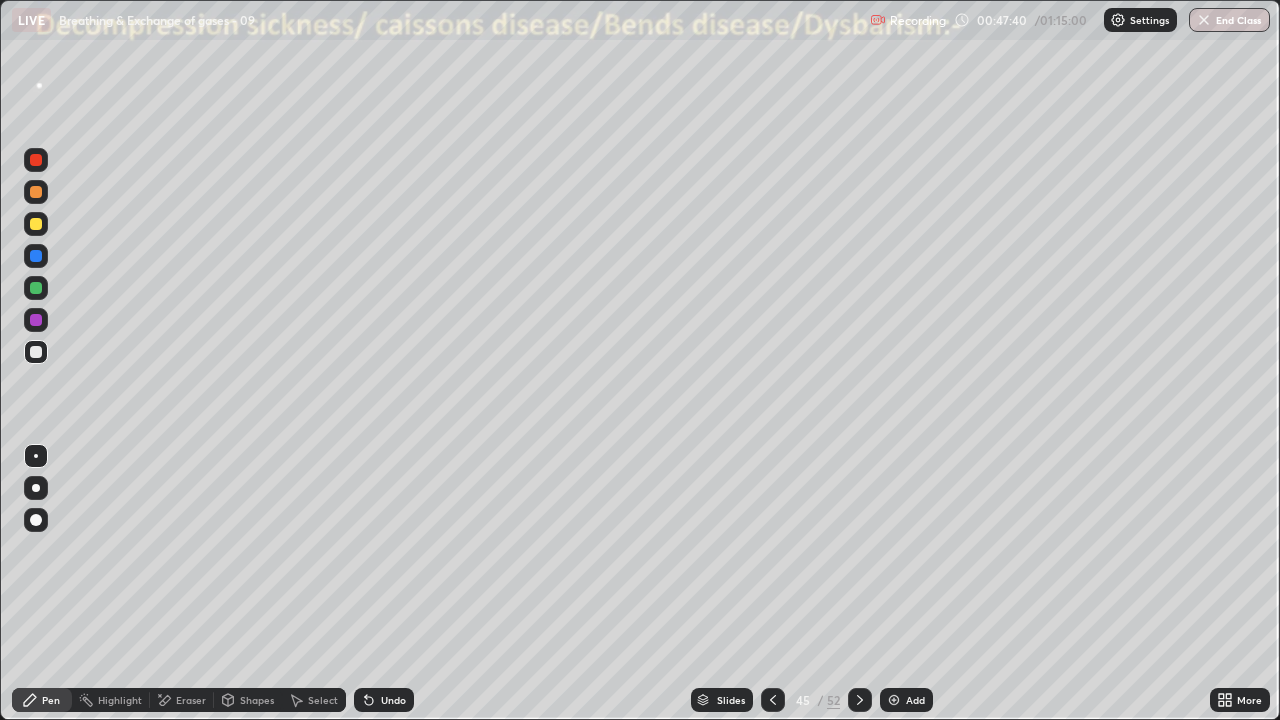 click at bounding box center (36, 288) 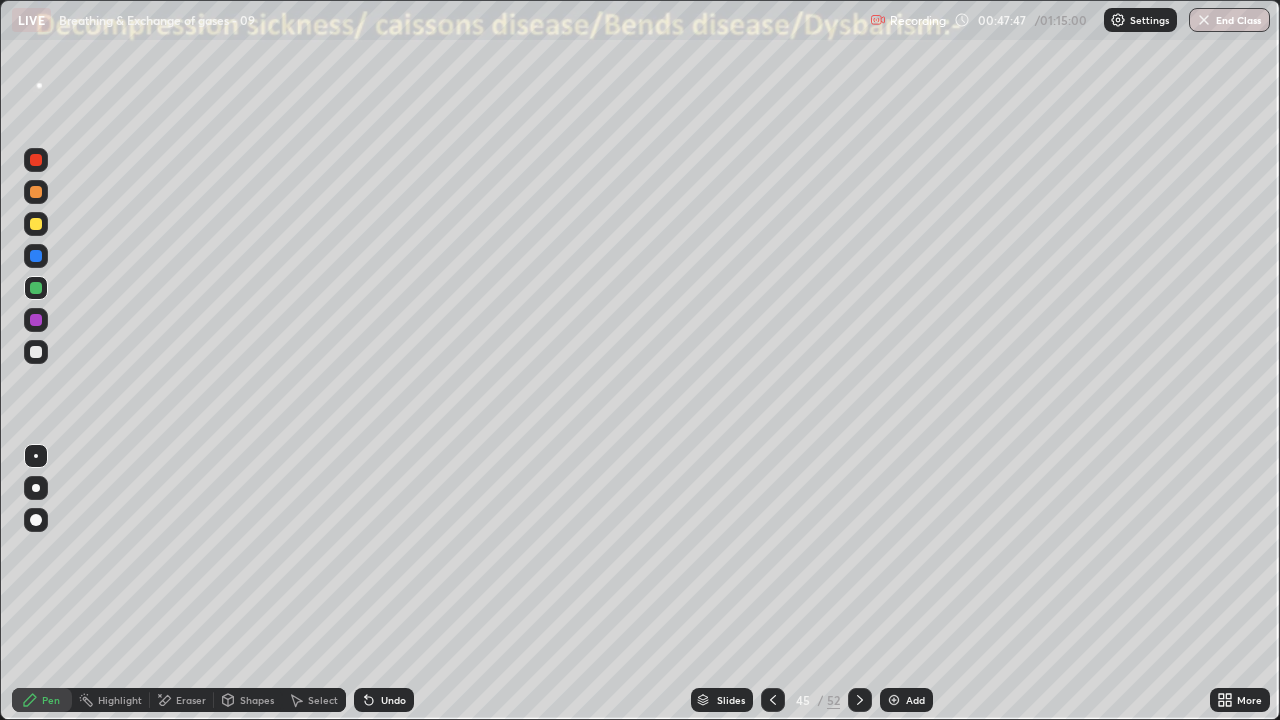 click on "Undo" at bounding box center (384, 700) 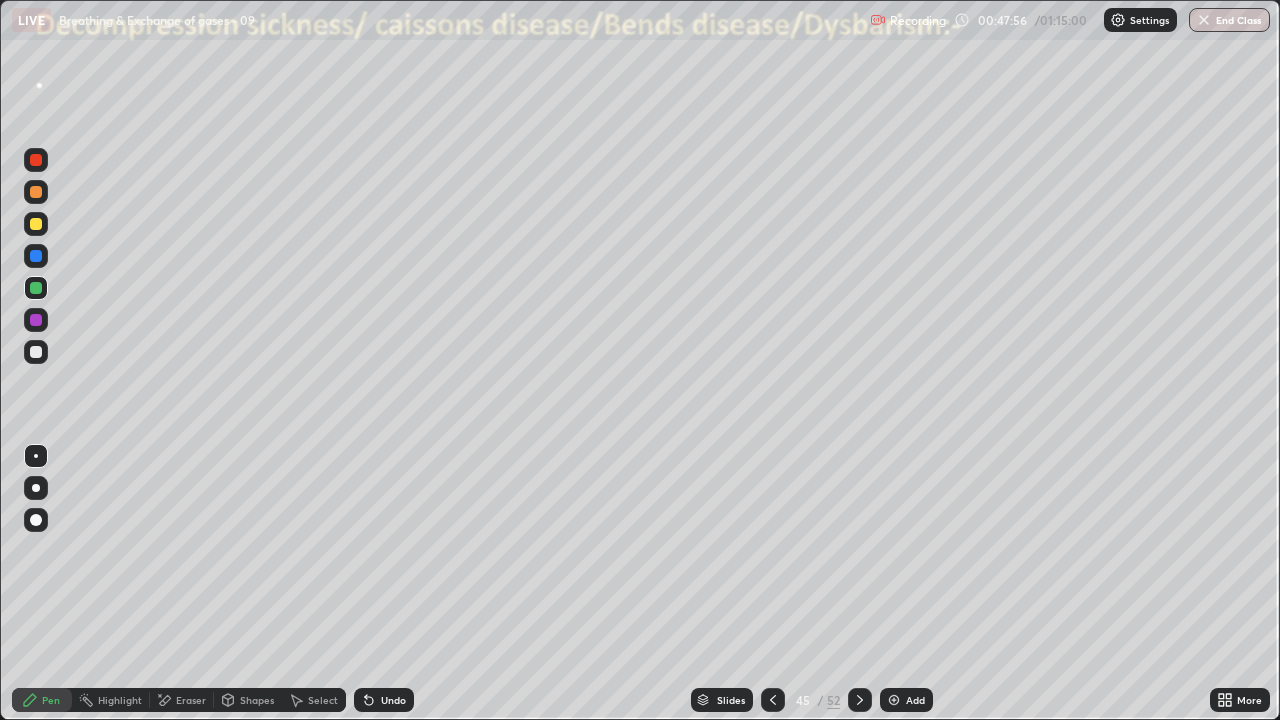 click at bounding box center [36, 256] 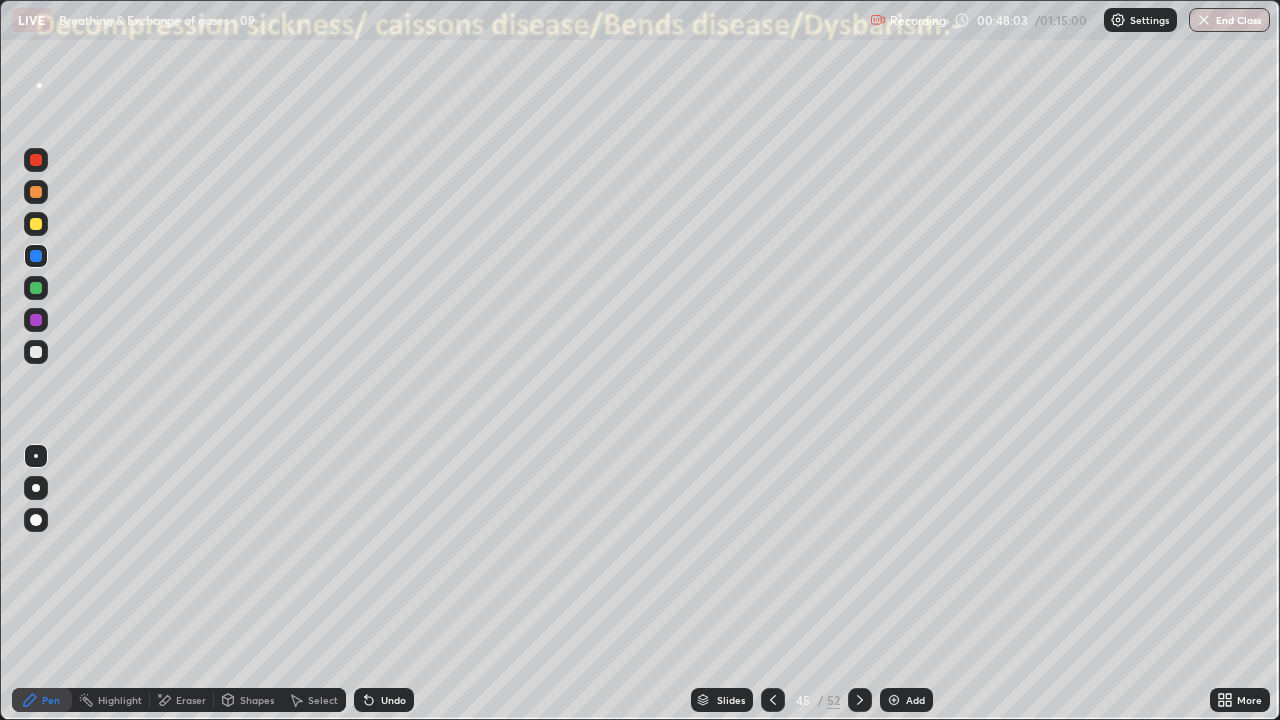 click at bounding box center [36, 352] 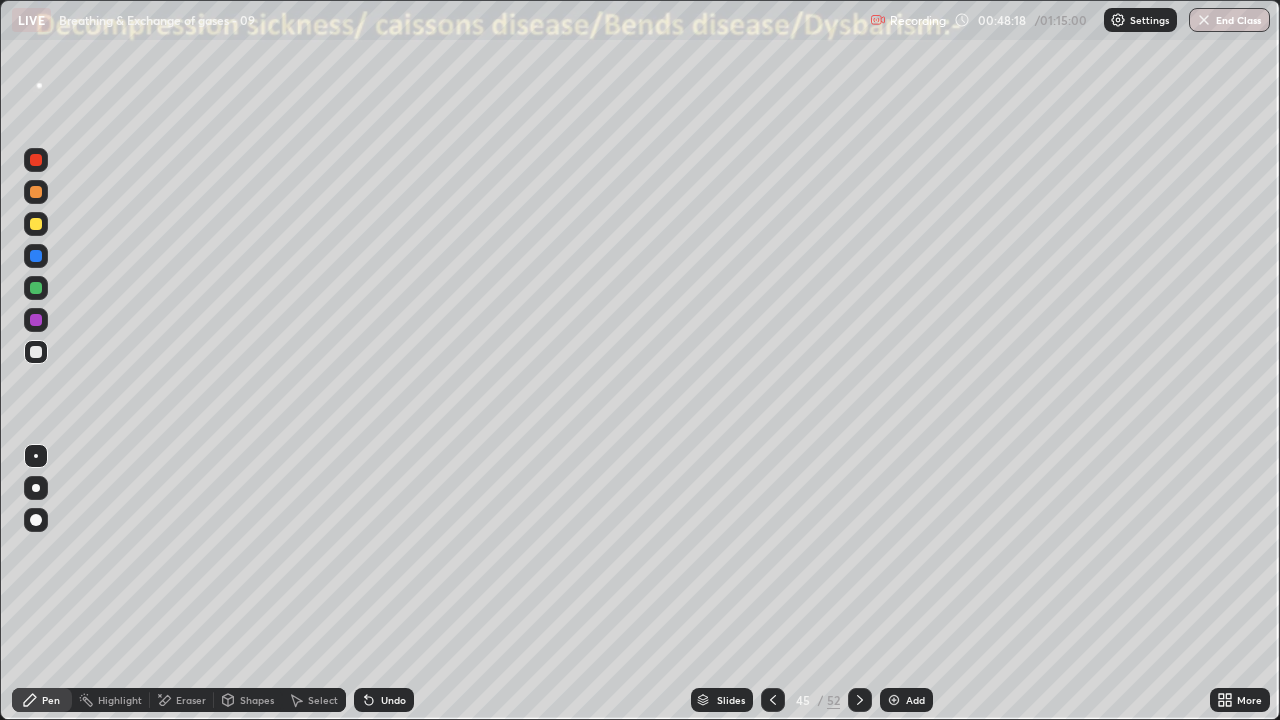 click at bounding box center (36, 256) 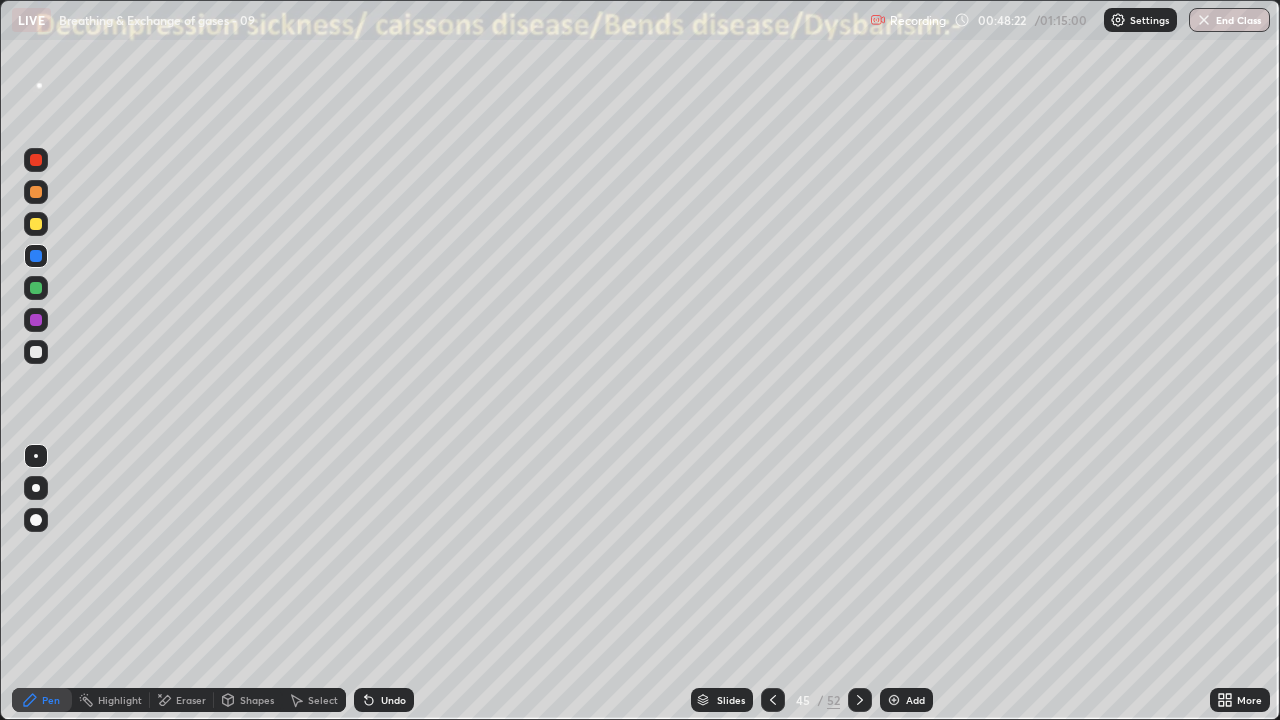 click on "Undo" at bounding box center [384, 700] 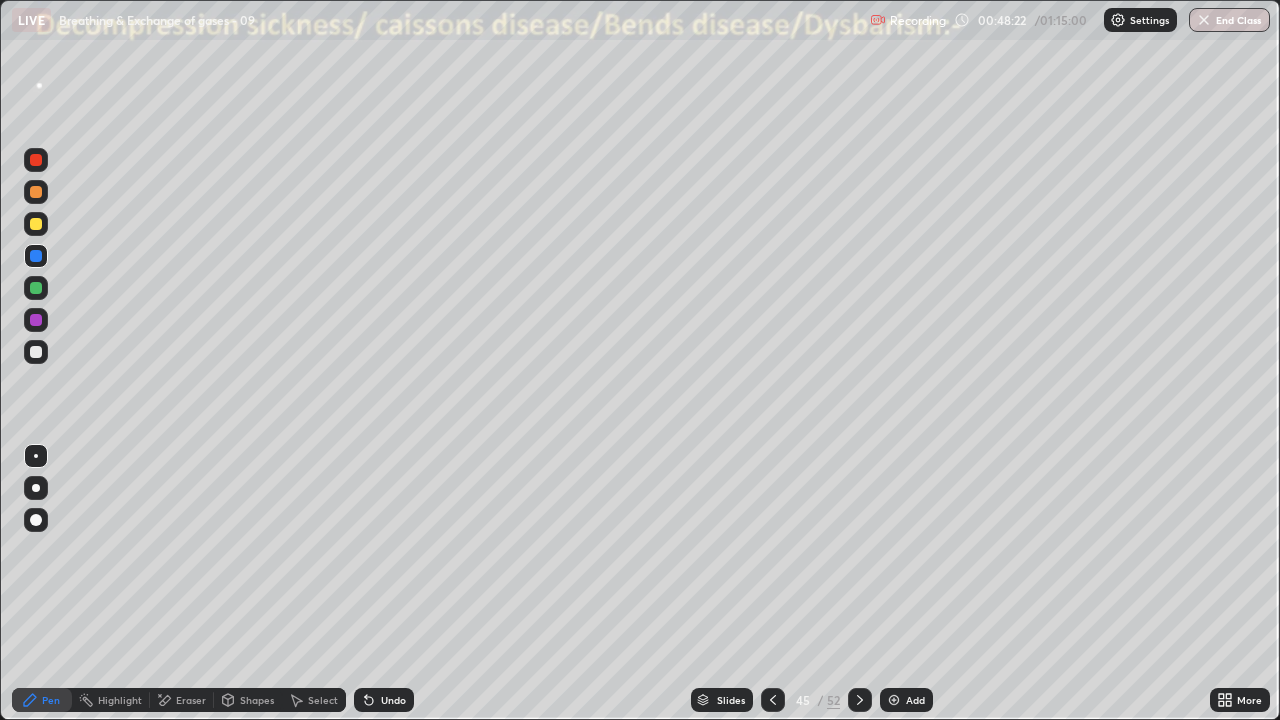 click on "Undo" at bounding box center (384, 700) 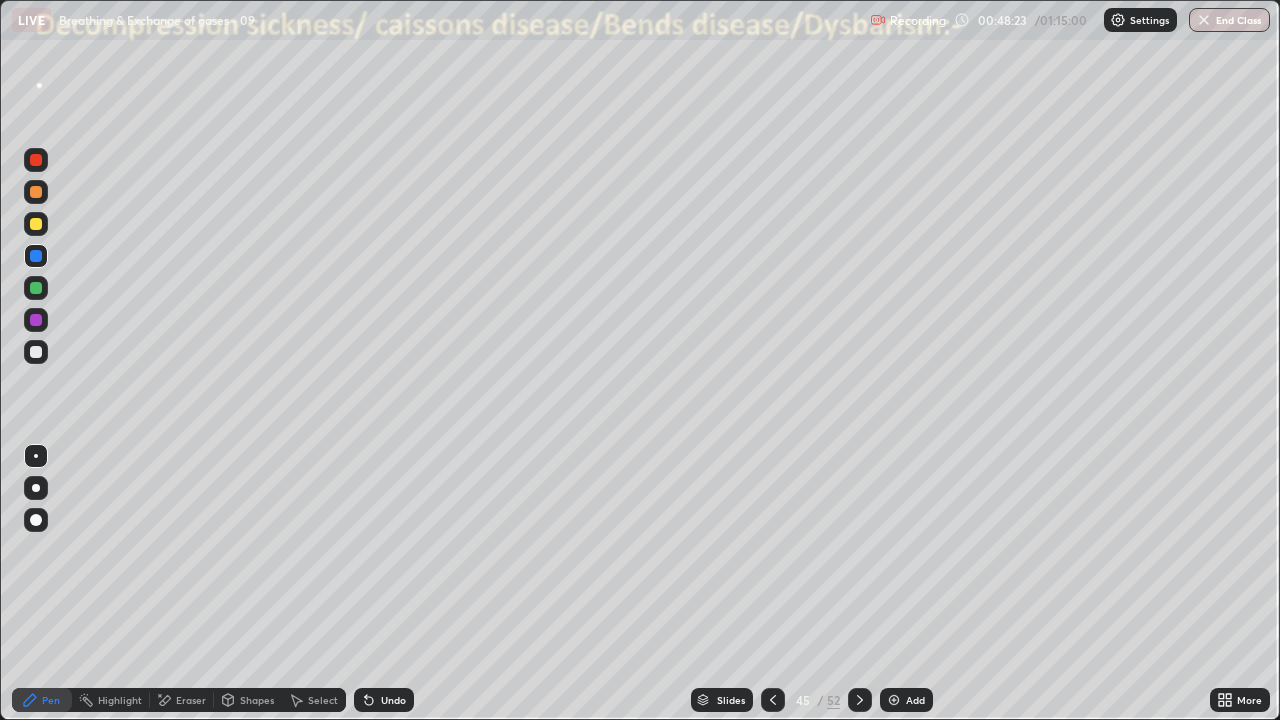 click at bounding box center [36, 352] 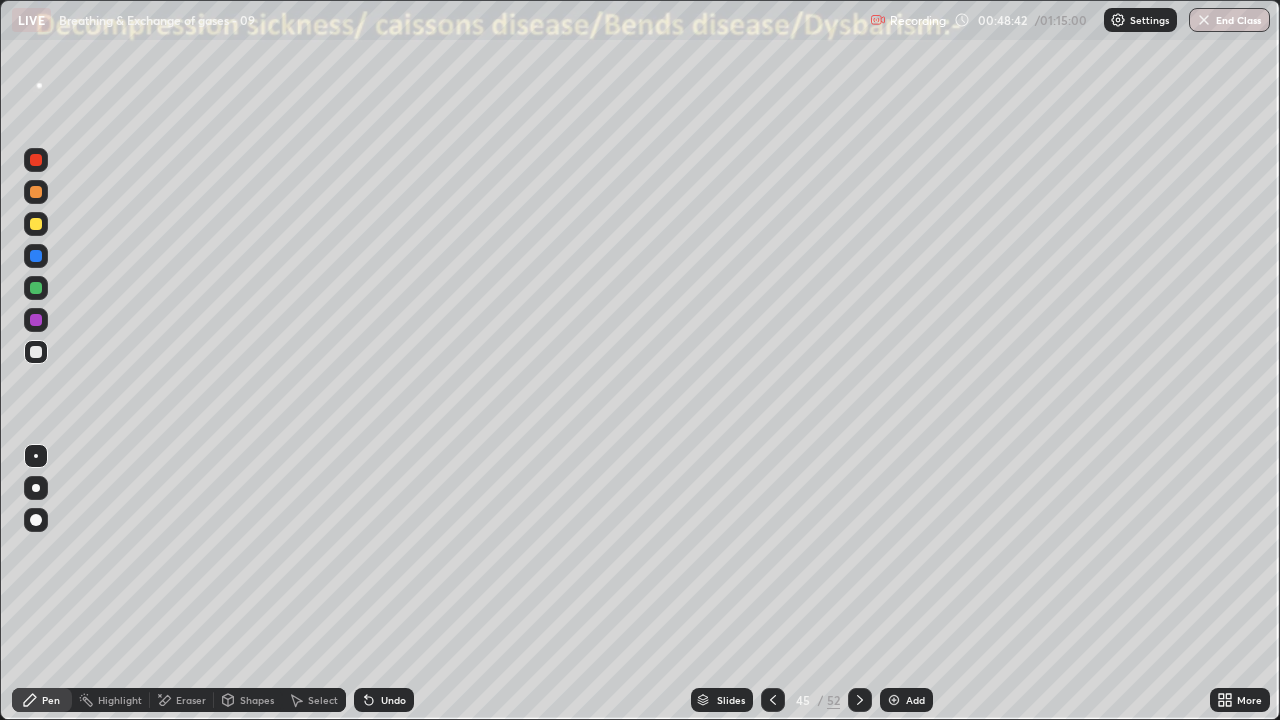 click at bounding box center [36, 288] 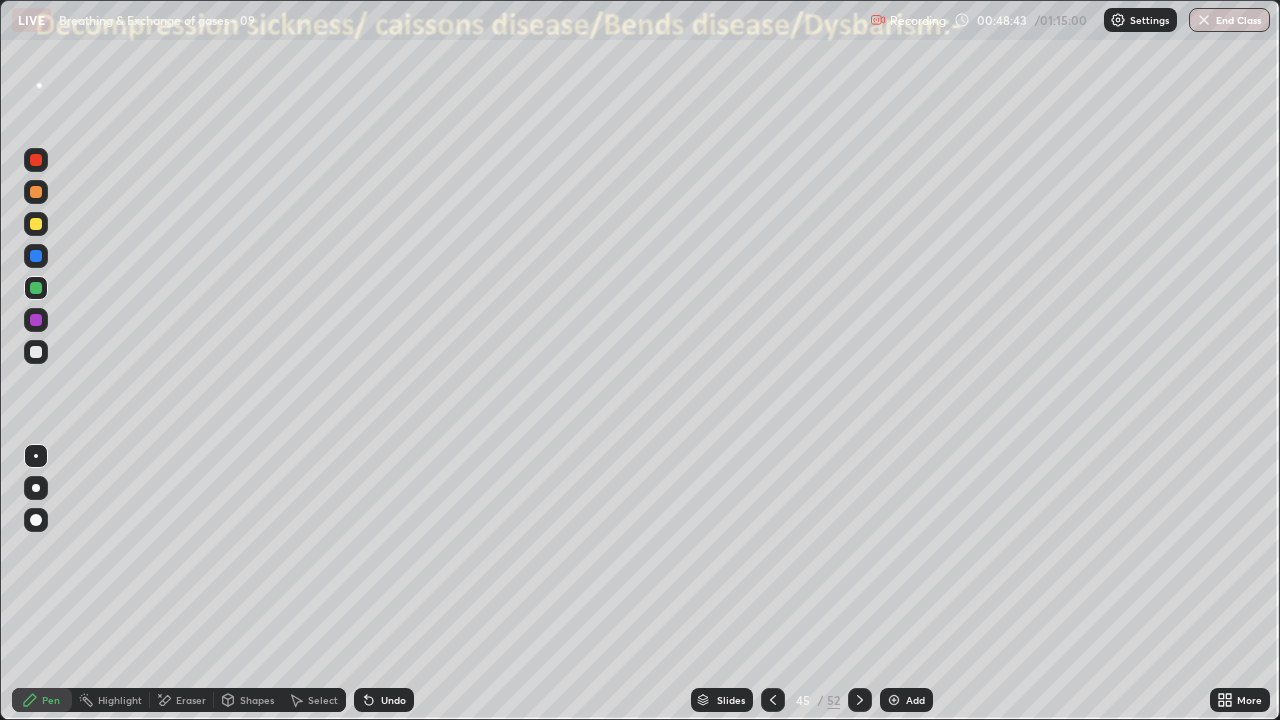click at bounding box center [36, 320] 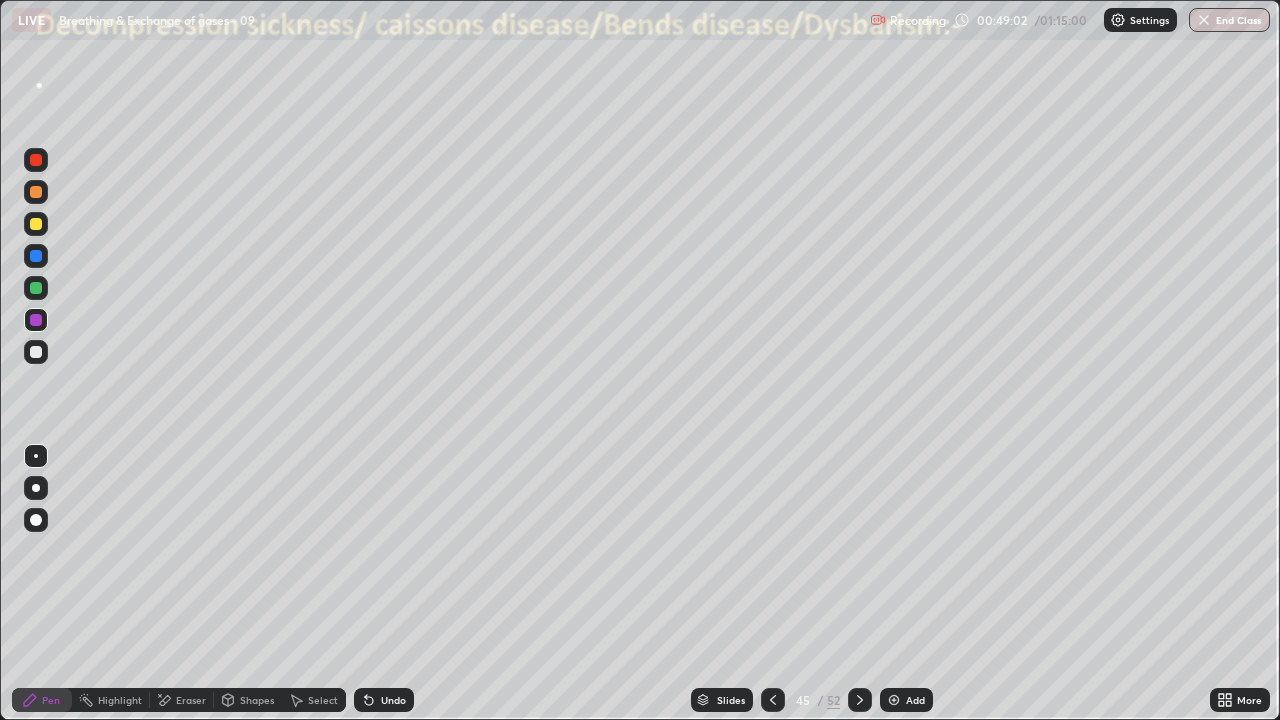 click at bounding box center (36, 352) 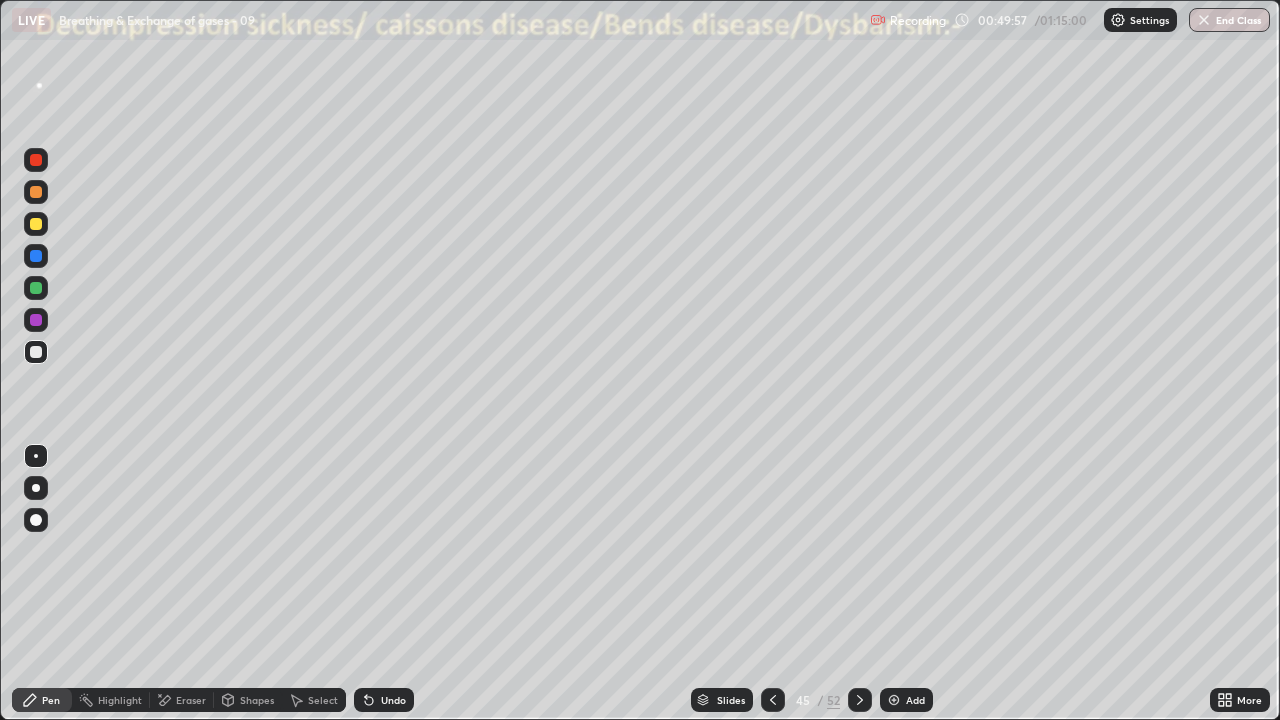 click 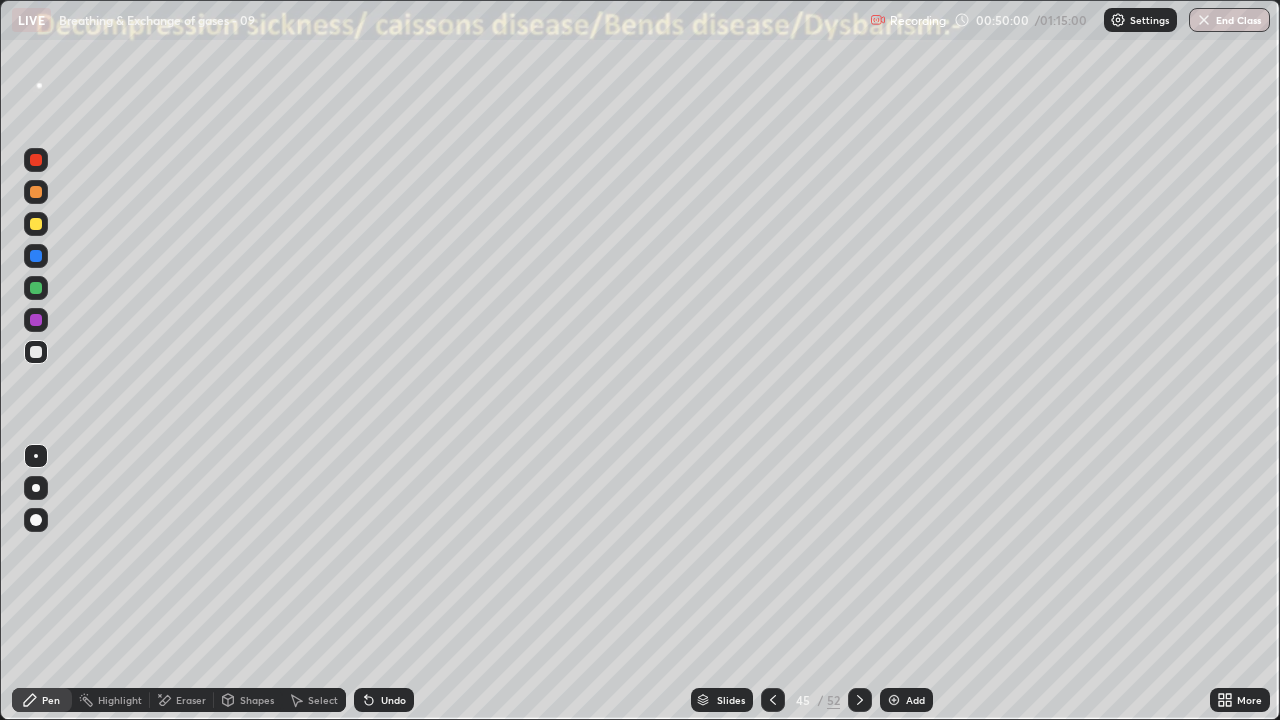 click 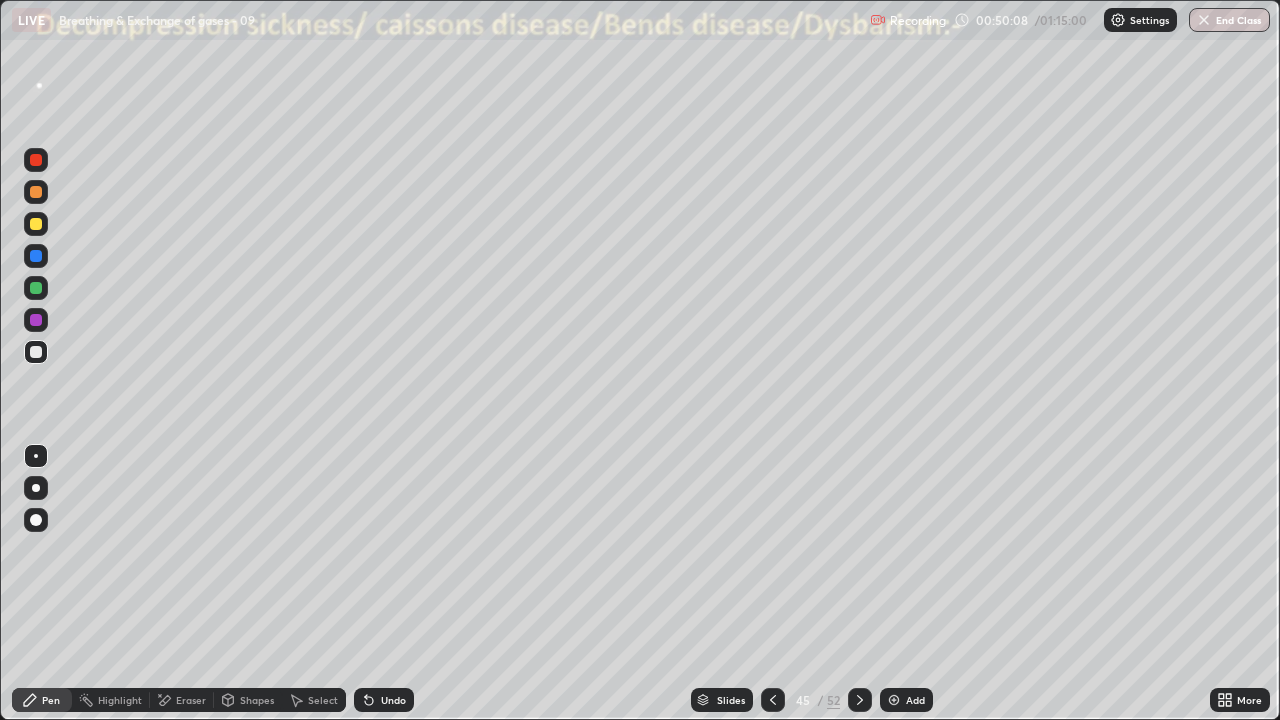 click on "Eraser" at bounding box center (182, 700) 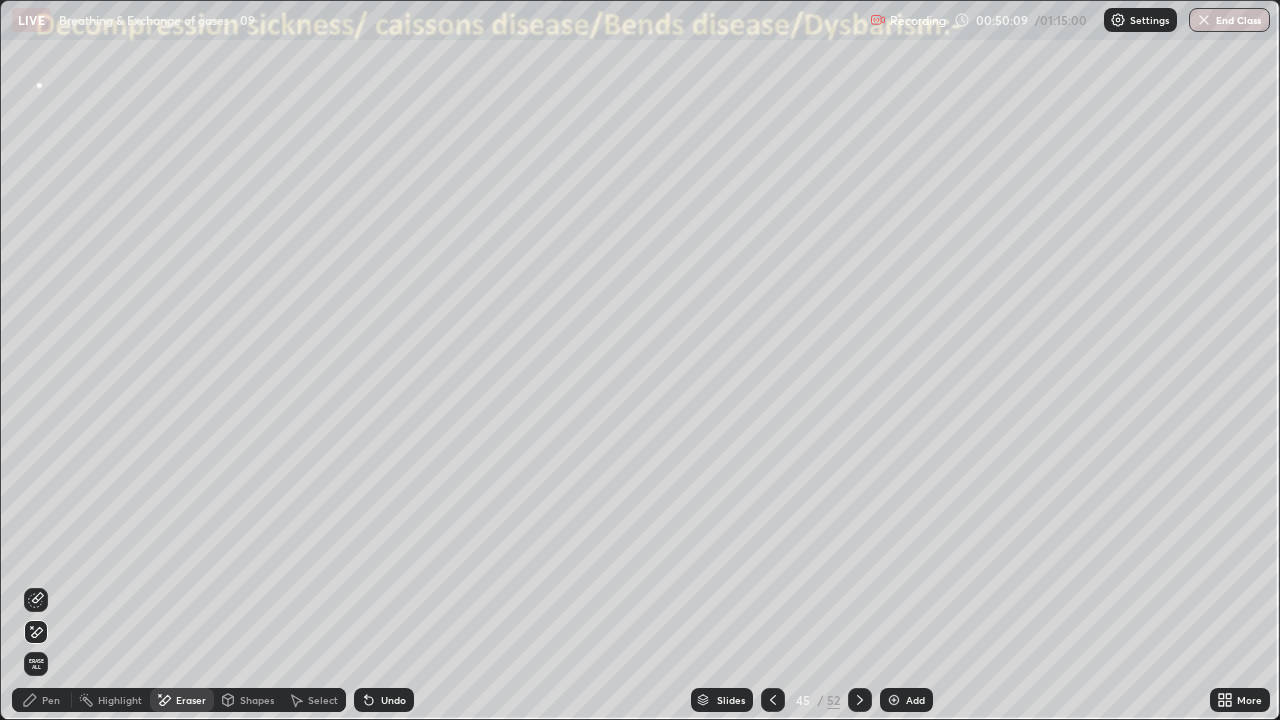 click at bounding box center [36, 600] 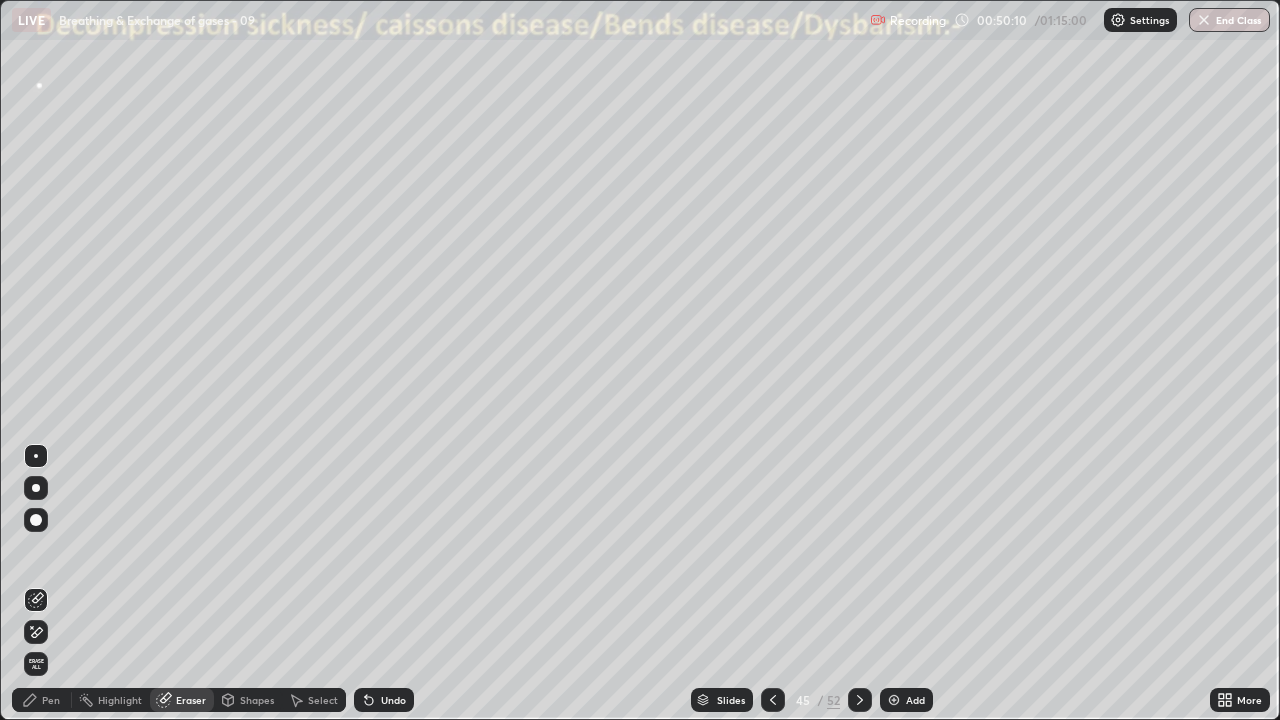 click on "Pen" at bounding box center (42, 700) 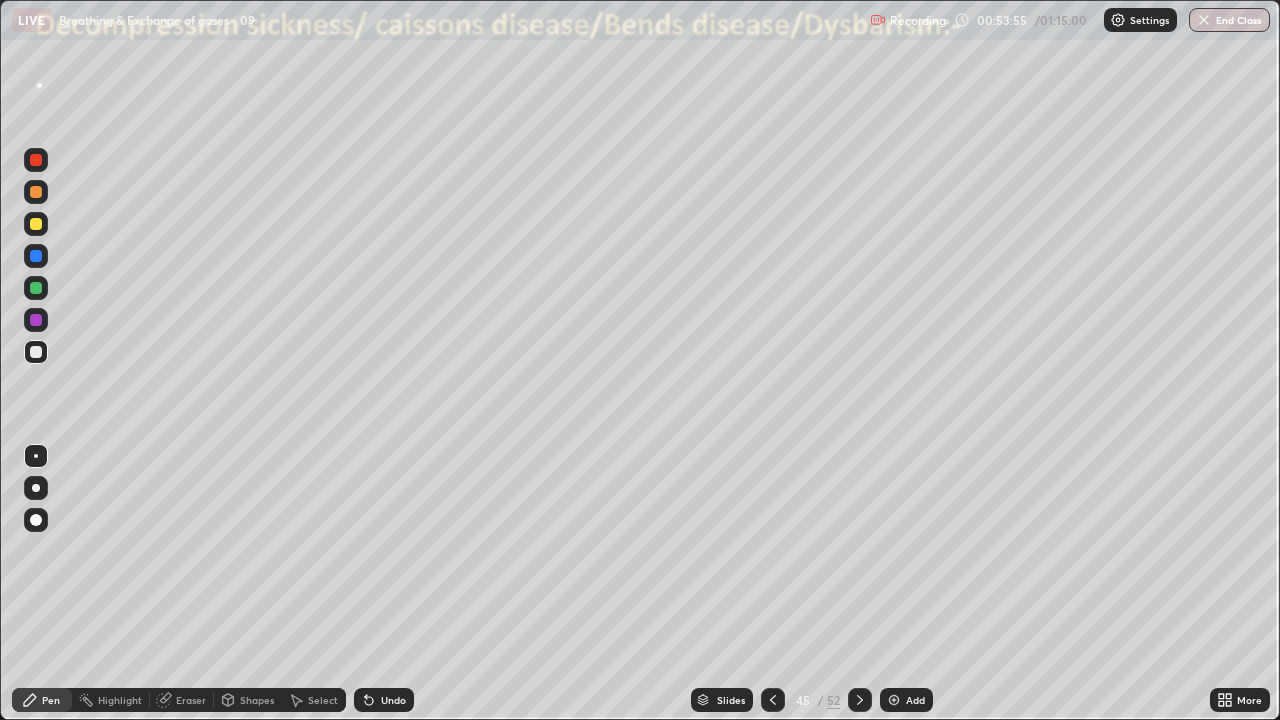 click 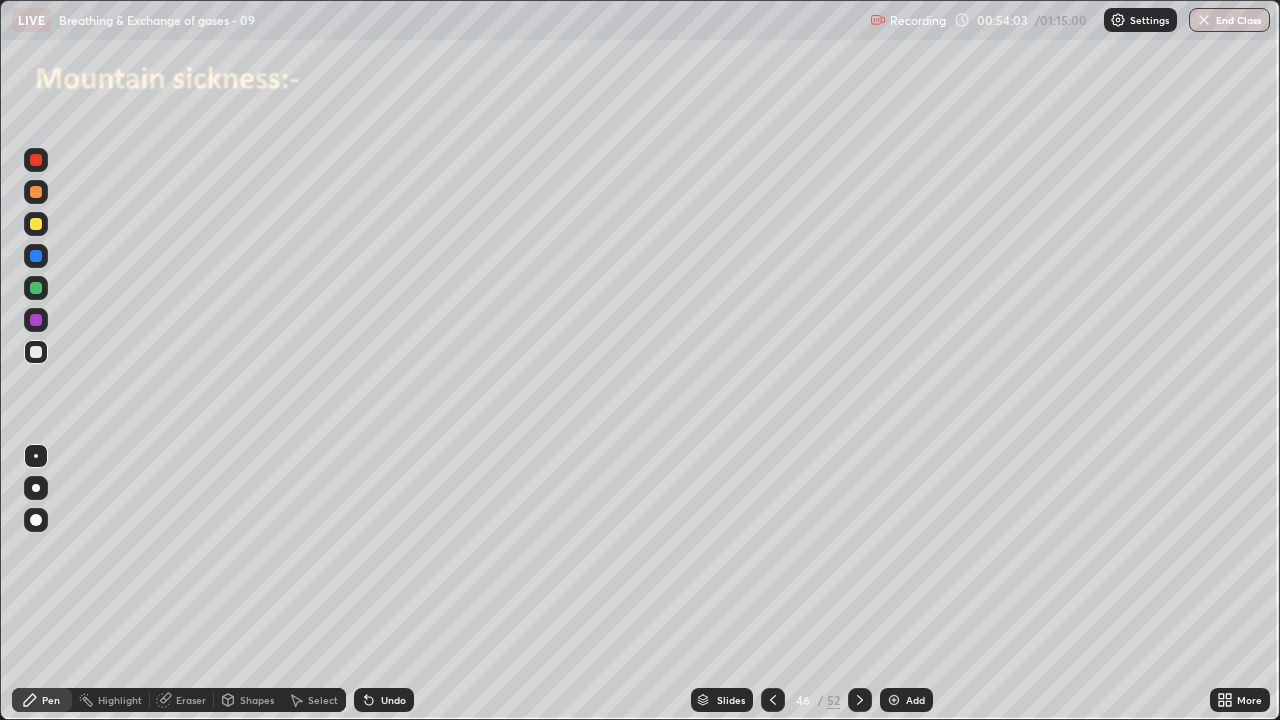 click at bounding box center (36, 320) 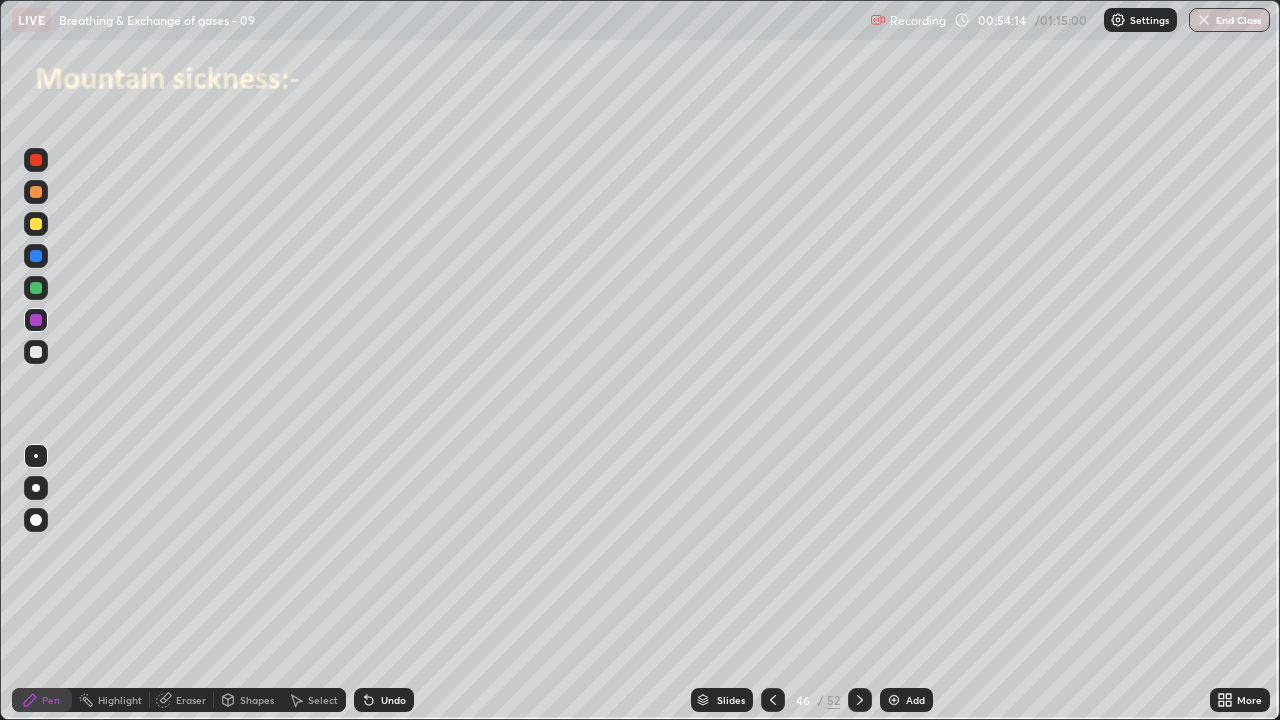 click at bounding box center [36, 352] 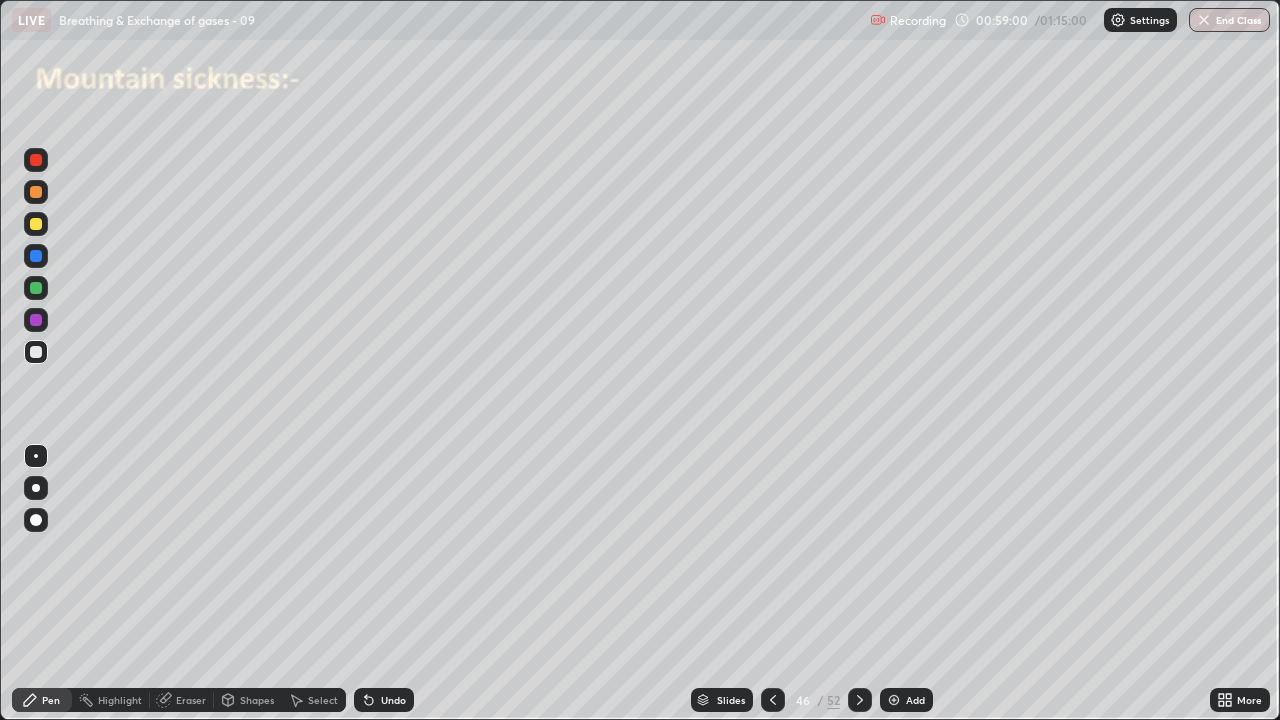 click at bounding box center (36, 352) 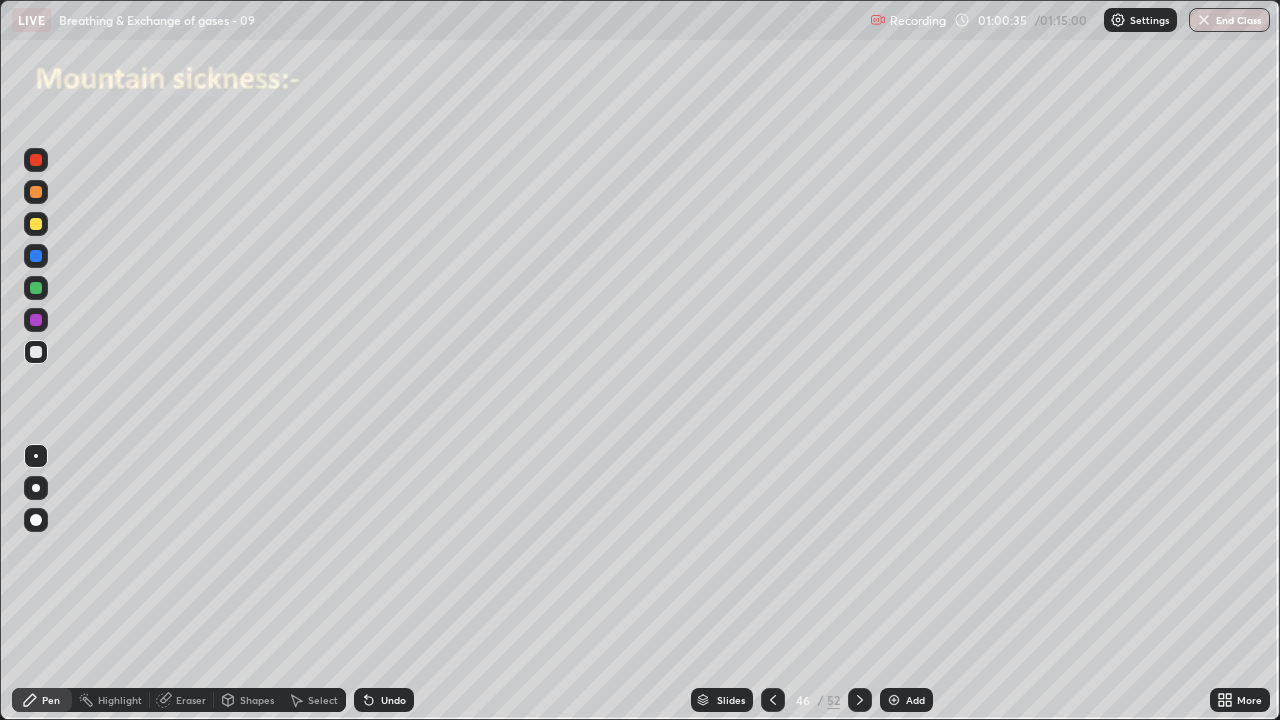 click at bounding box center (36, 352) 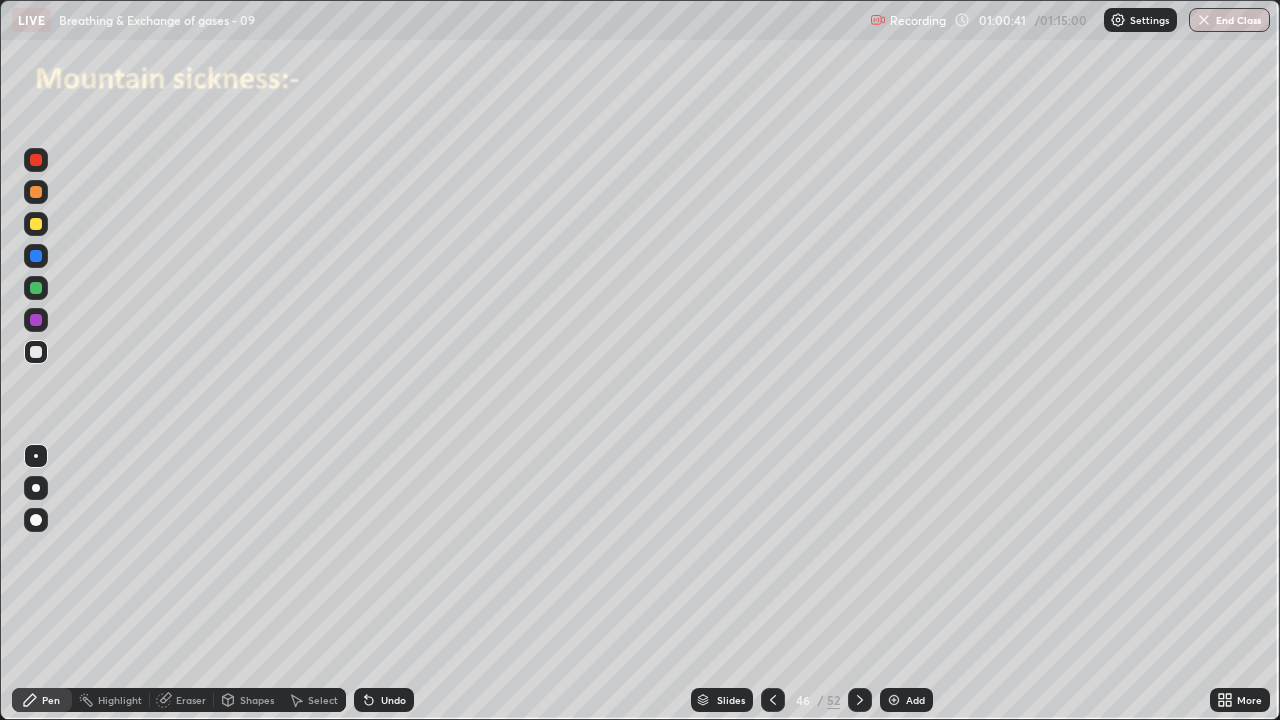 click 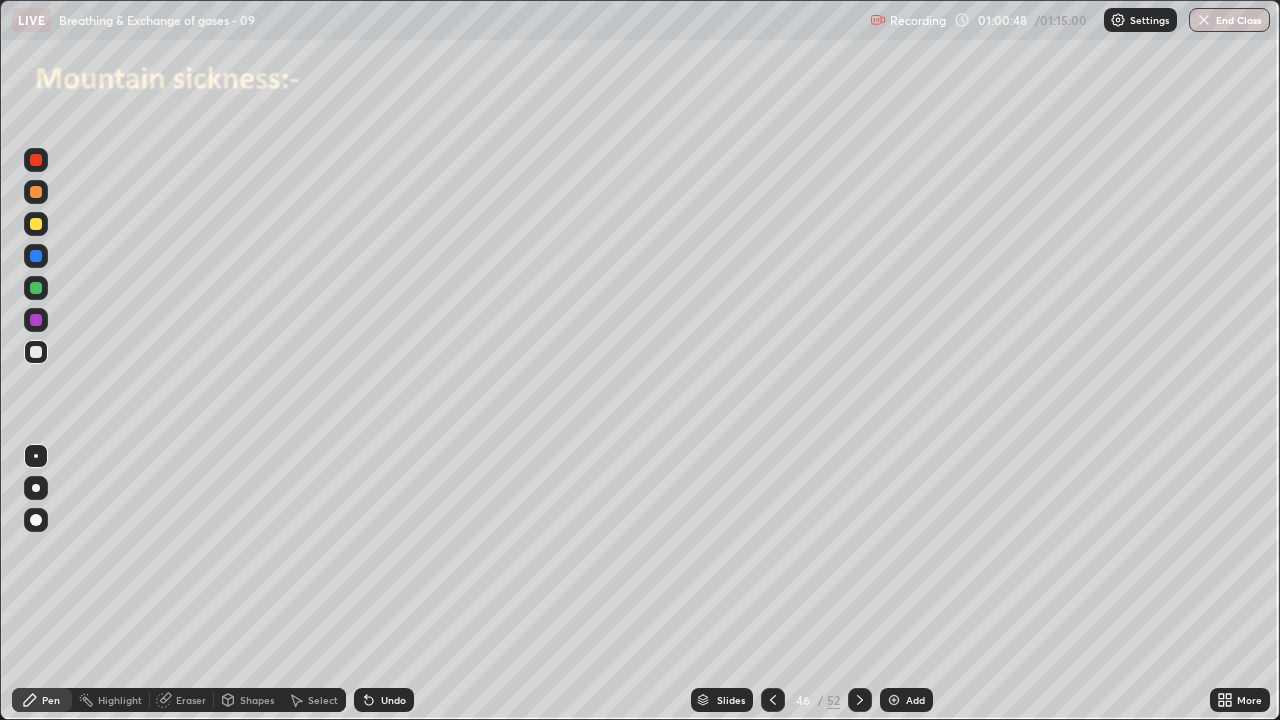 click at bounding box center [36, 224] 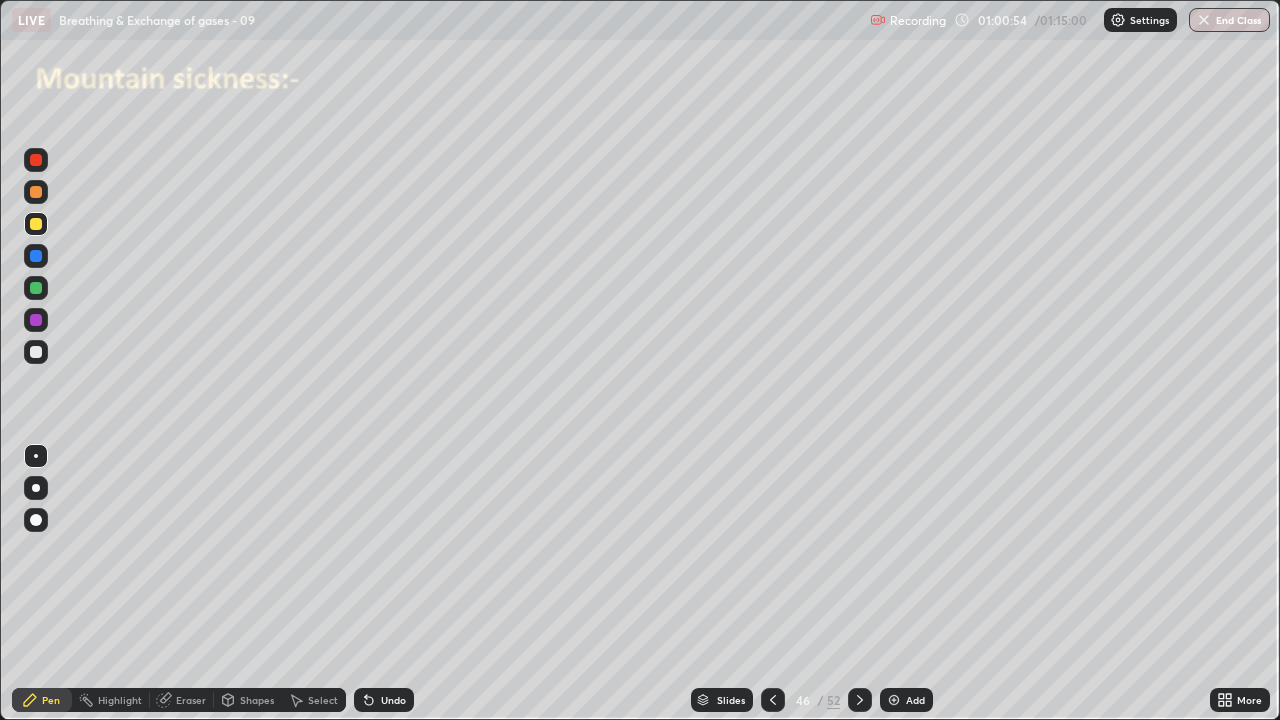 click at bounding box center (36, 352) 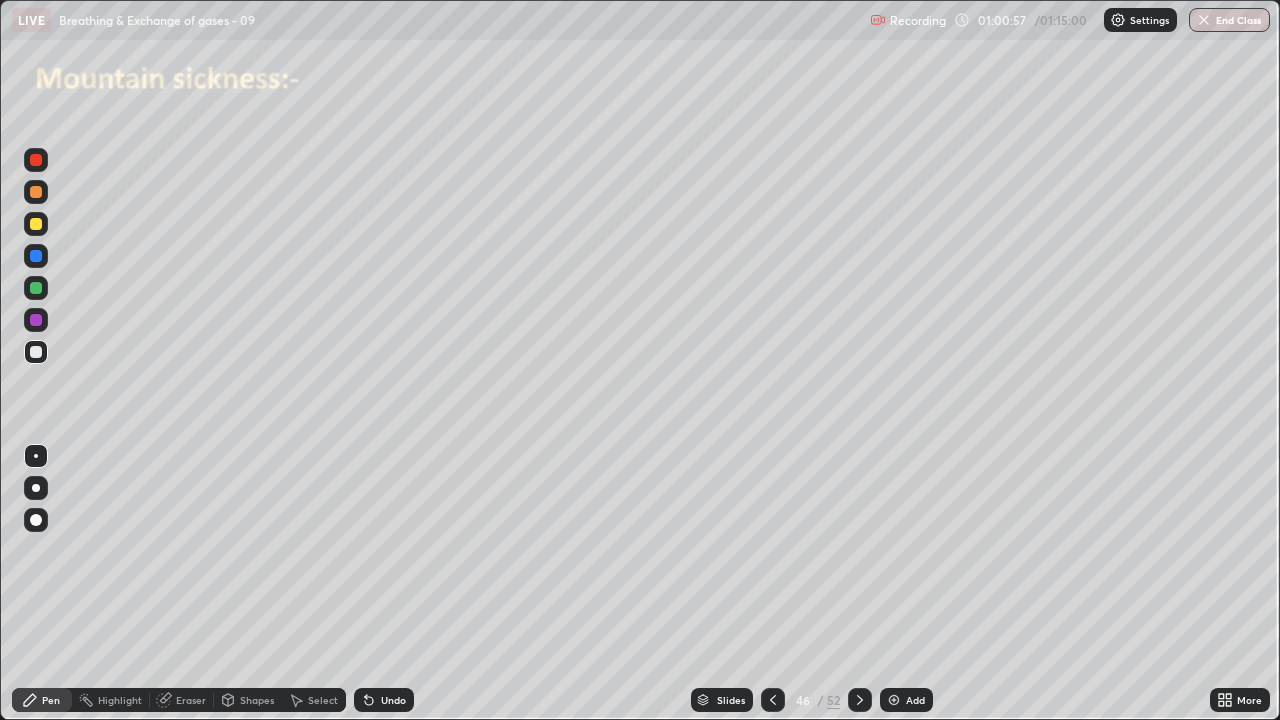 click at bounding box center (36, 288) 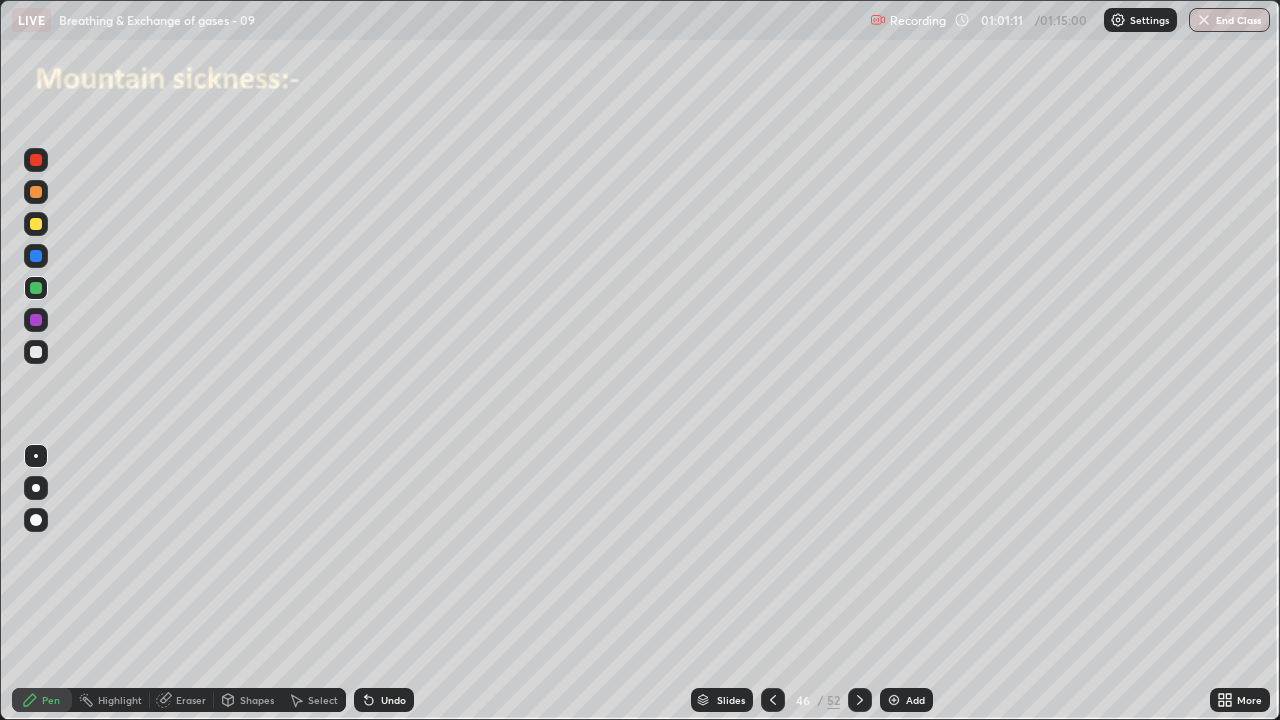 click 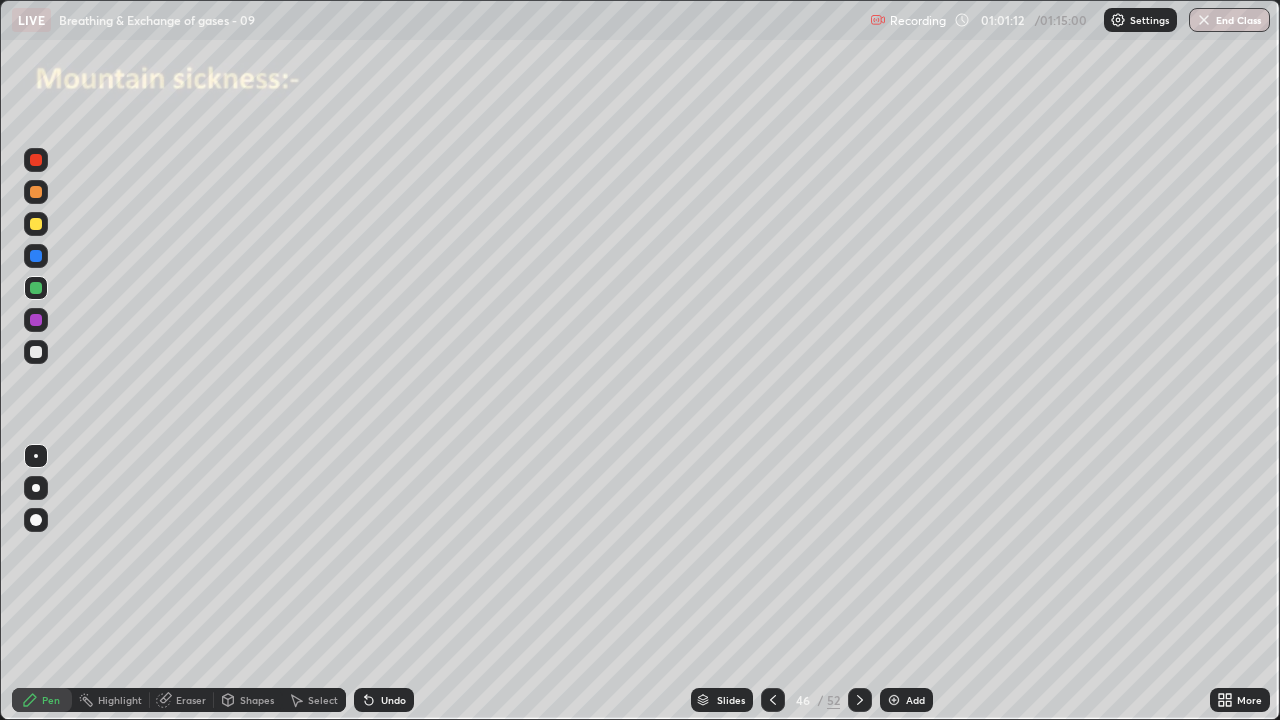 click on "Undo" at bounding box center (384, 700) 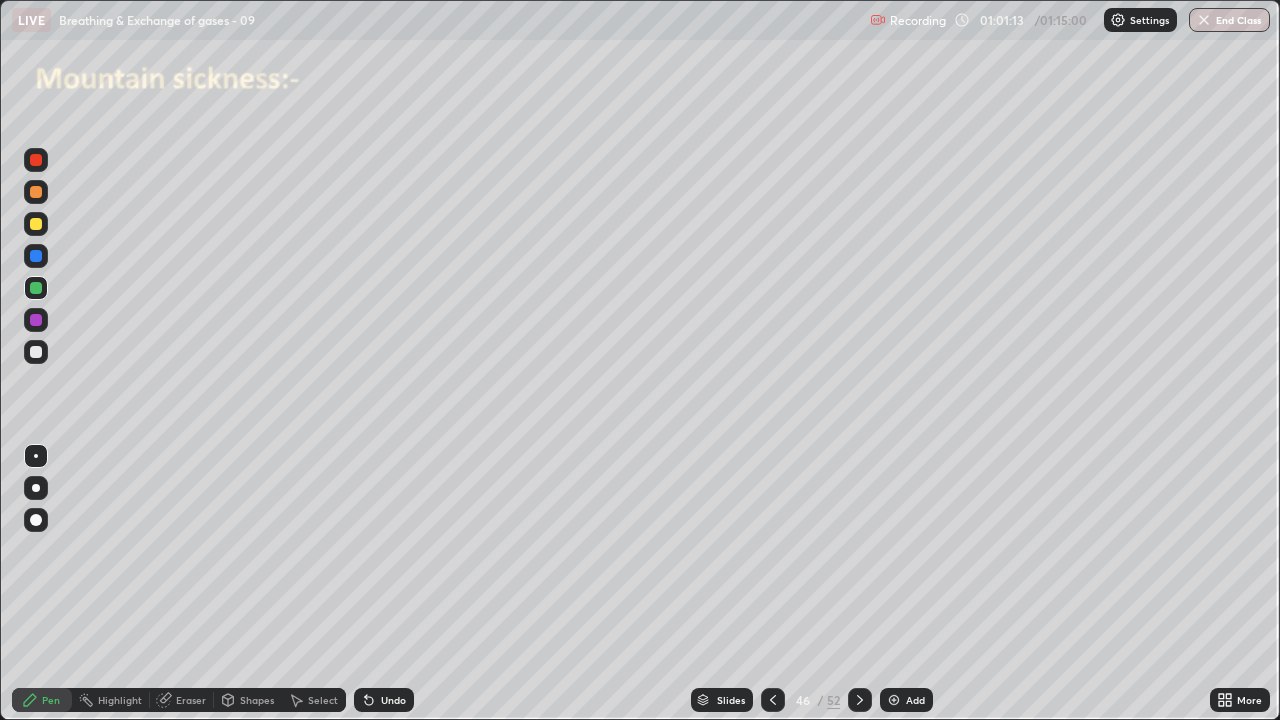 click on "Undo" at bounding box center (384, 700) 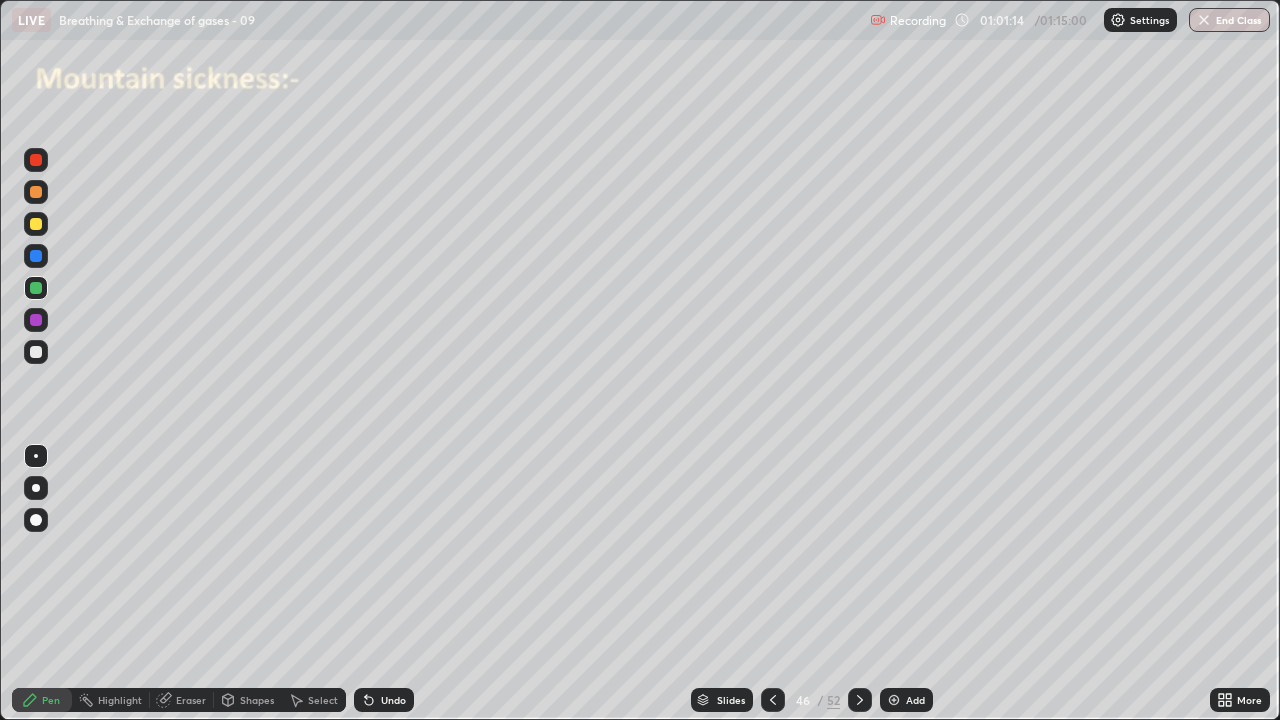 click on "Undo" at bounding box center [384, 700] 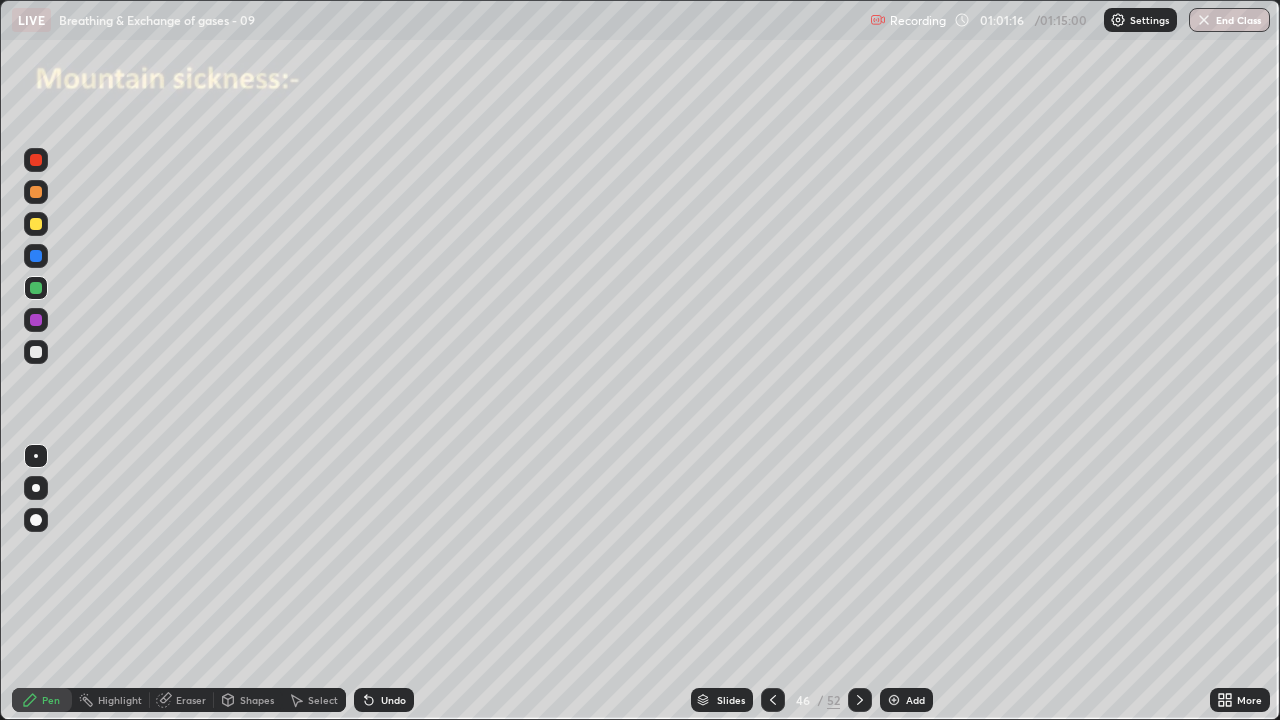 click at bounding box center [36, 352] 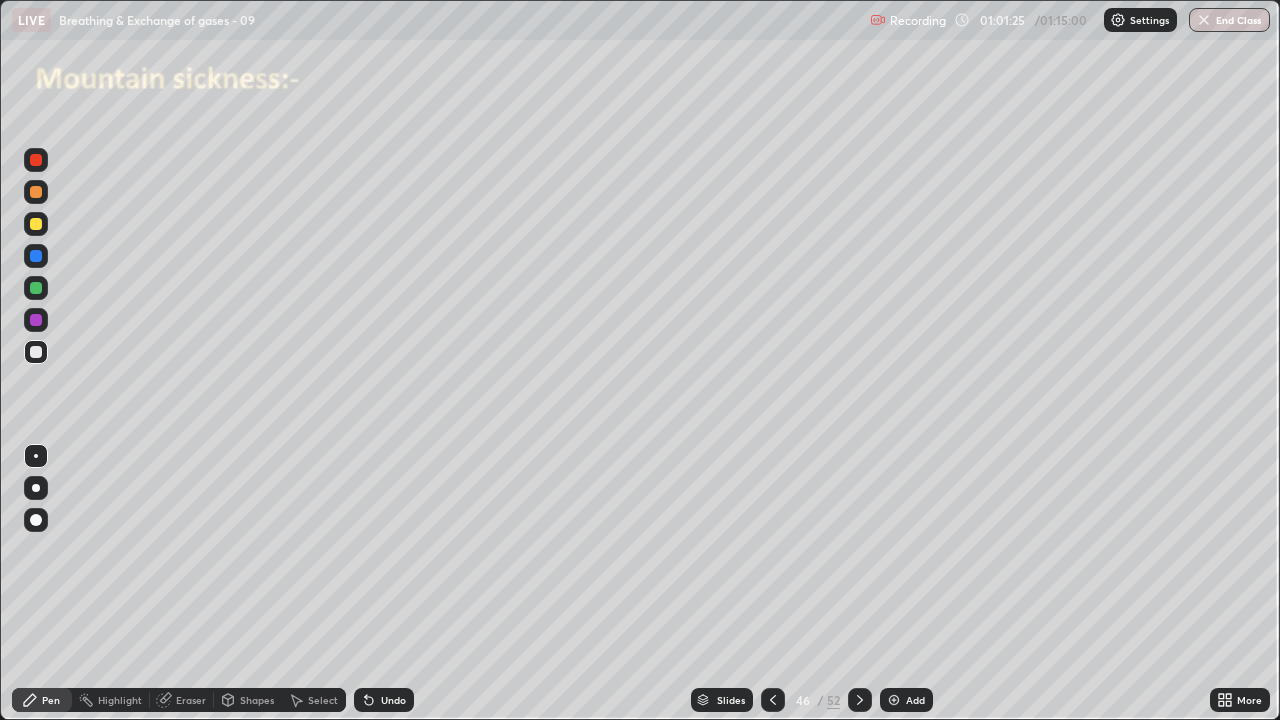 click 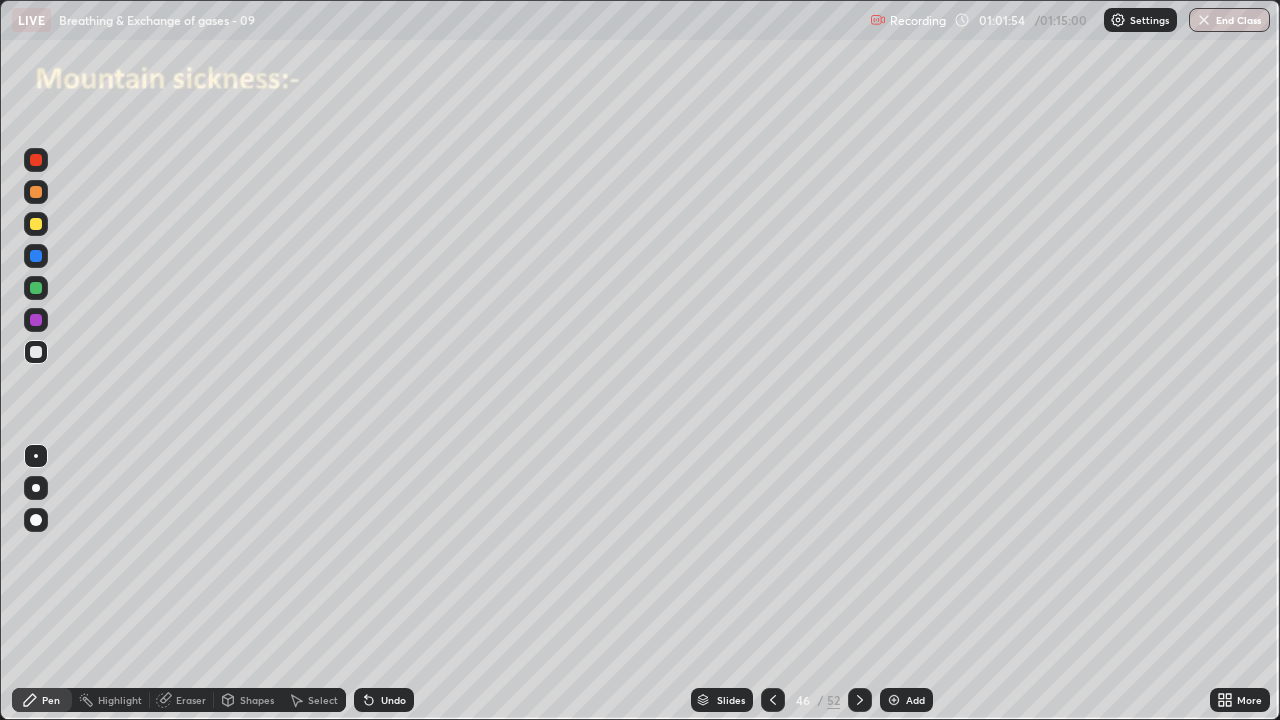 click at bounding box center [36, 320] 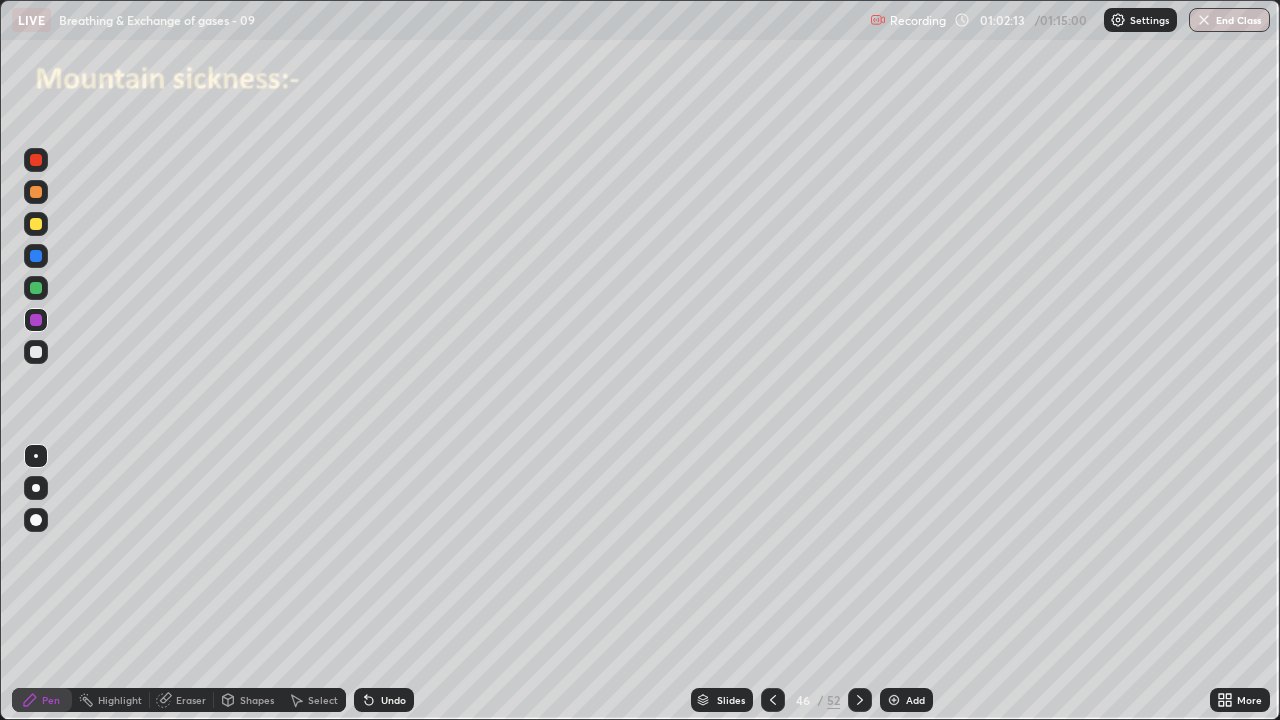 click at bounding box center (36, 288) 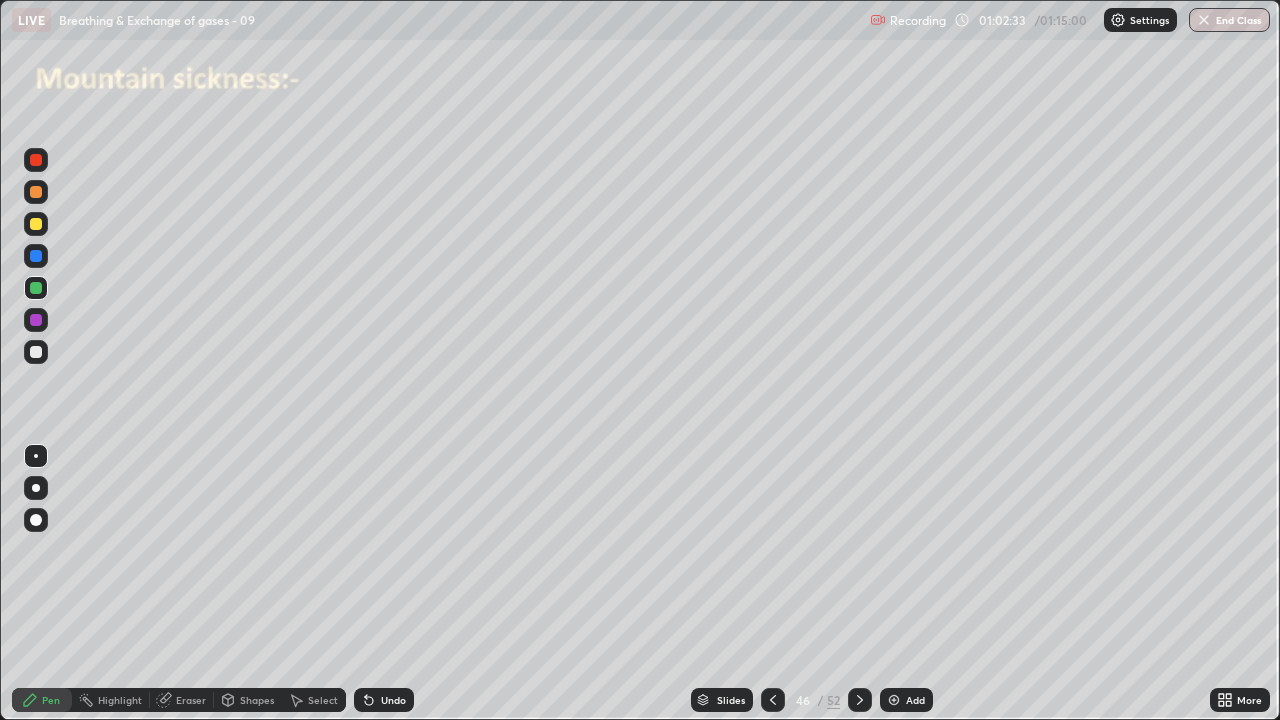 click at bounding box center (36, 352) 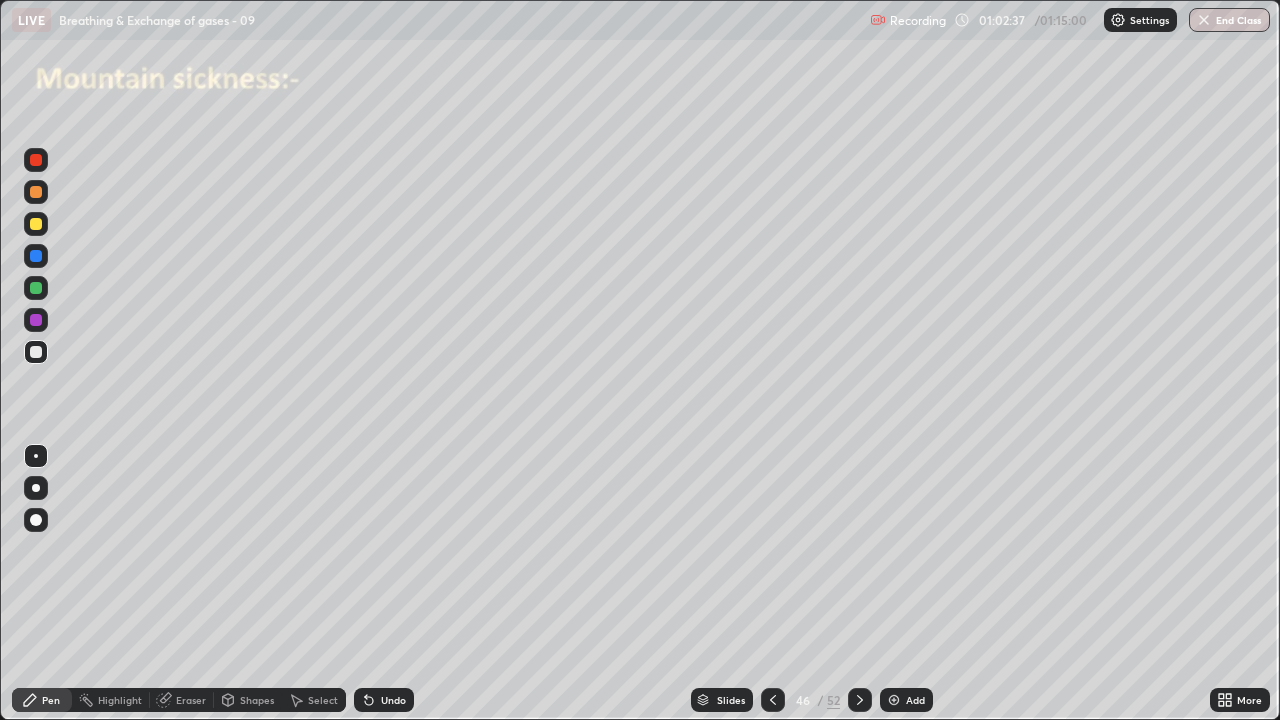 click at bounding box center [36, 320] 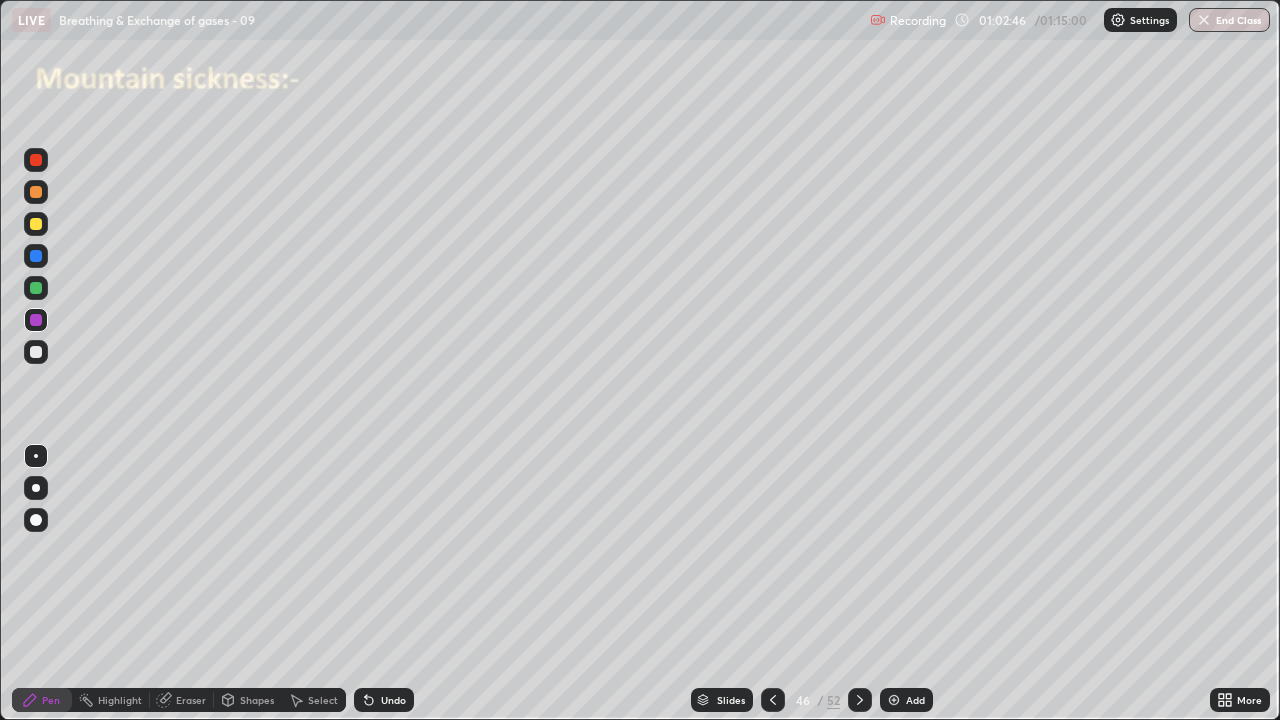 click 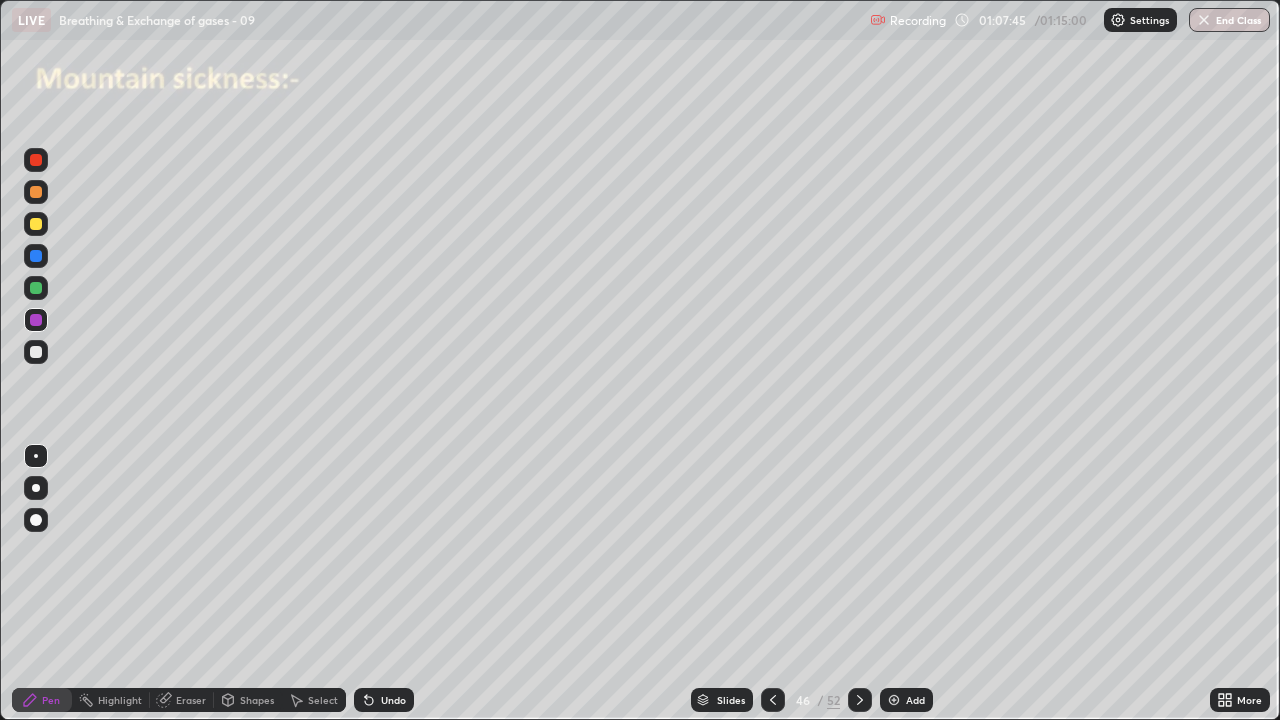 click 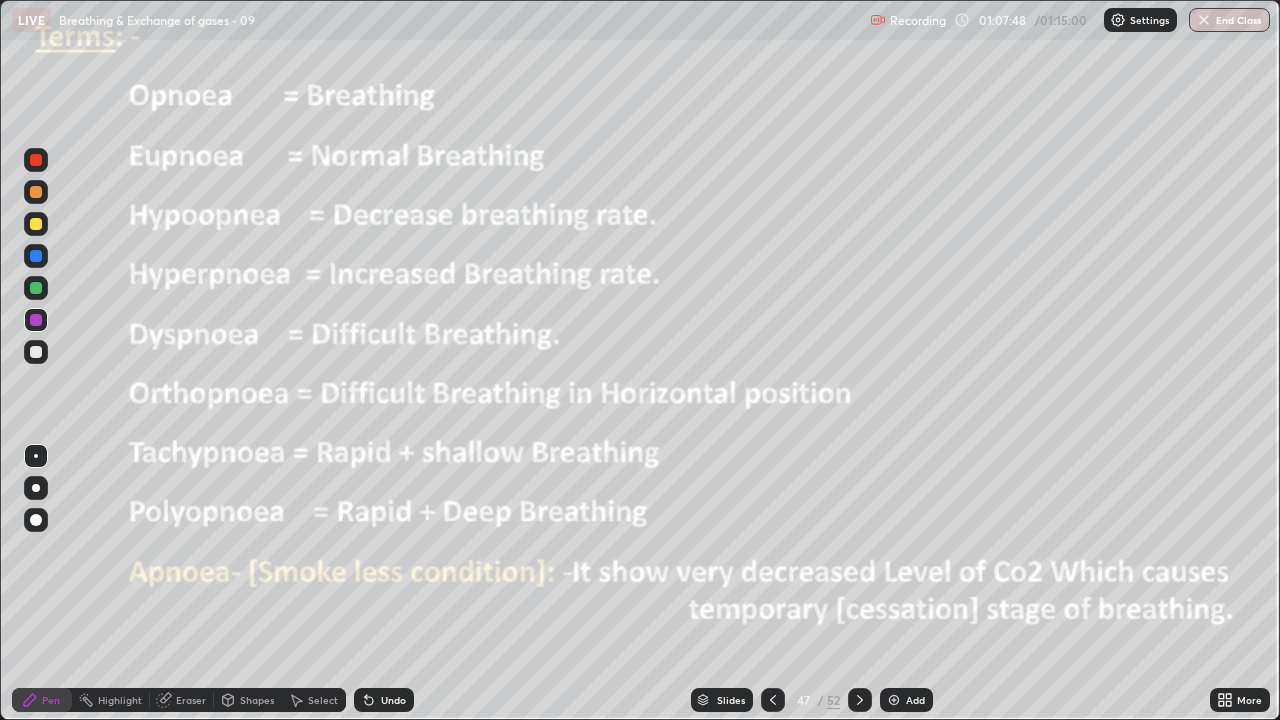click at bounding box center [36, 256] 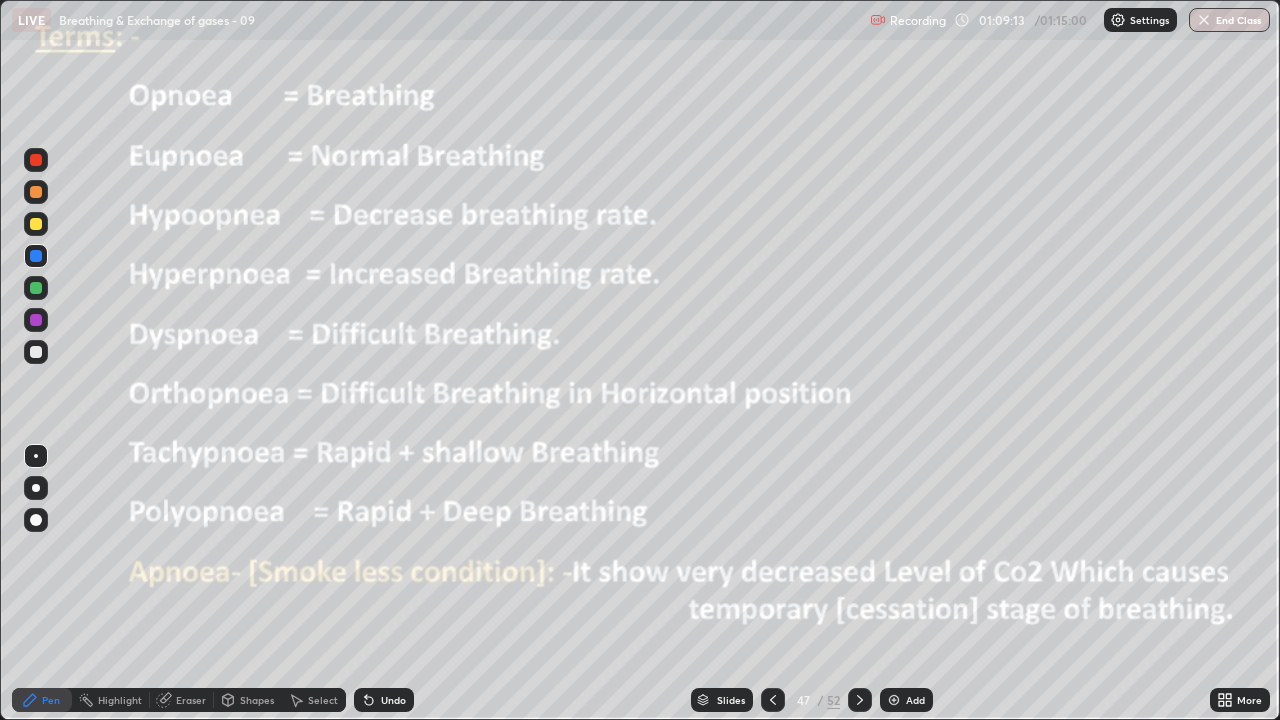 click at bounding box center [1204, 20] 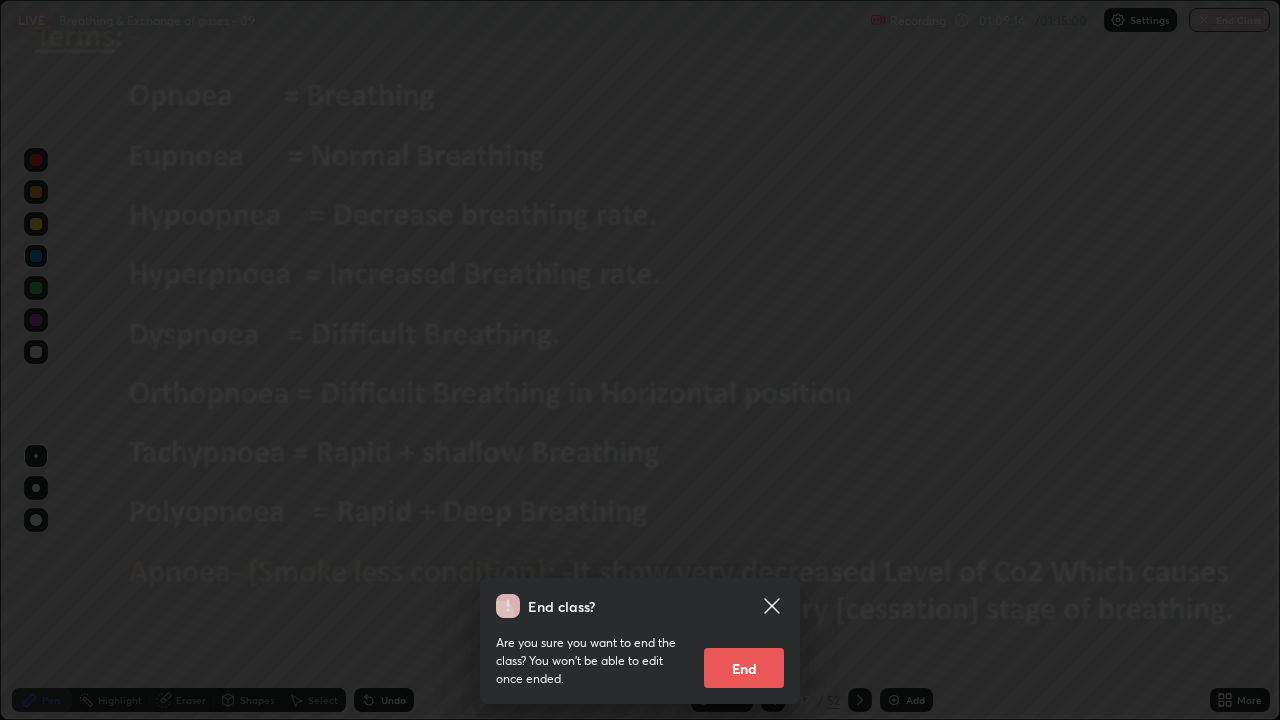 click on "End" at bounding box center (744, 668) 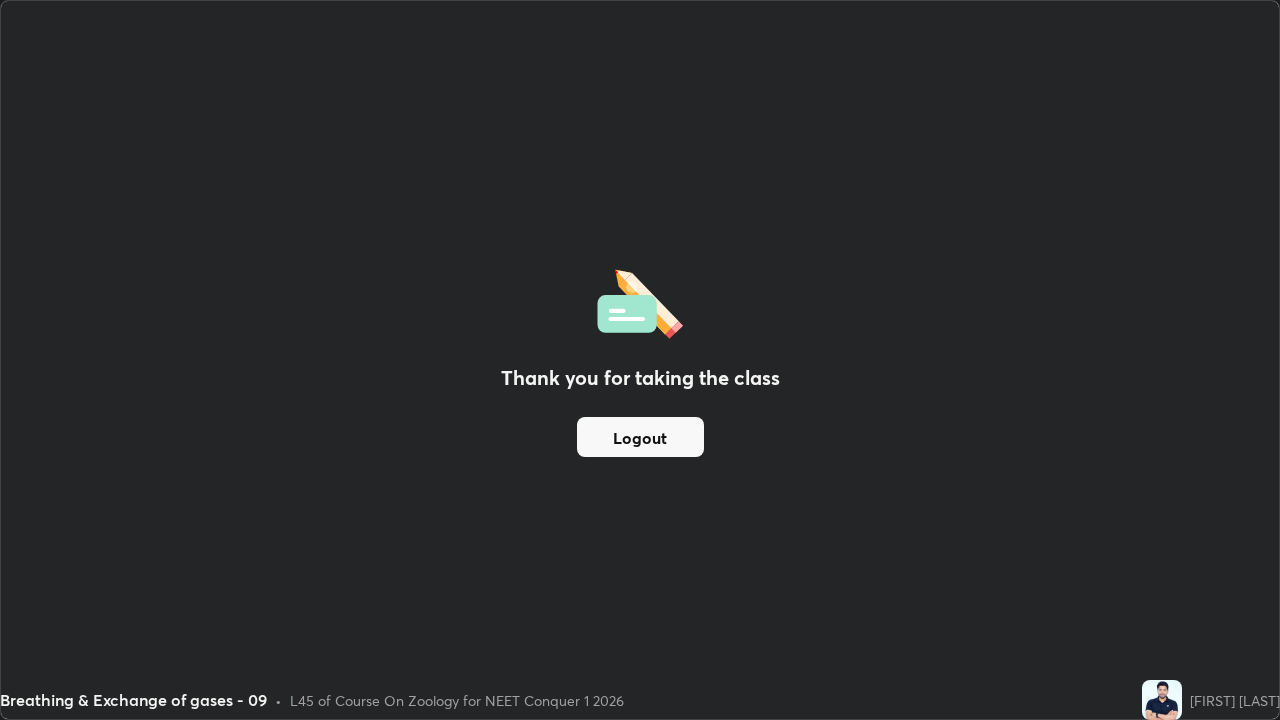 click on "Logout" at bounding box center (640, 437) 